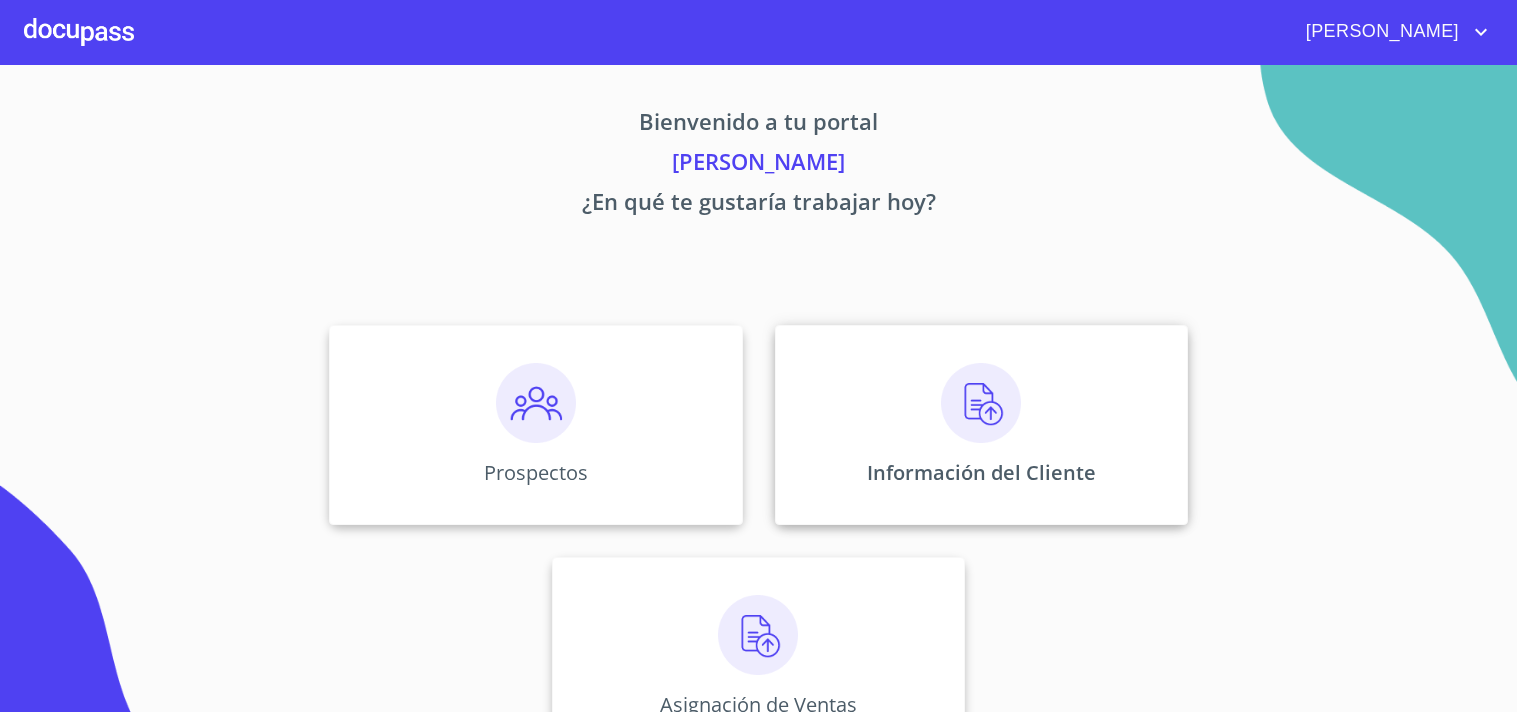 scroll, scrollTop: 0, scrollLeft: 0, axis: both 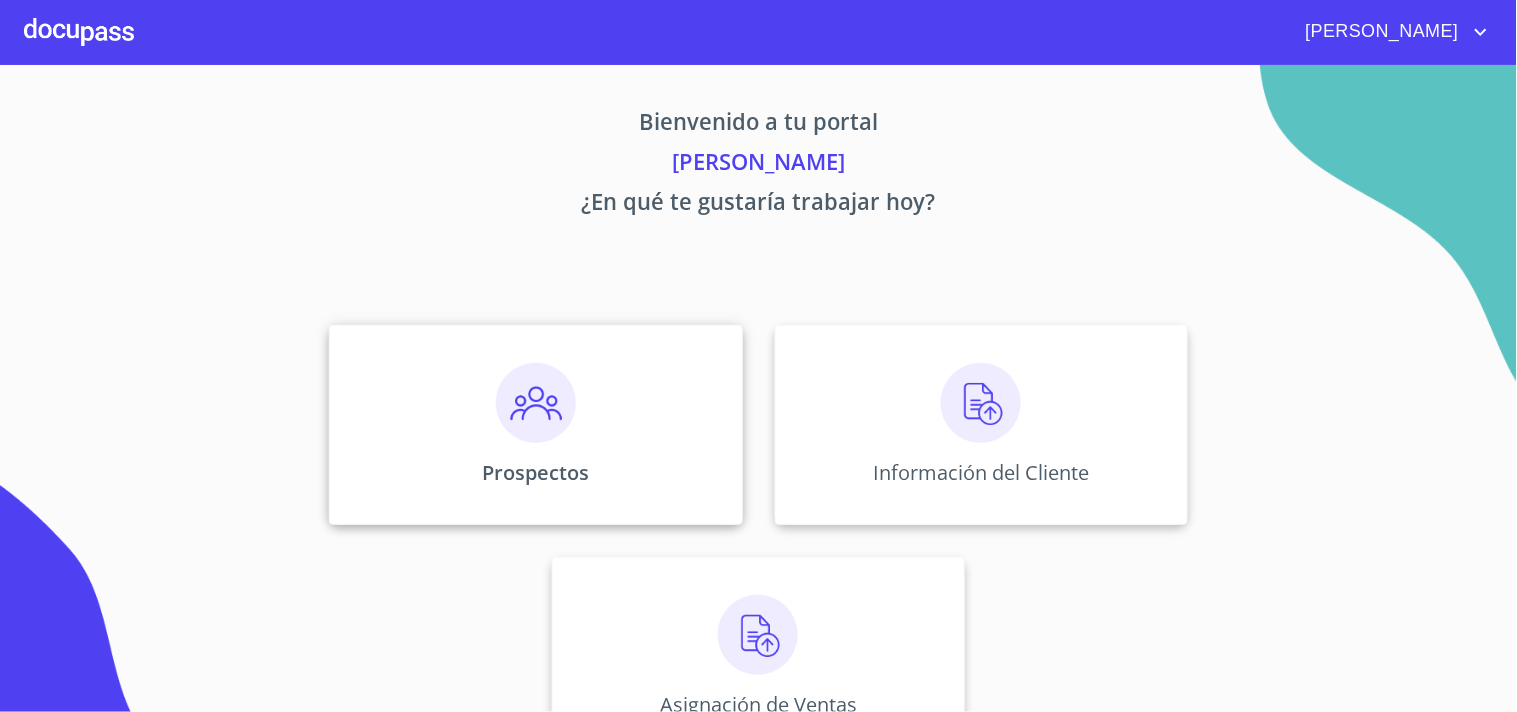 click at bounding box center [536, 403] 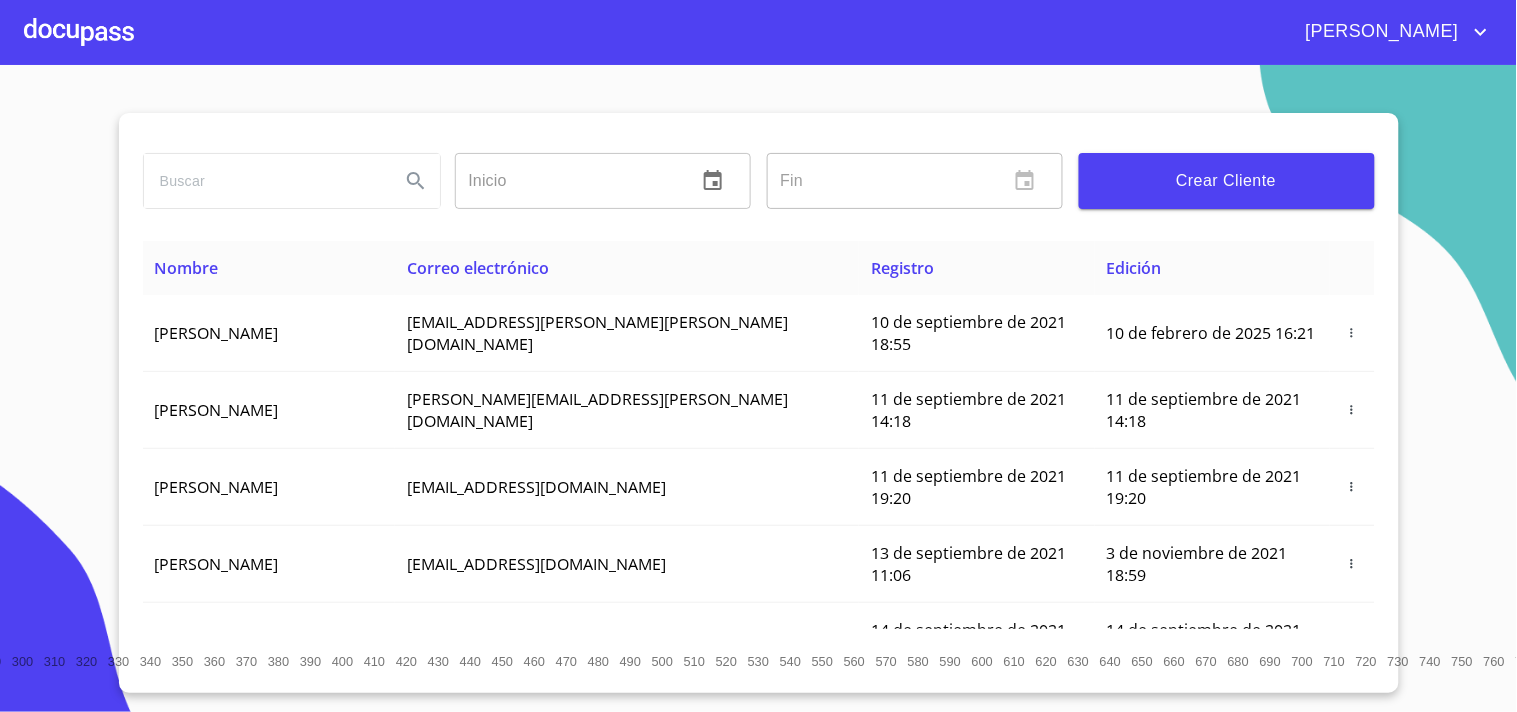 click on "Crear Cliente" at bounding box center (1227, 181) 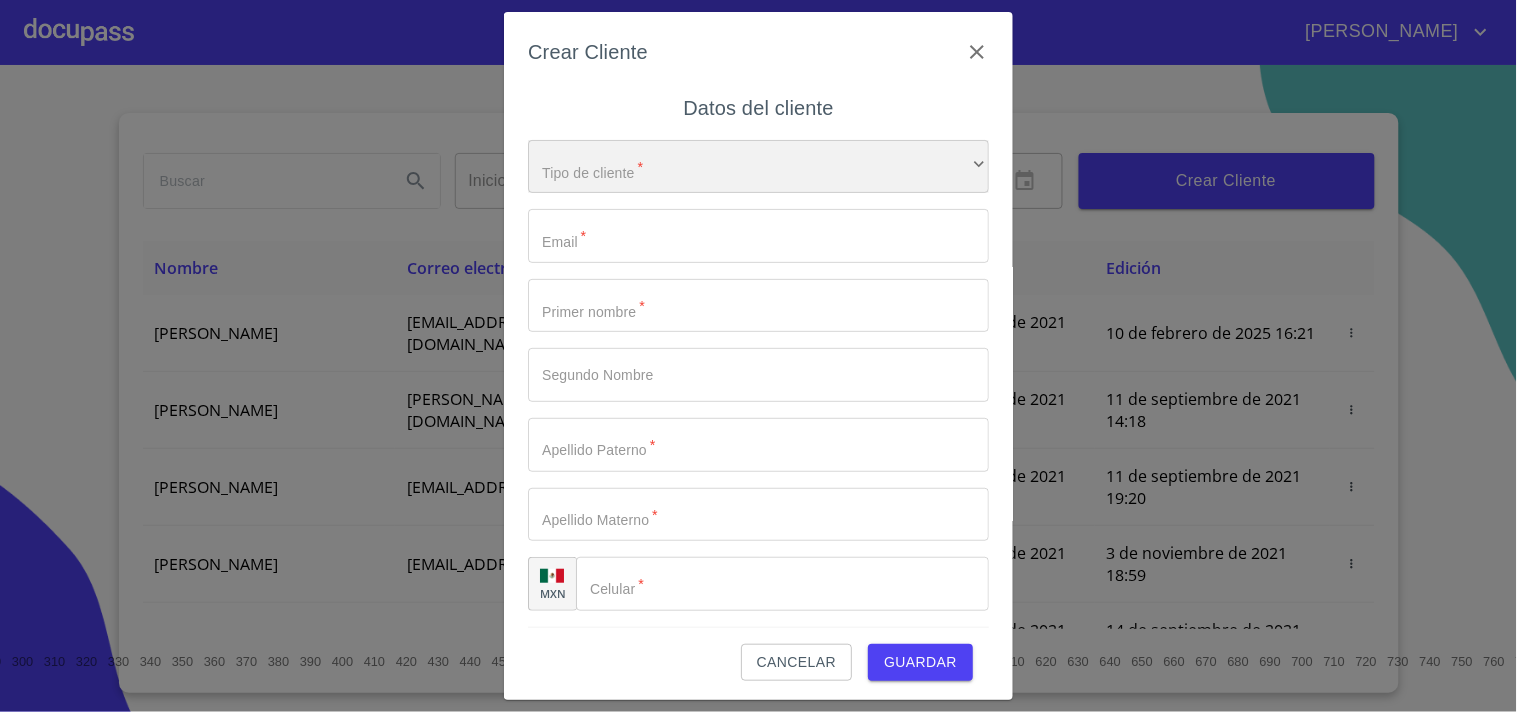 click on "​" at bounding box center [758, 167] 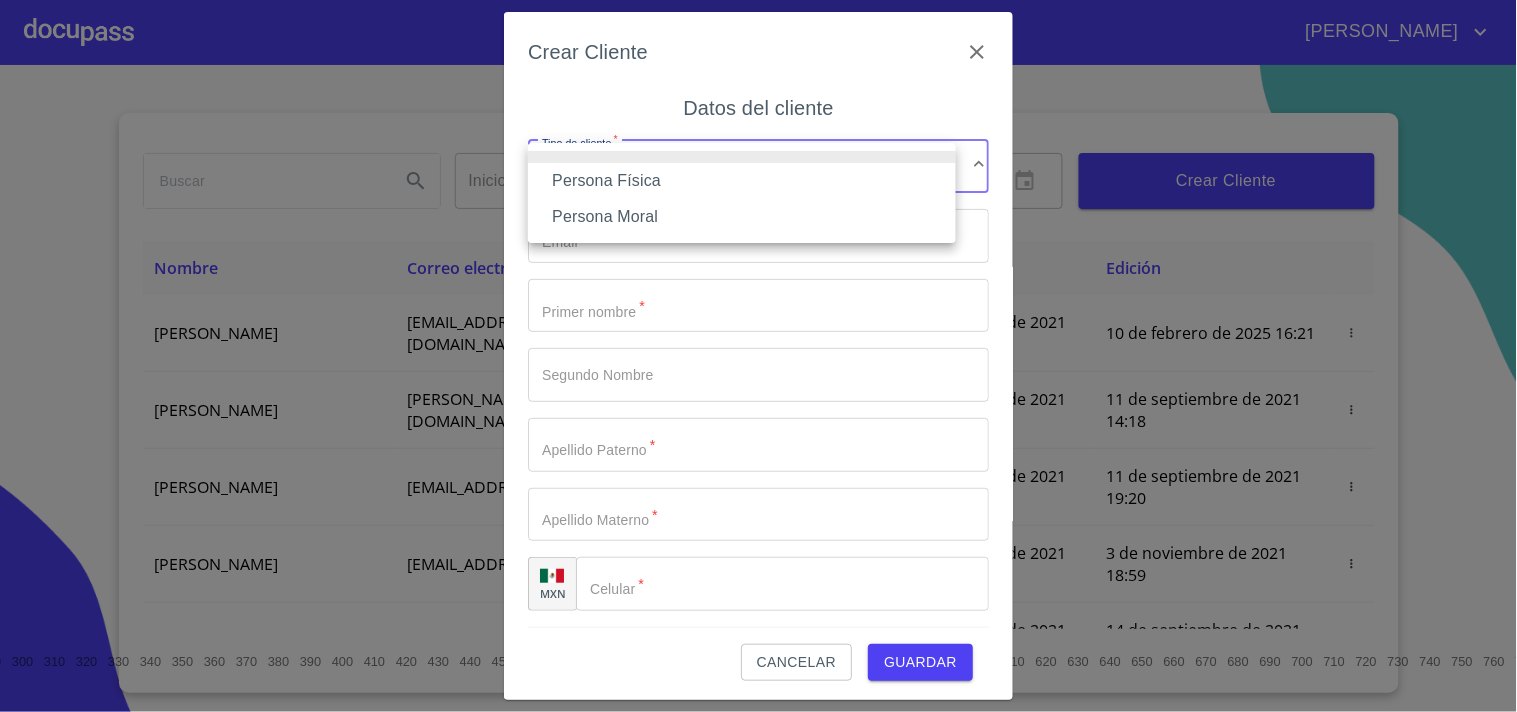 drag, startPoint x: 626, startPoint y: 184, endPoint x: 625, endPoint y: 210, distance: 26.019224 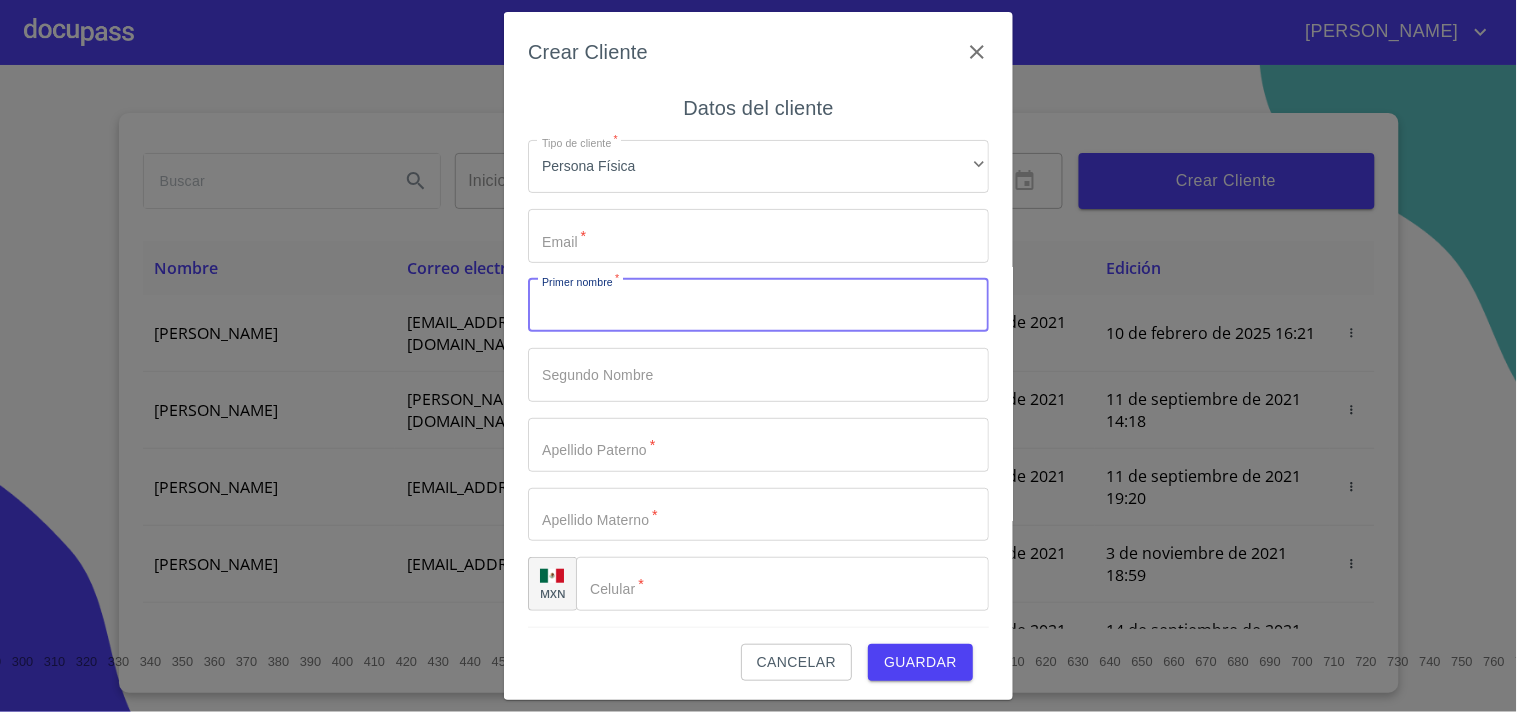 click on "Tipo de cliente   *" at bounding box center (758, 306) 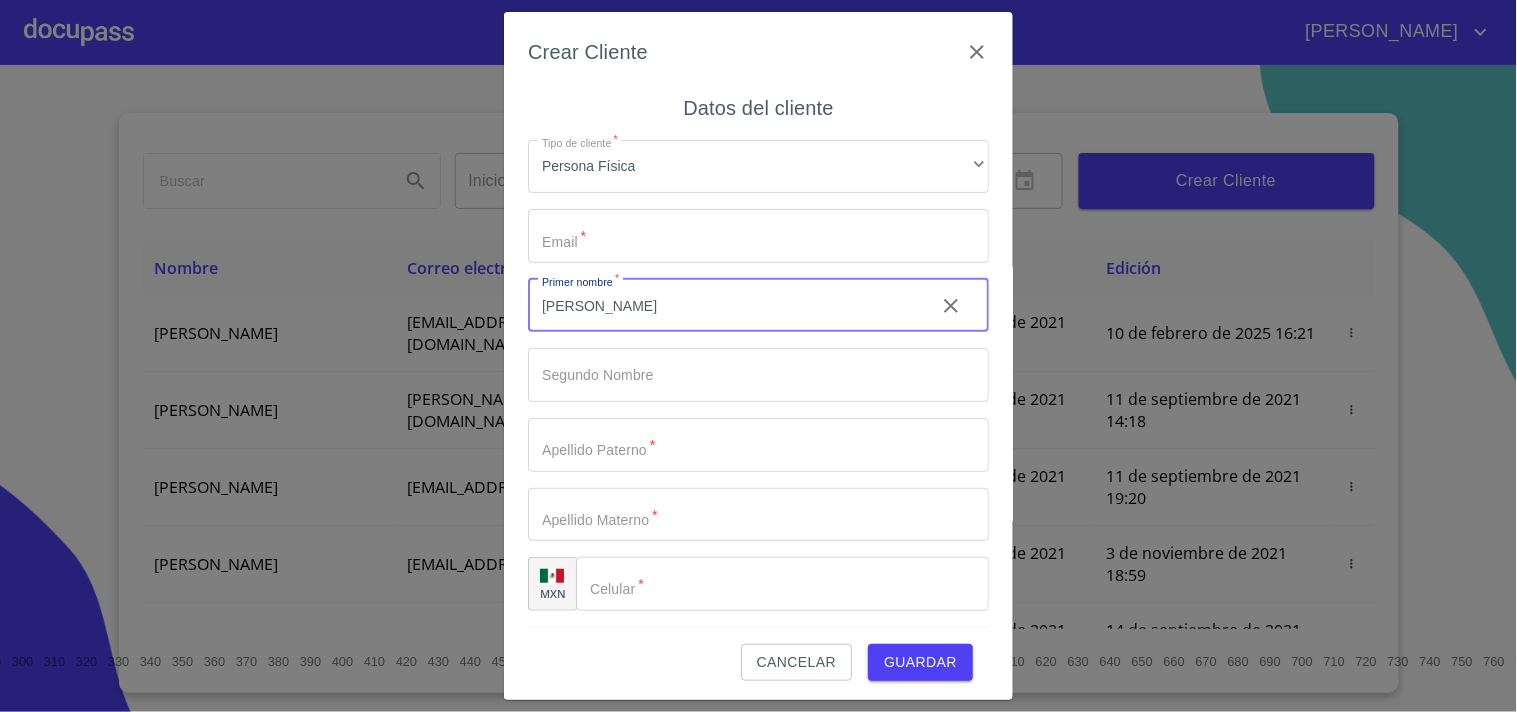 type on "[PERSON_NAME]" 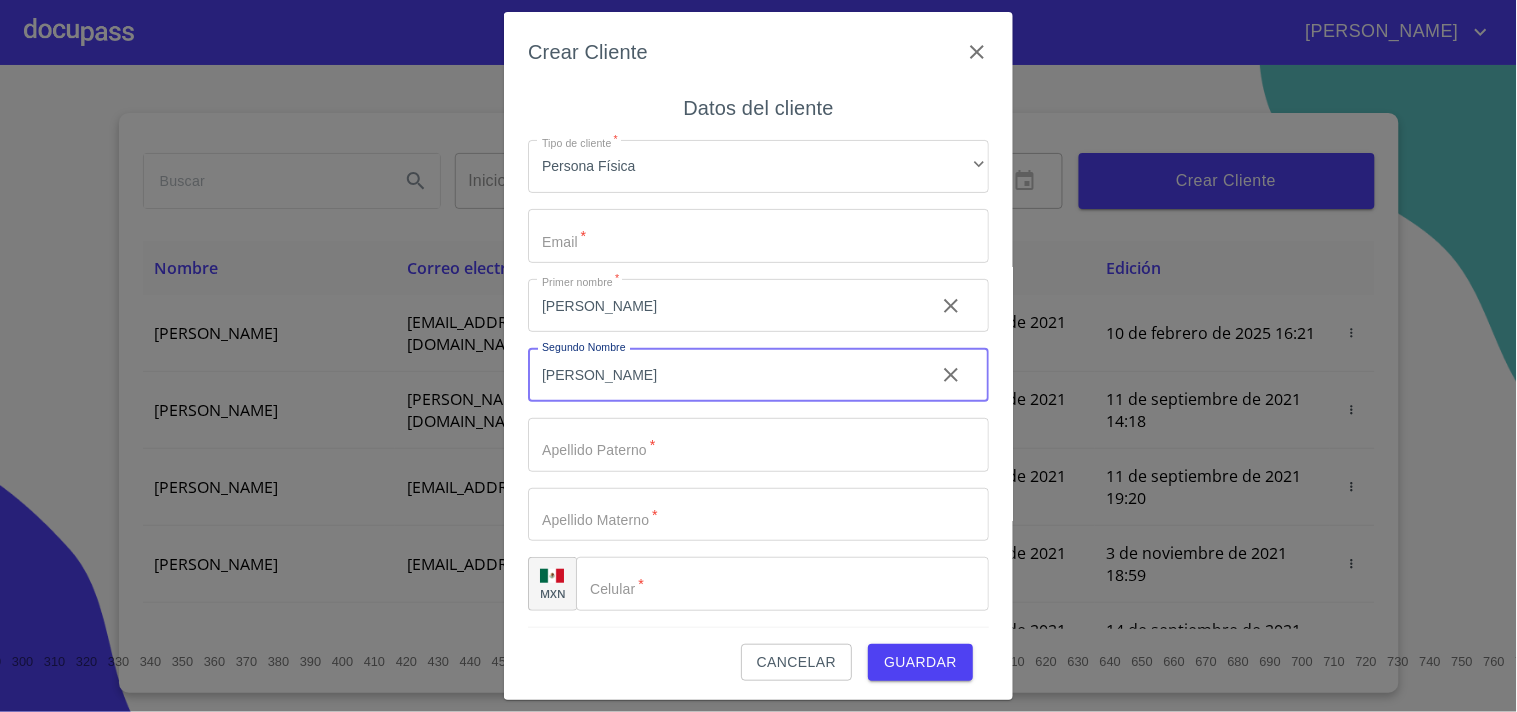 type on "[PERSON_NAME]" 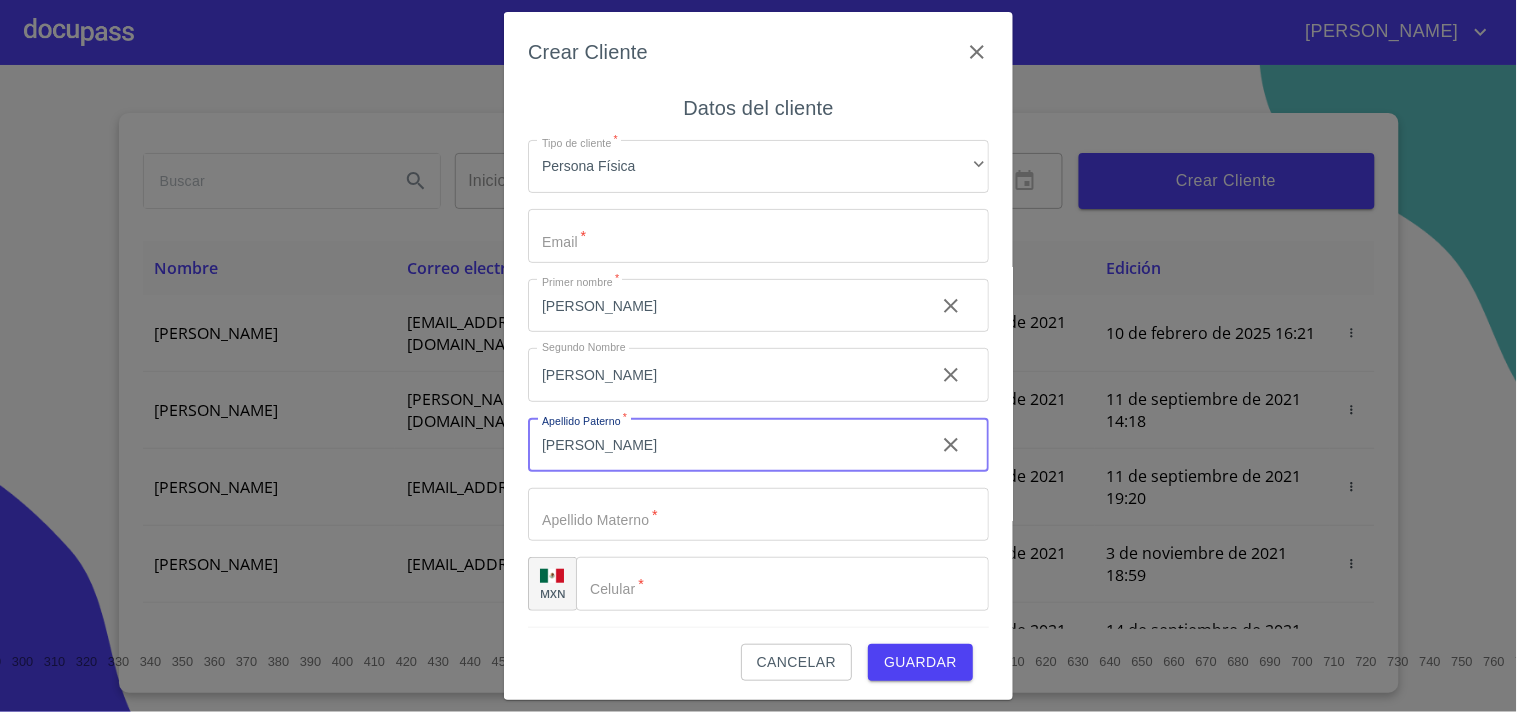 type on "[PERSON_NAME]" 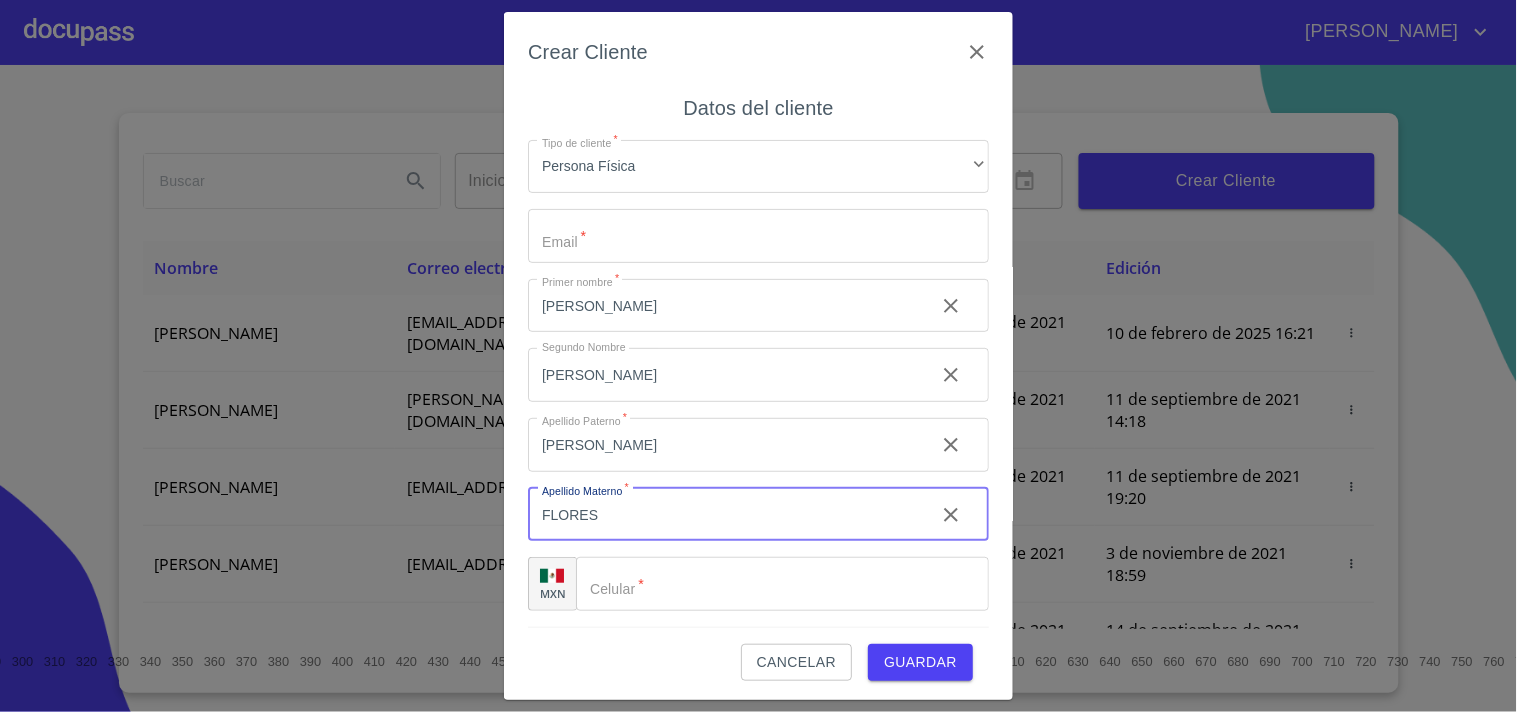 type on "FLORES" 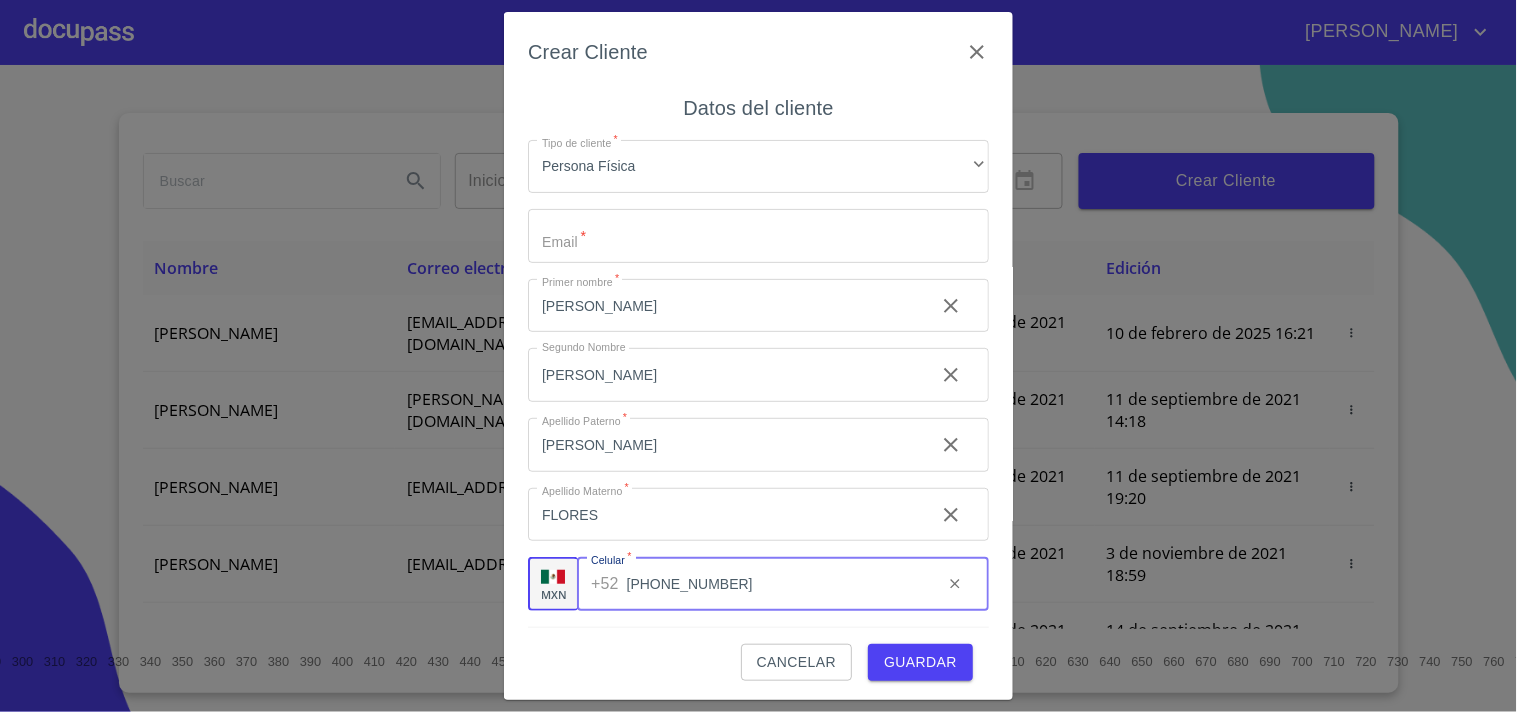 type on "[PHONE_NUMBER]" 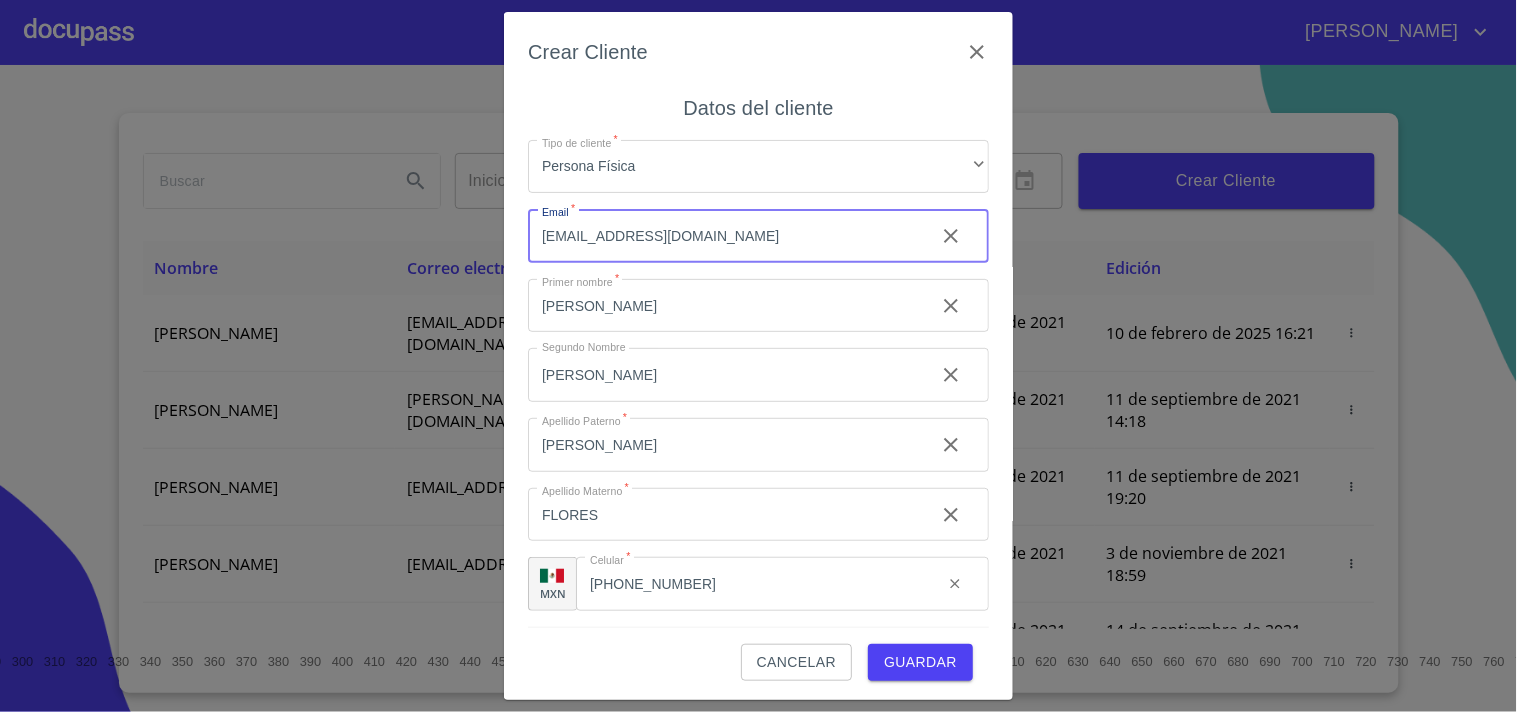 type on "[EMAIL_ADDRESS][DOMAIN_NAME]" 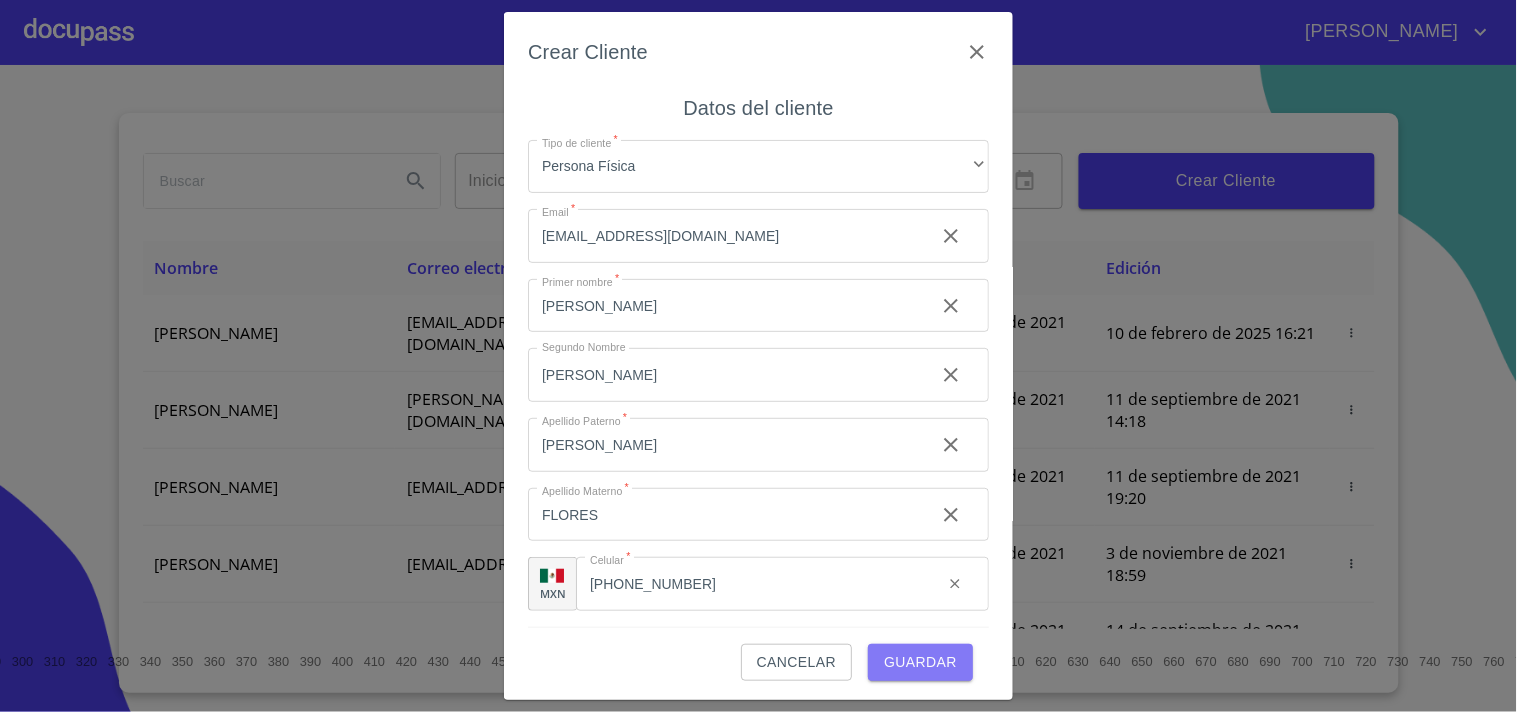 click on "Guardar" at bounding box center [920, 662] 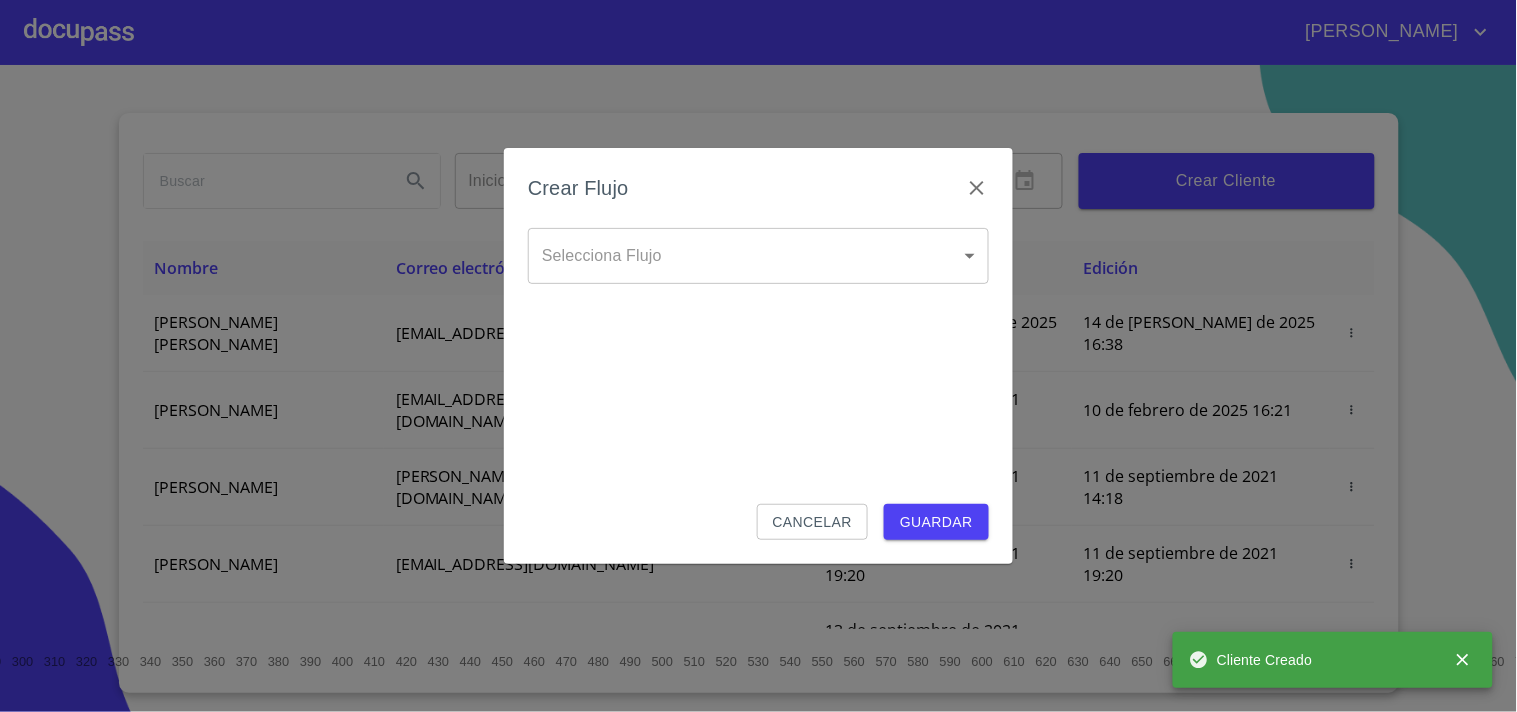 click on "[PERSON_NAME] ​ Fin ​ Crear Cliente Nombre   Correo electrónico   Registro   Edición     [PERSON_NAME]  [PERSON_NAME] [EMAIL_ADDRESS][DOMAIN_NAME] 14 de [PERSON_NAME] de 2025 16:38 14 de [PERSON_NAME] de 2025 16:38 [PERSON_NAME] GROVER [EMAIL_ADDRESS][PERSON_NAME][PERSON_NAME][DOMAIN_NAME] 10 de septiembre de 2021 18:55 10 de febrero de 2025 16:21 [PERSON_NAME] CELIS  [EMAIL_ADDRESS][PERSON_NAME][DOMAIN_NAME] 11 de septiembre de 2021 14:18 11 de septiembre de 2021 14:18 [PERSON_NAME] [PERSON_NAME][EMAIL_ADDRESS][DOMAIN_NAME] 11 de septiembre de 2021 19:20 11 de septiembre de 2021 19:20 [PERSON_NAME] [EMAIL_ADDRESS][DOMAIN_NAME] 13 de septiembre de 2021 11:06 3 de noviembre de 2021 18:59 [PERSON_NAME] [EMAIL_ADDRESS][DOMAIN_NAME] 14 de septiembre de 2021 12:26 14 de septiembre de 2021 12:26 [PERSON_NAME] [EMAIL_ADDRESS][DOMAIN_NAME] 14 de septiembre de 2021 16:35 14 de septiembre de 2021 16:35 [PERSON_NAME] [EMAIL_ADDRESS][DOMAIN_NAME] 14 de septiembre de 2021 18:24 14 de septiembre de 2021 18:24 [PERSON_NAME]  [EMAIL_ADDRESS][DOMAIN_NAME] 15 de septiembre de 2021 13:18 [PERSON_NAME] [PERSON_NAME] 1" at bounding box center (758, 356) 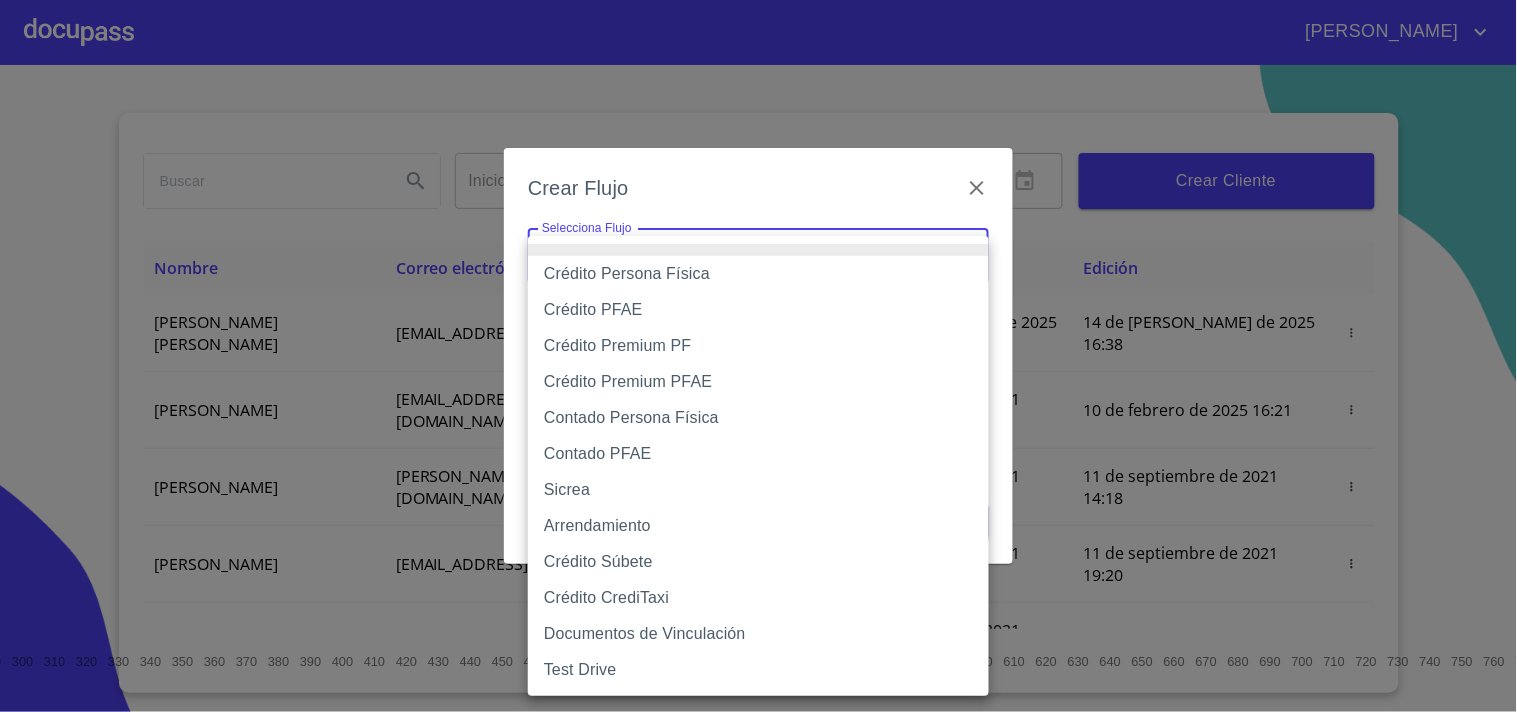 click on "Contado Persona Física" at bounding box center (758, 418) 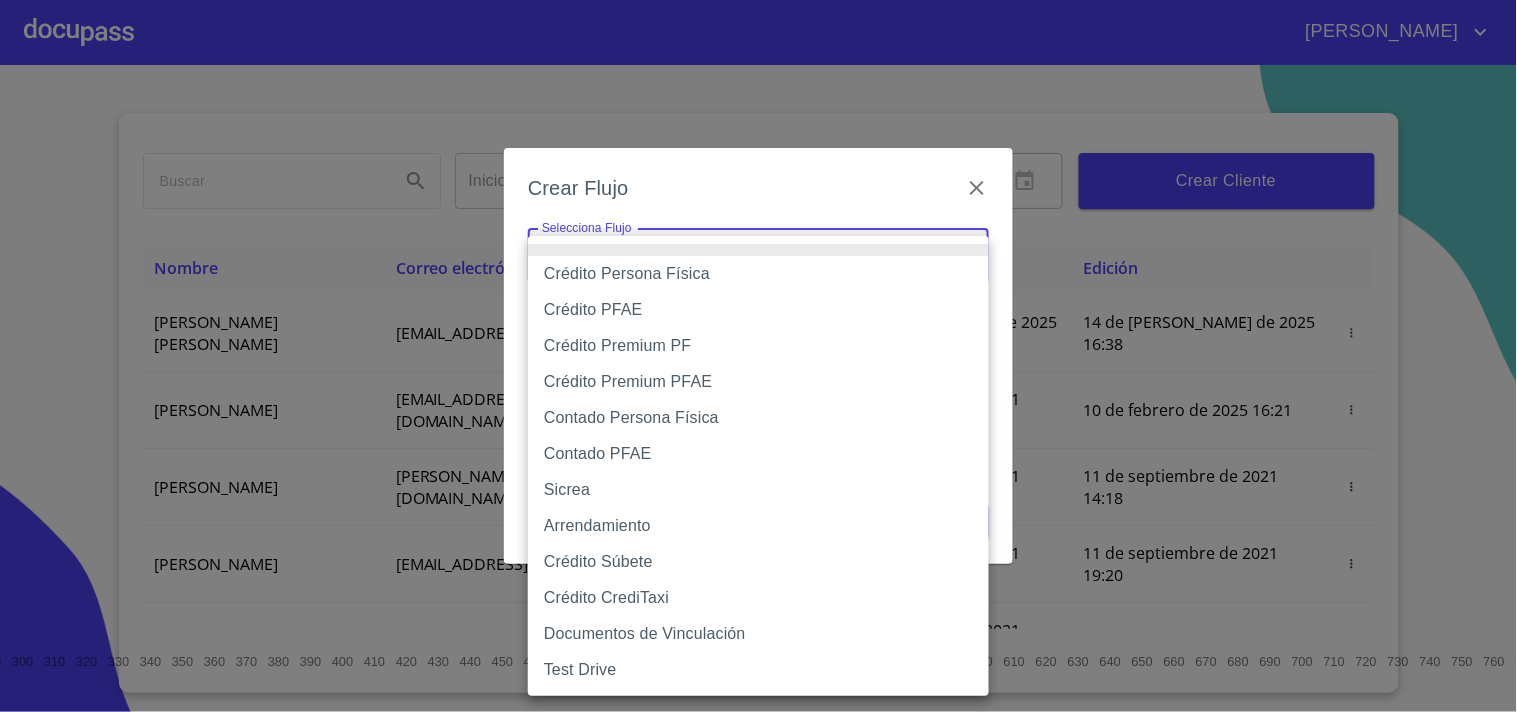 type on "60bf975b0d9865ccc2471536" 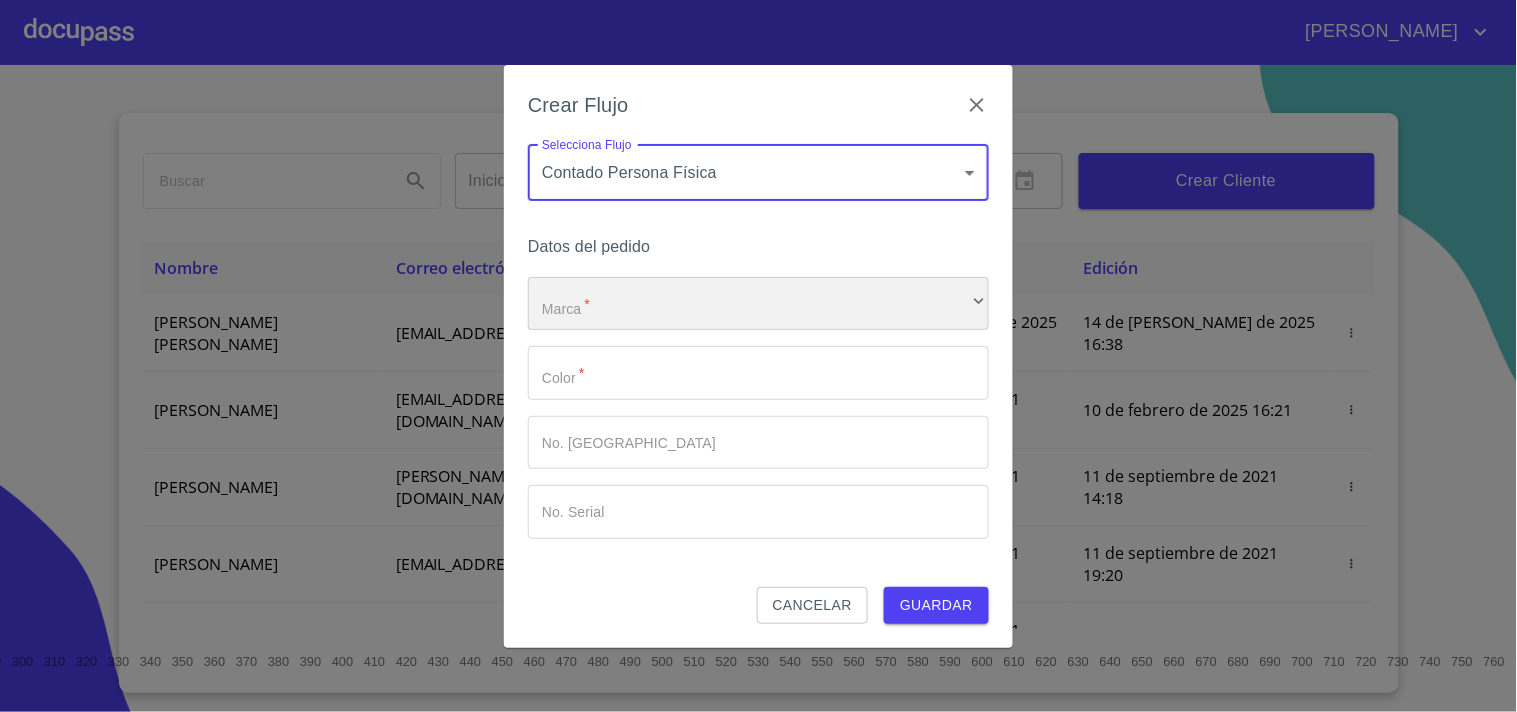 click on "​" at bounding box center (758, 304) 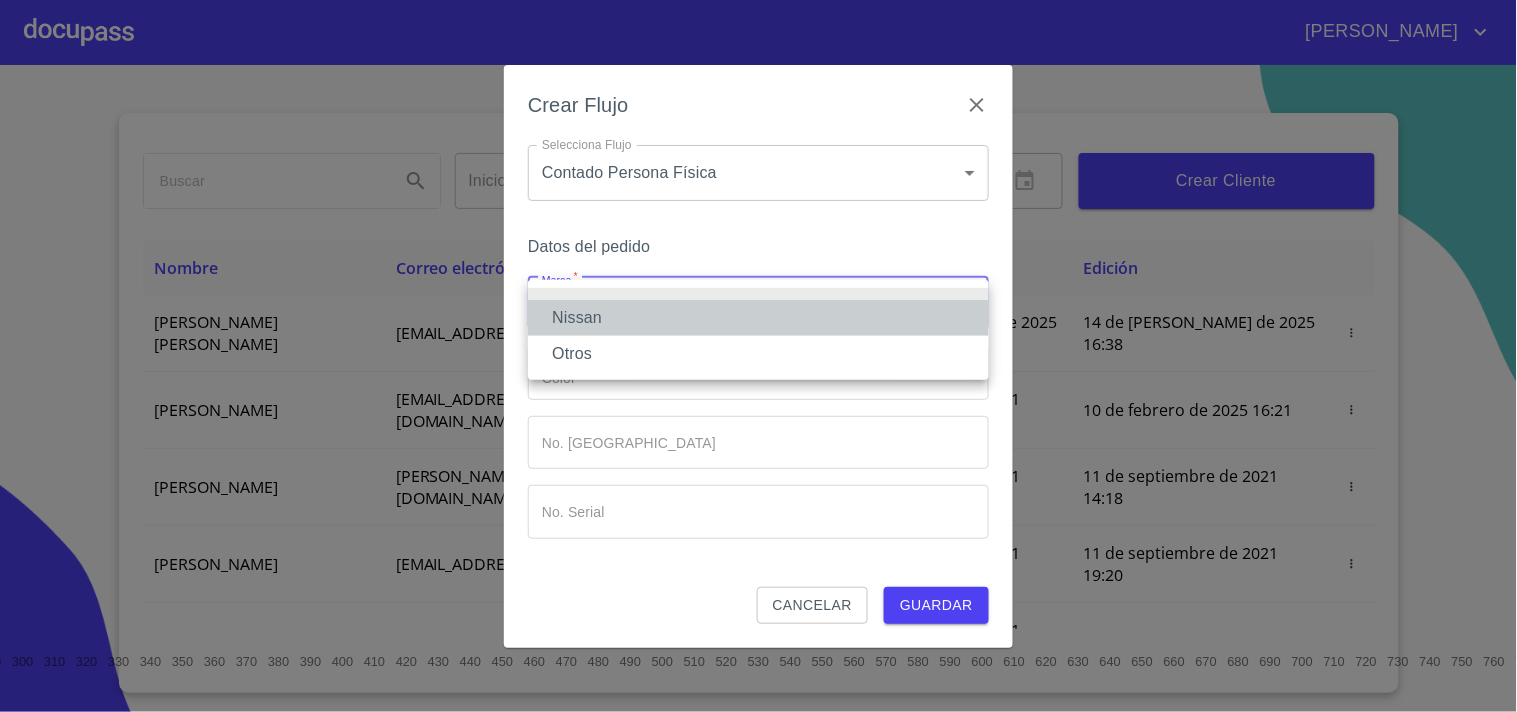 click on "Nissan" at bounding box center (758, 318) 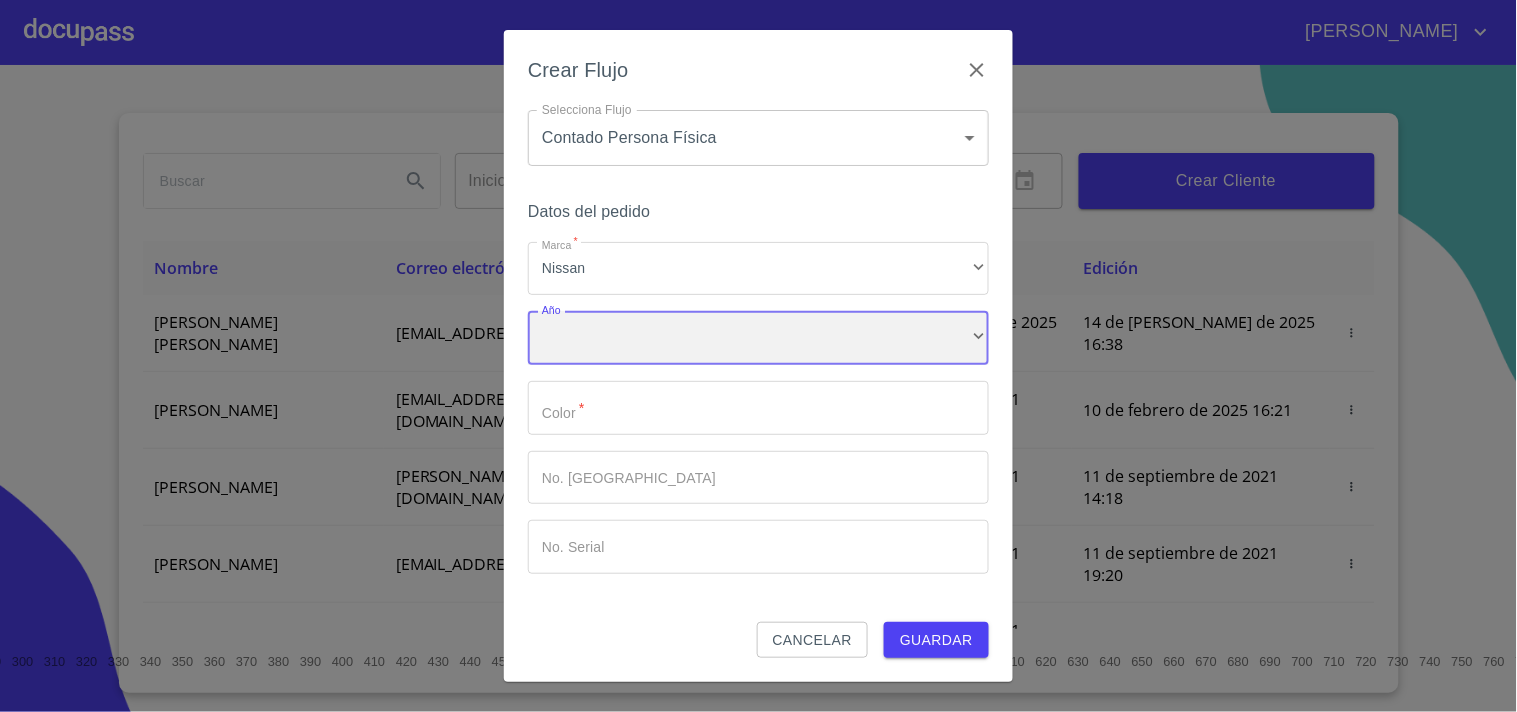 click on "​" at bounding box center (758, 338) 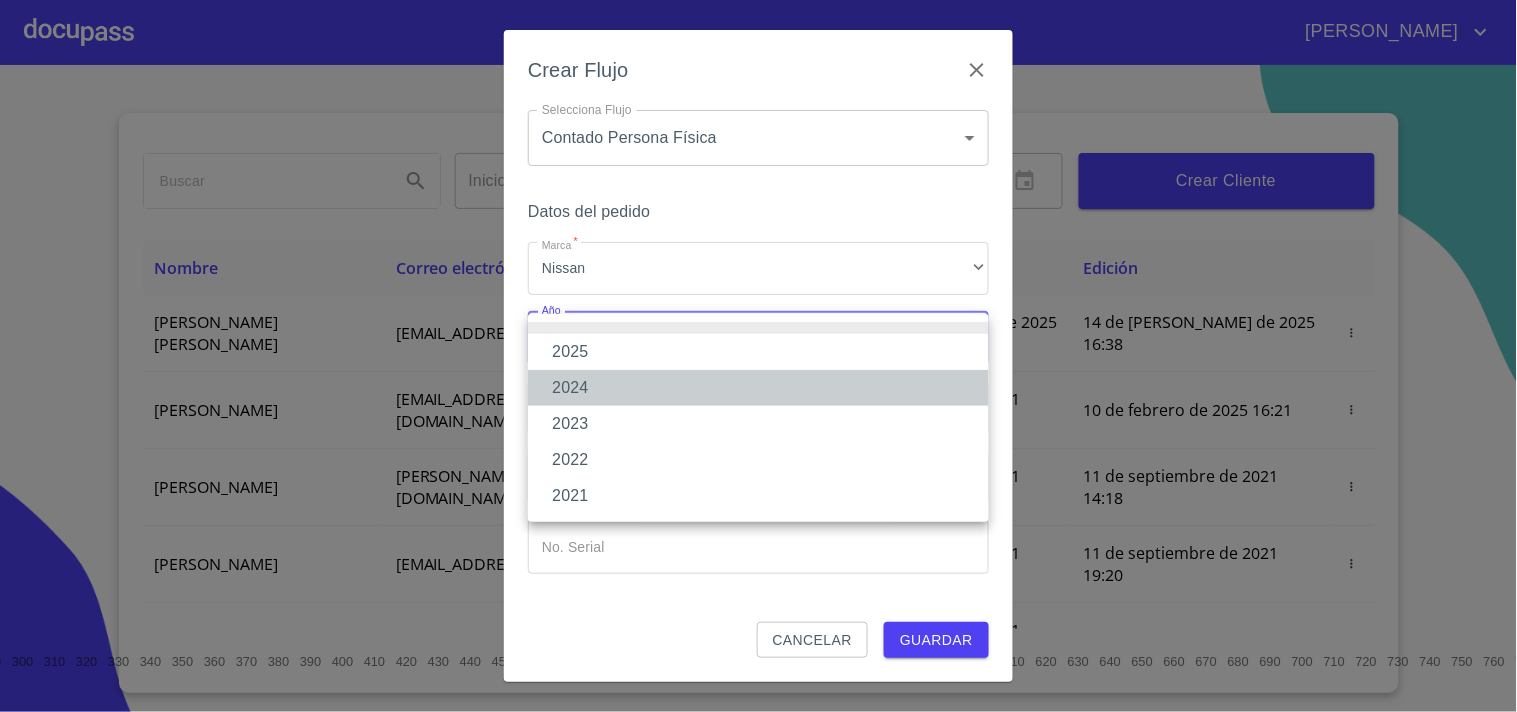 click on "2024" at bounding box center [758, 388] 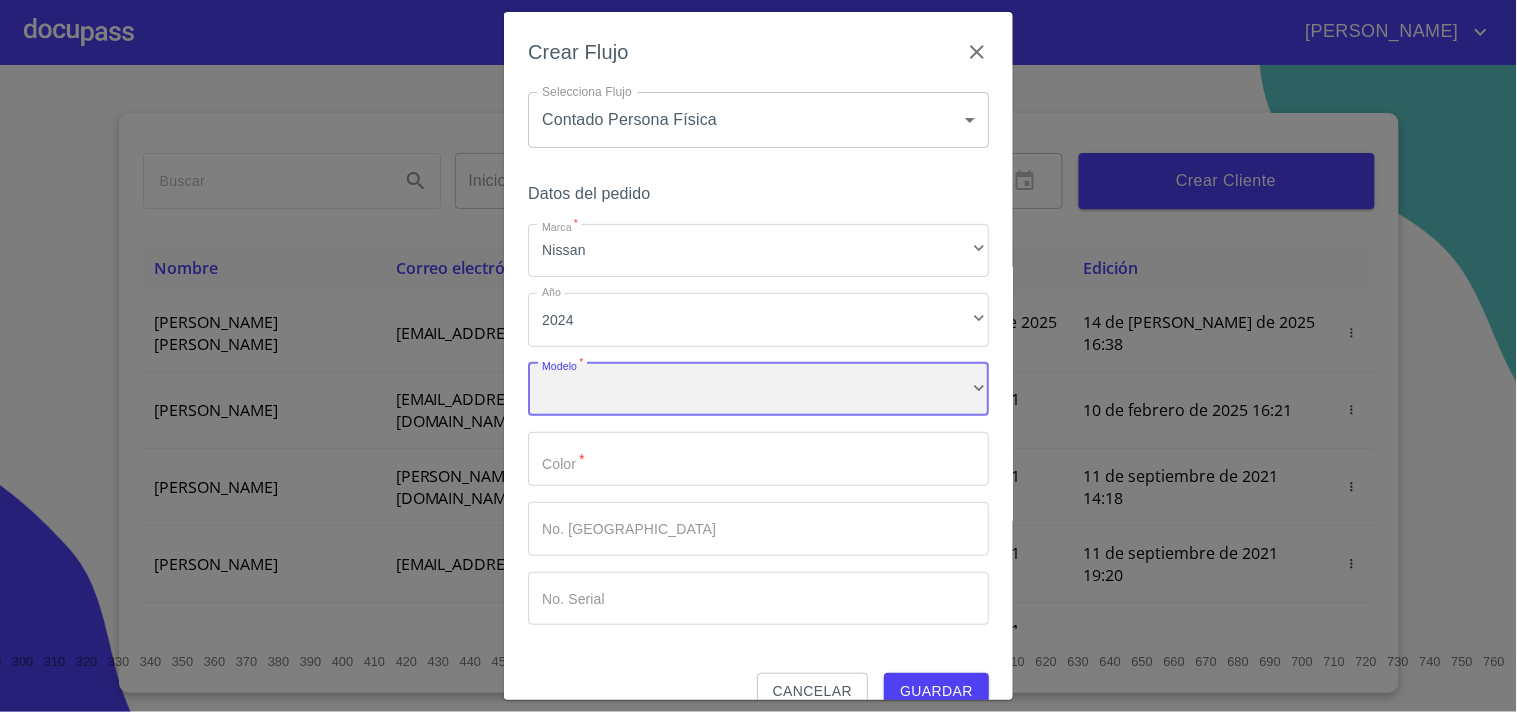 click on "​" at bounding box center [758, 390] 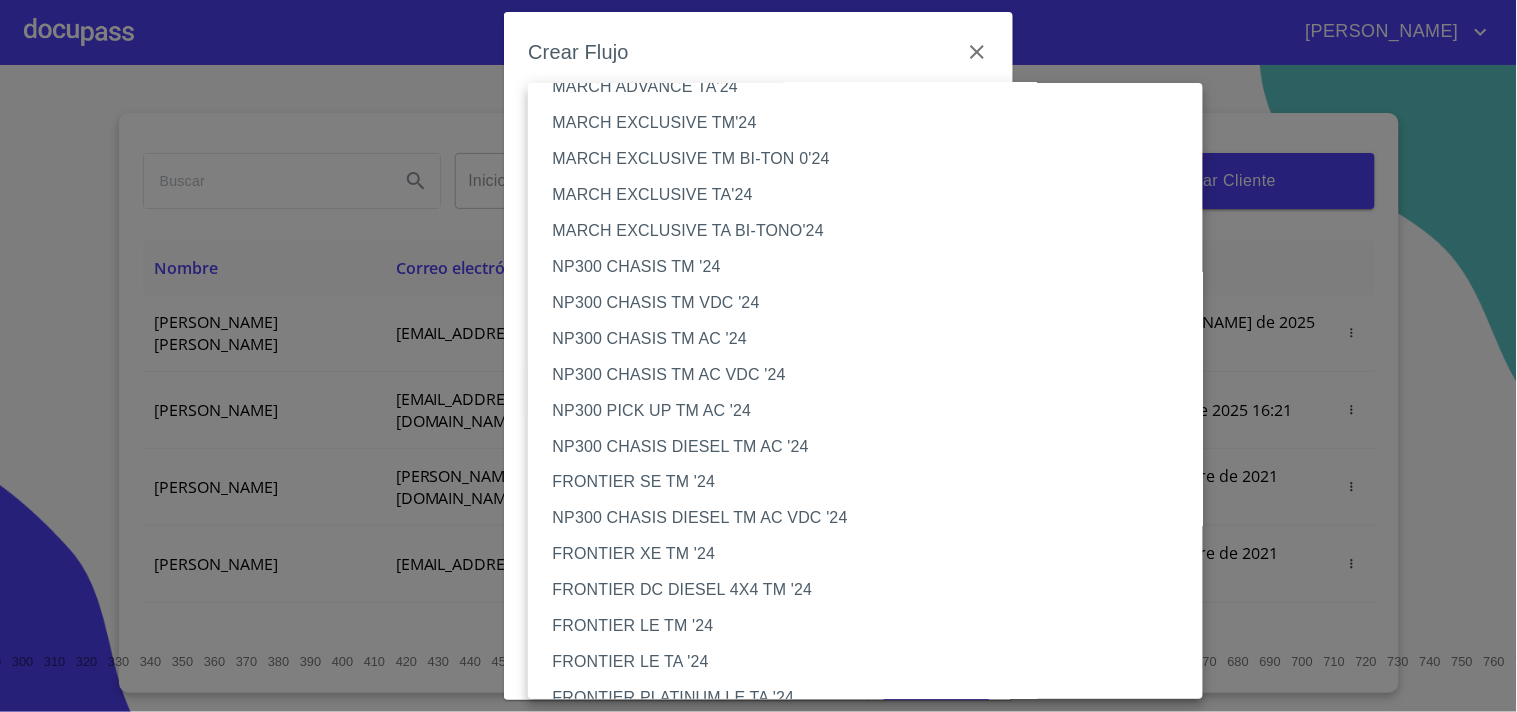 scroll, scrollTop: 555, scrollLeft: 0, axis: vertical 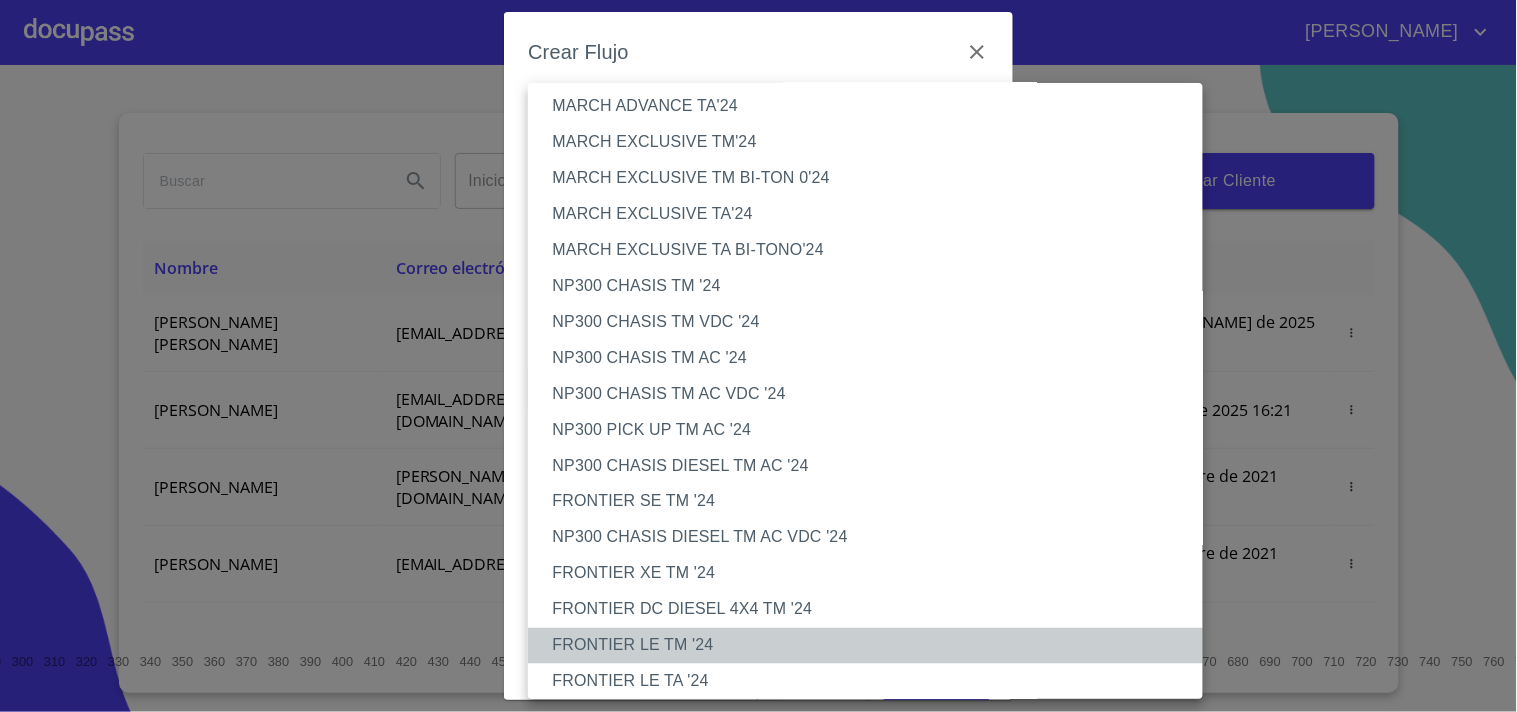 click on "FRONTIER LE TM '24" at bounding box center (873, 646) 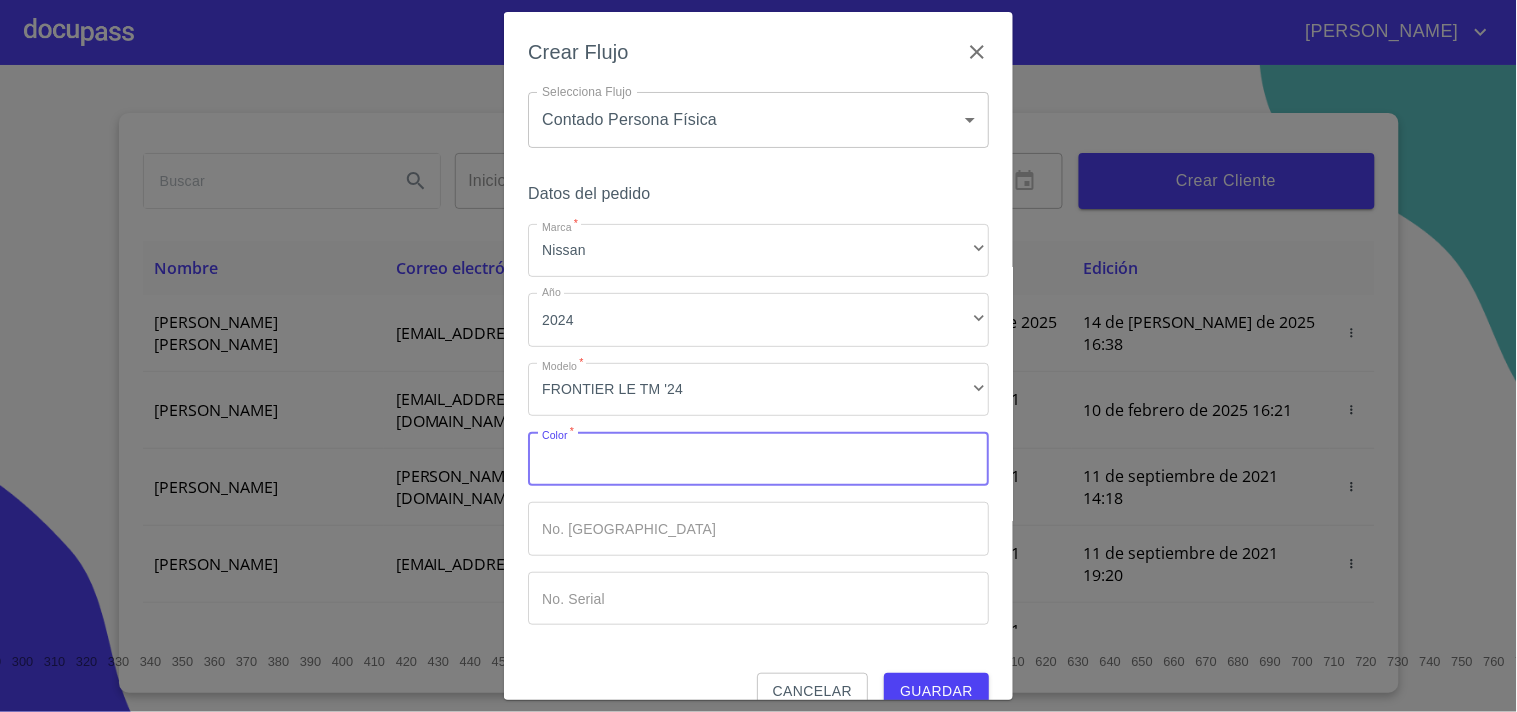 click on "Marca   *" at bounding box center [758, 459] 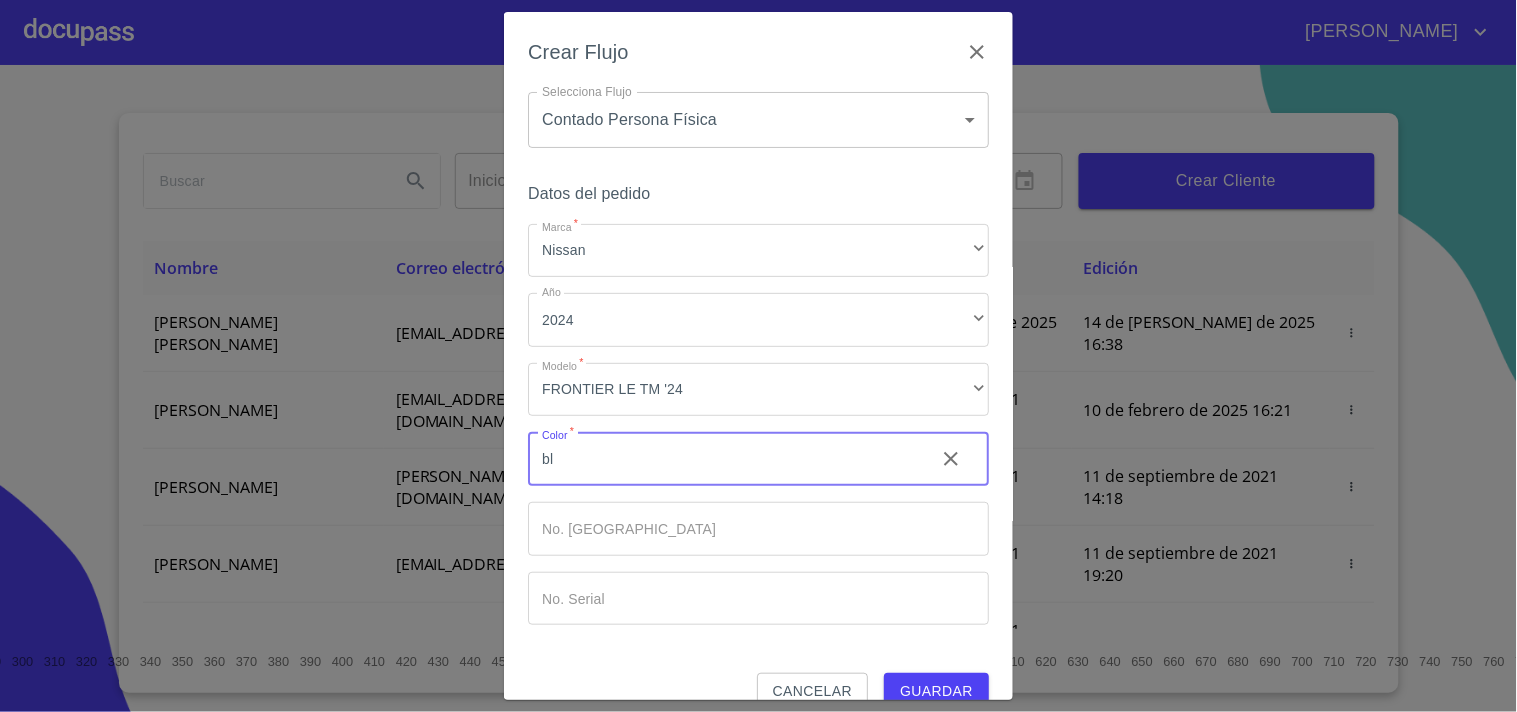 type on "b" 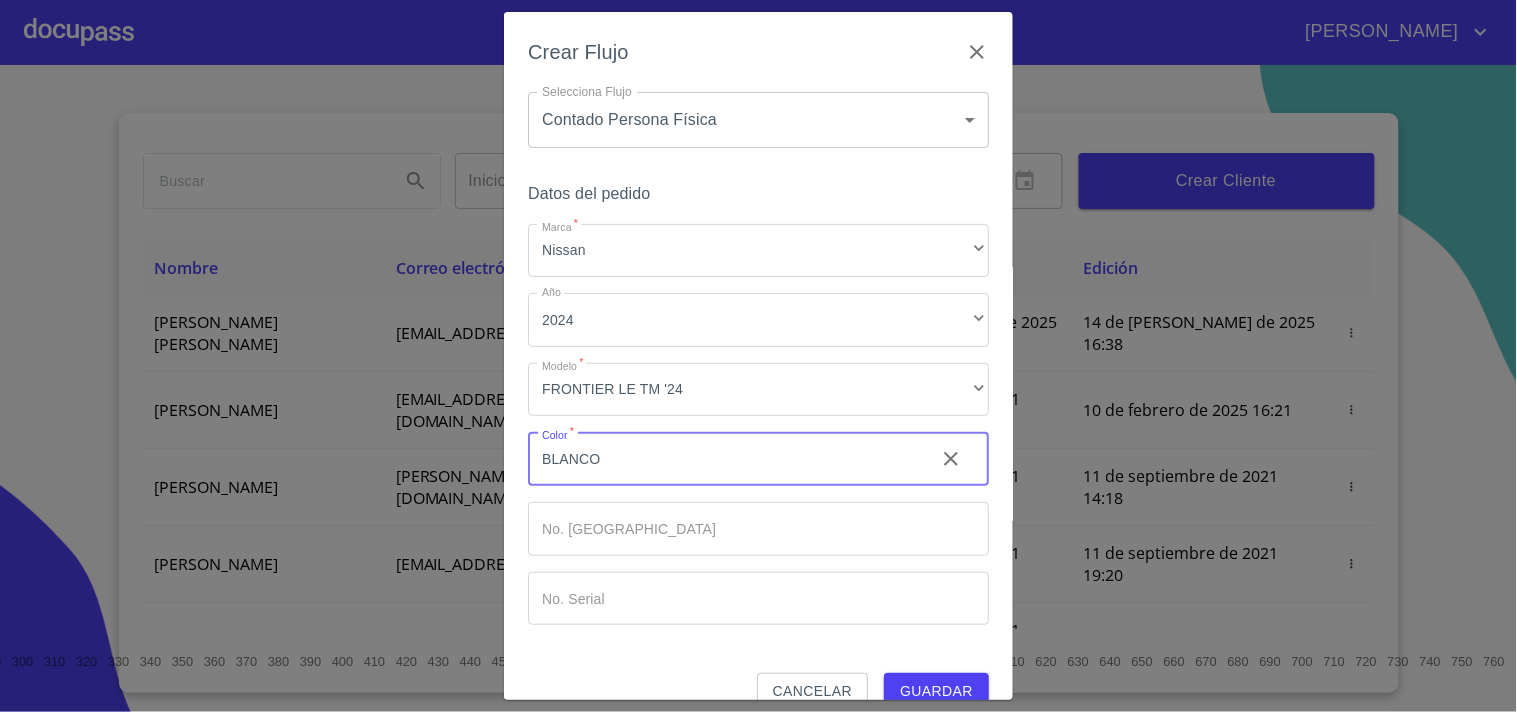 type on "BLANCO" 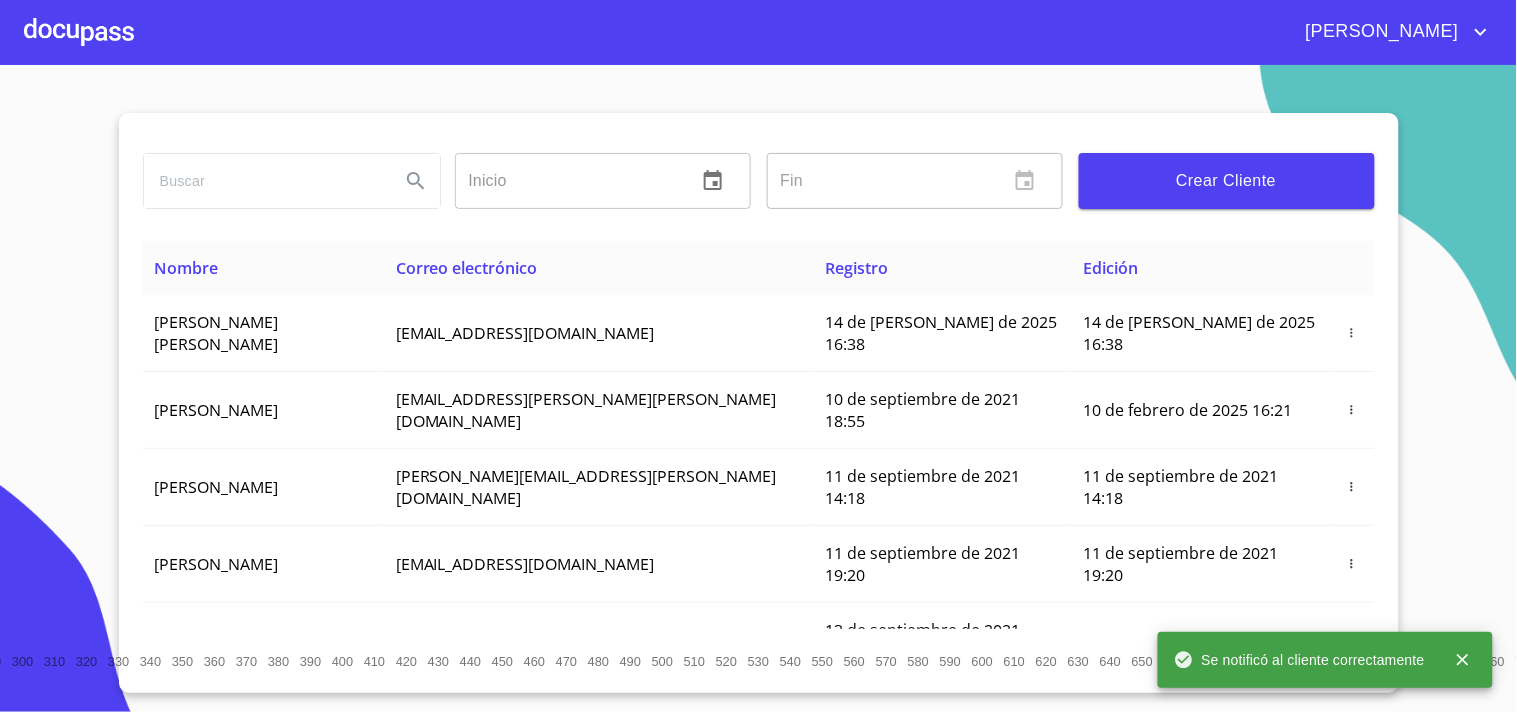 click at bounding box center [79, 32] 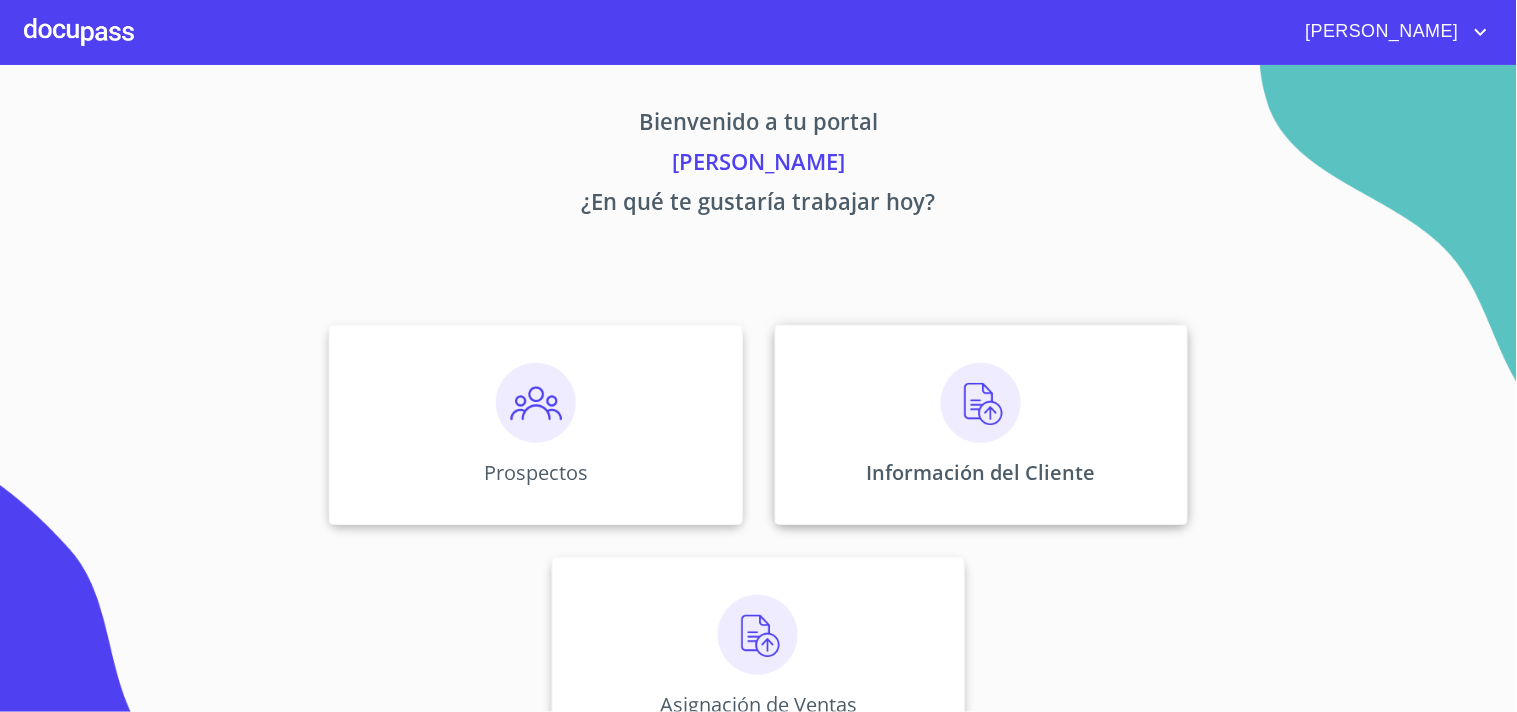 click at bounding box center (981, 403) 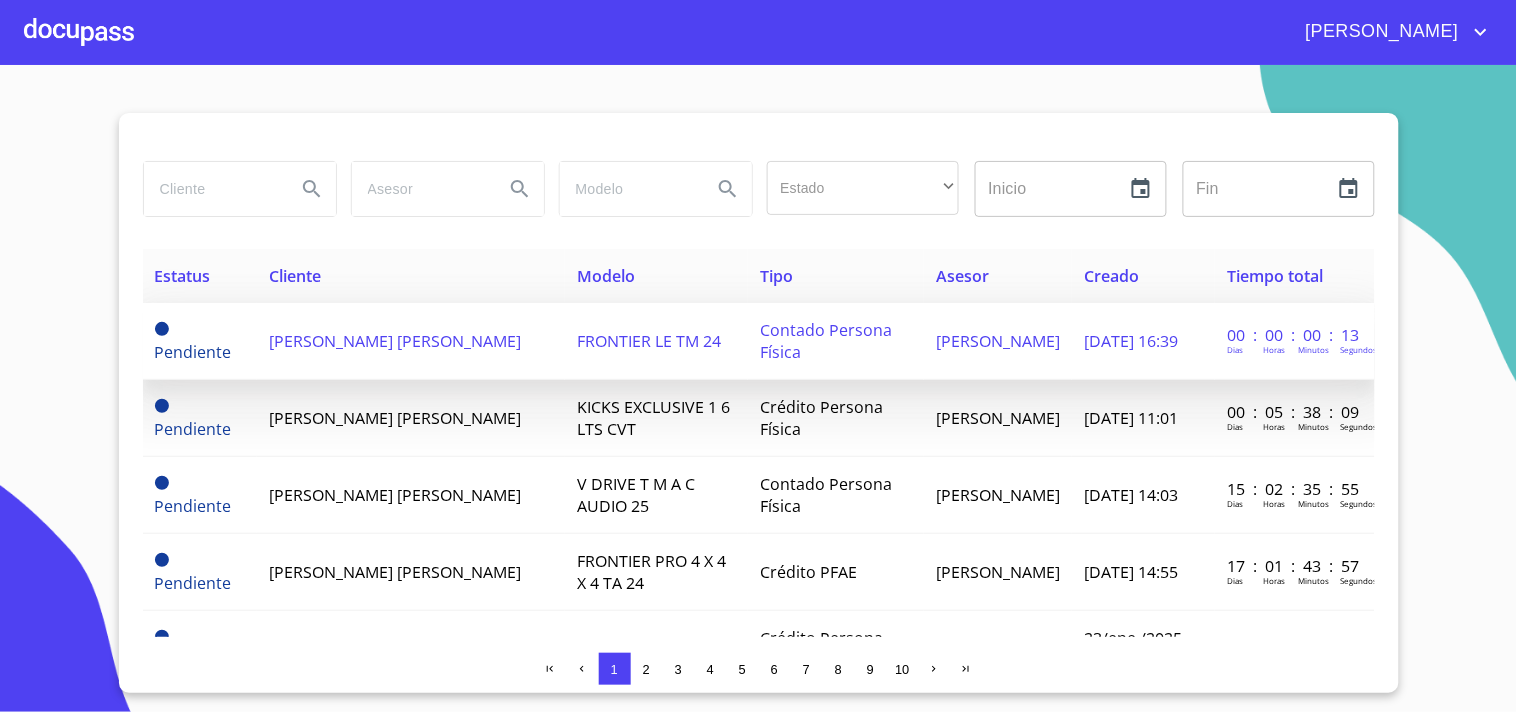 click on "[PERSON_NAME]  [PERSON_NAME]" at bounding box center [395, 341] 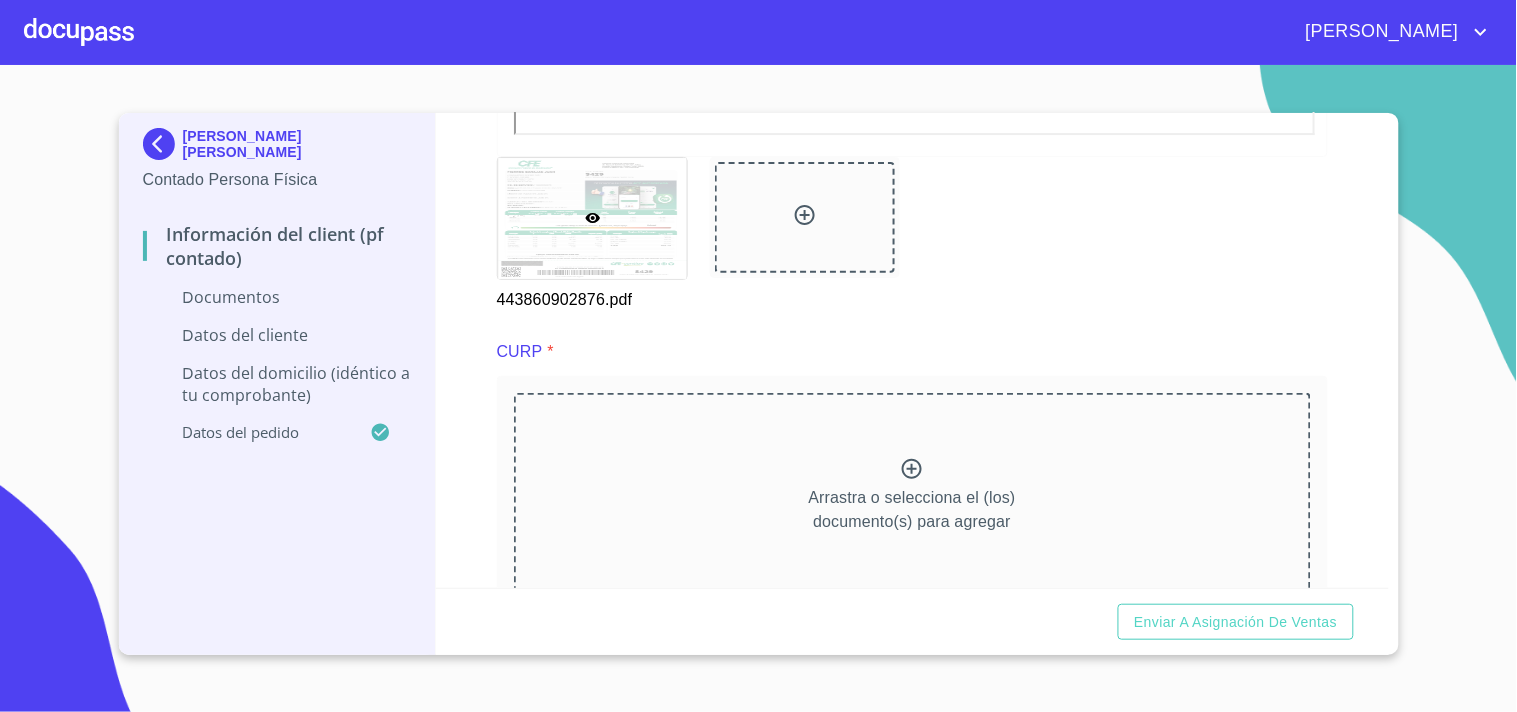 scroll, scrollTop: 1777, scrollLeft: 0, axis: vertical 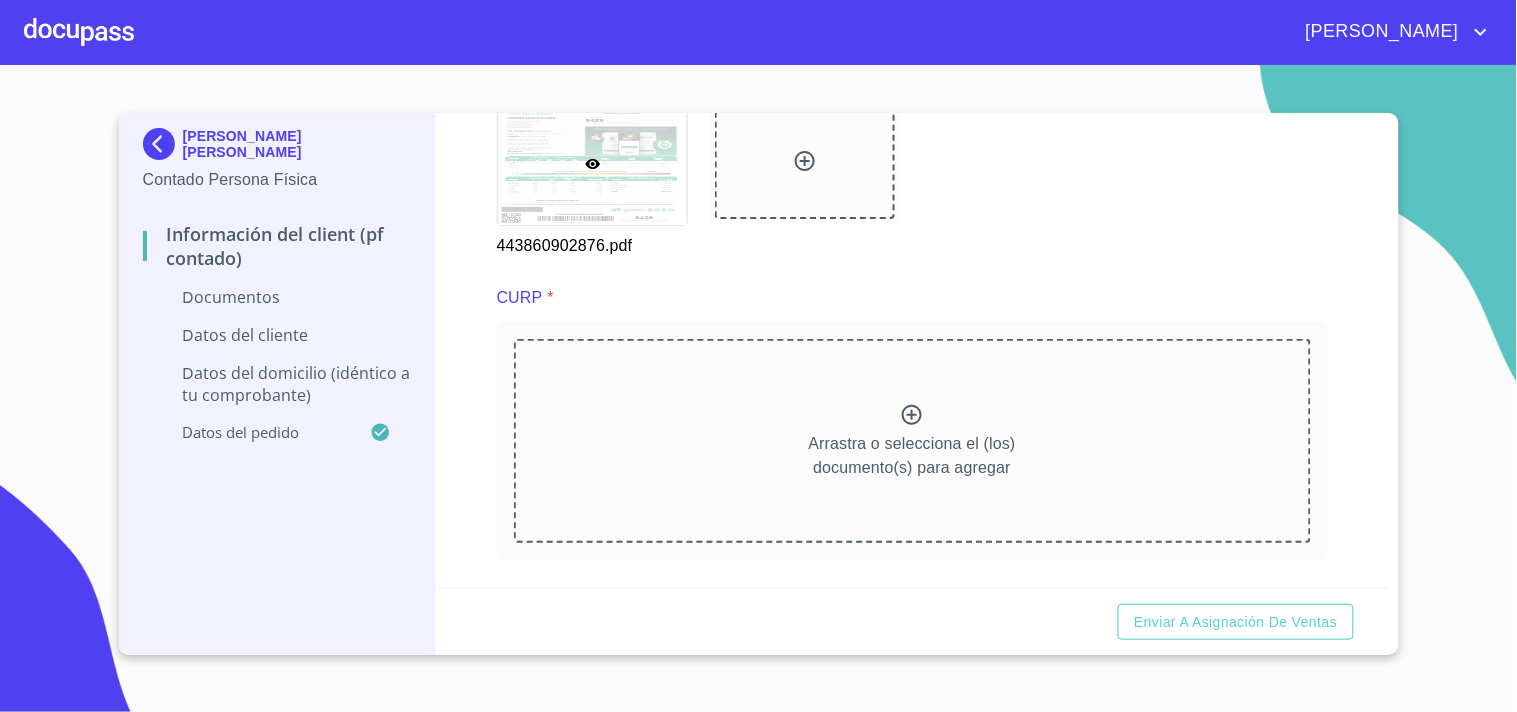 click 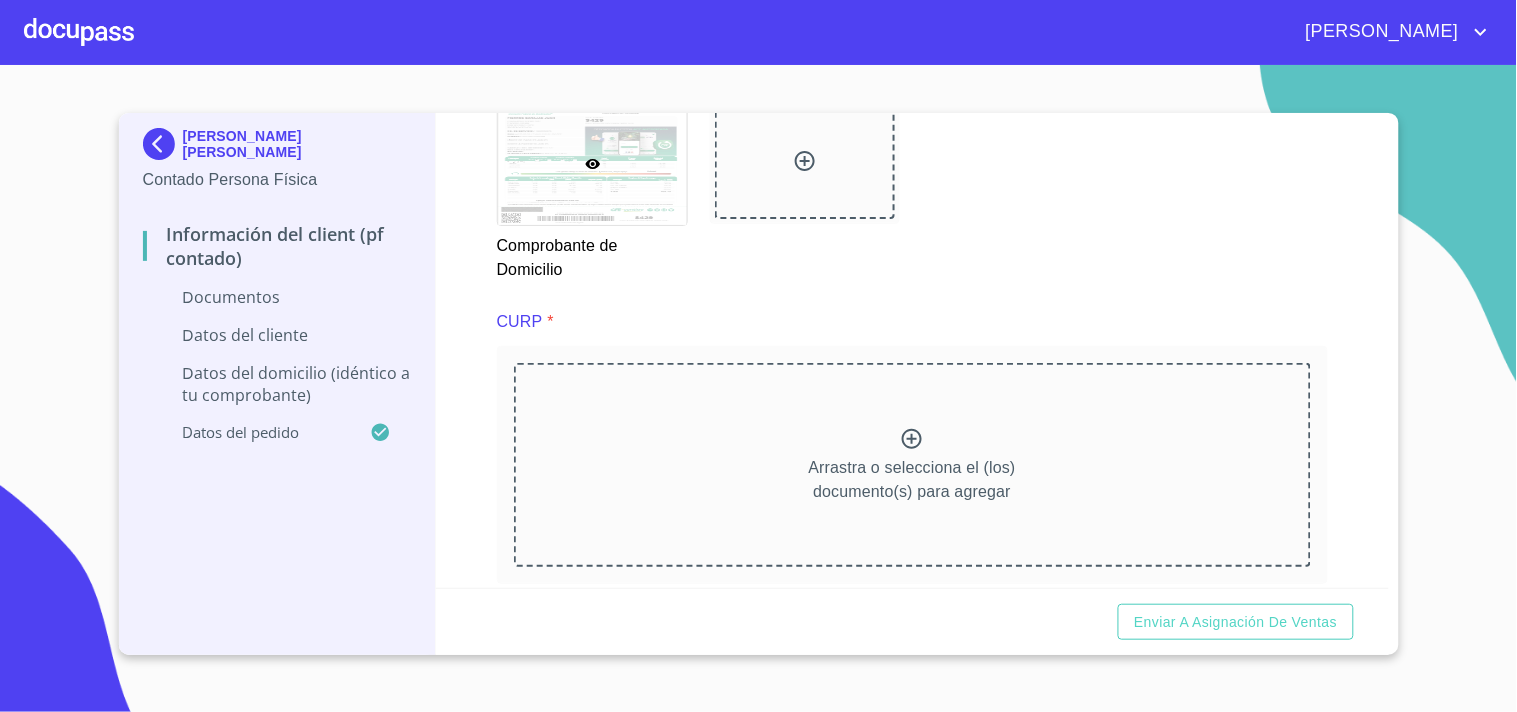 scroll, scrollTop: 1267, scrollLeft: 0, axis: vertical 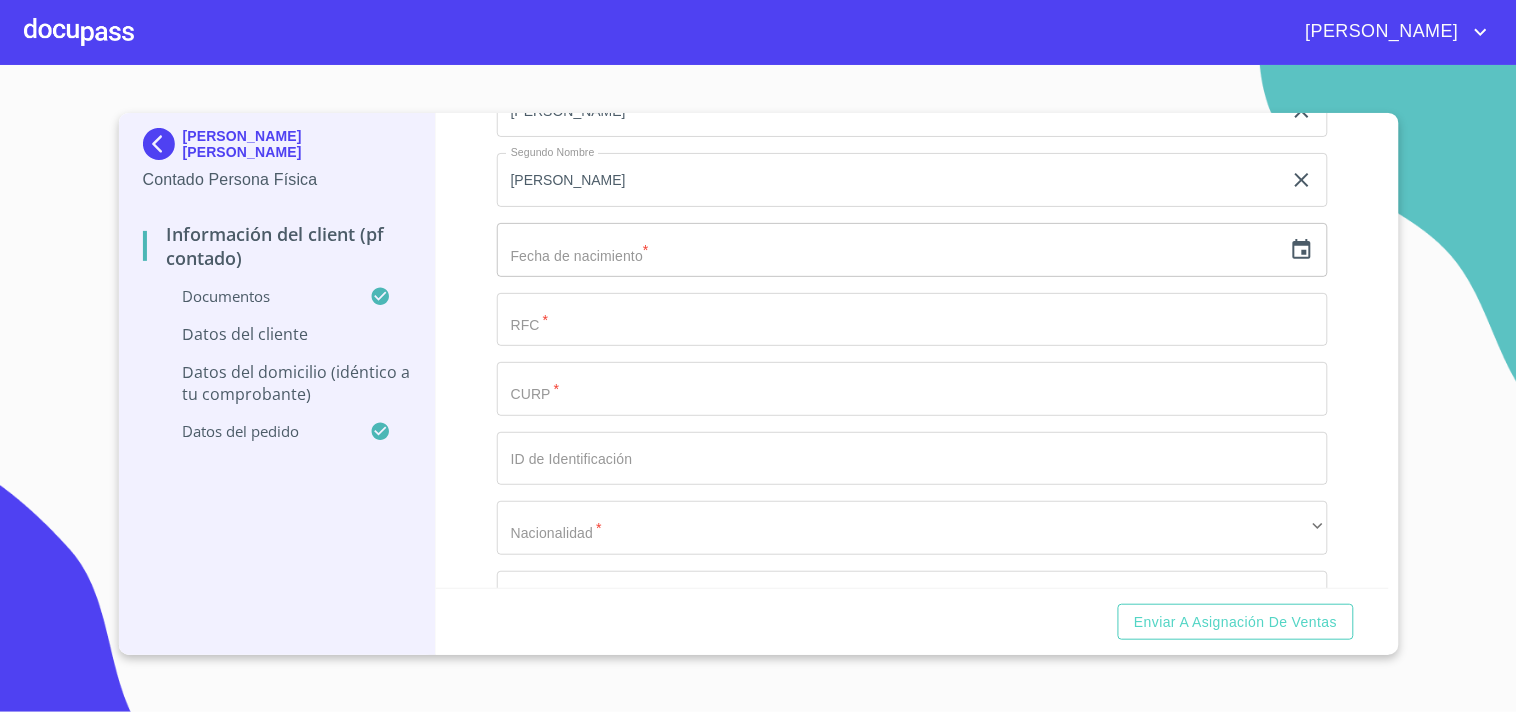 click on "Apellido [PERSON_NAME]   * [PERSON_NAME] ​ Apellido Materno   * [PERSON_NAME] ​ Primer nombre   * [PERSON_NAME] ​ [PERSON_NAME] Nombre [PERSON_NAME] ​ Fecha de nacimiento * ​ RFC   * ​ CURP   * ​ ID de Identificación ​ Nacionalidad   * ​ ​ País de nacimiento   * ​ Sexo   * ​ ​ MXN Celular   * [PHONE_NUMBER] ​" at bounding box center [912, 354] 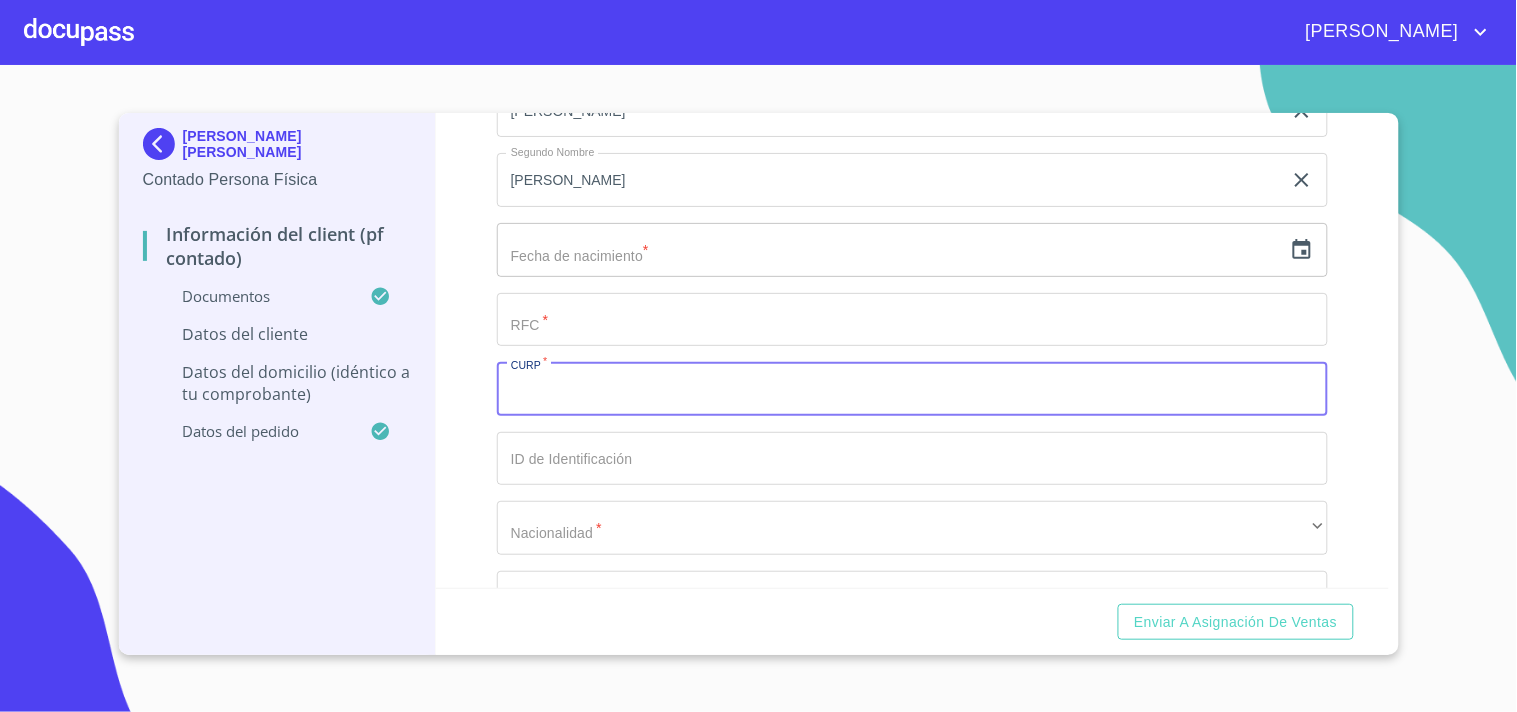 paste on "FIFA760226MJCRLL04" 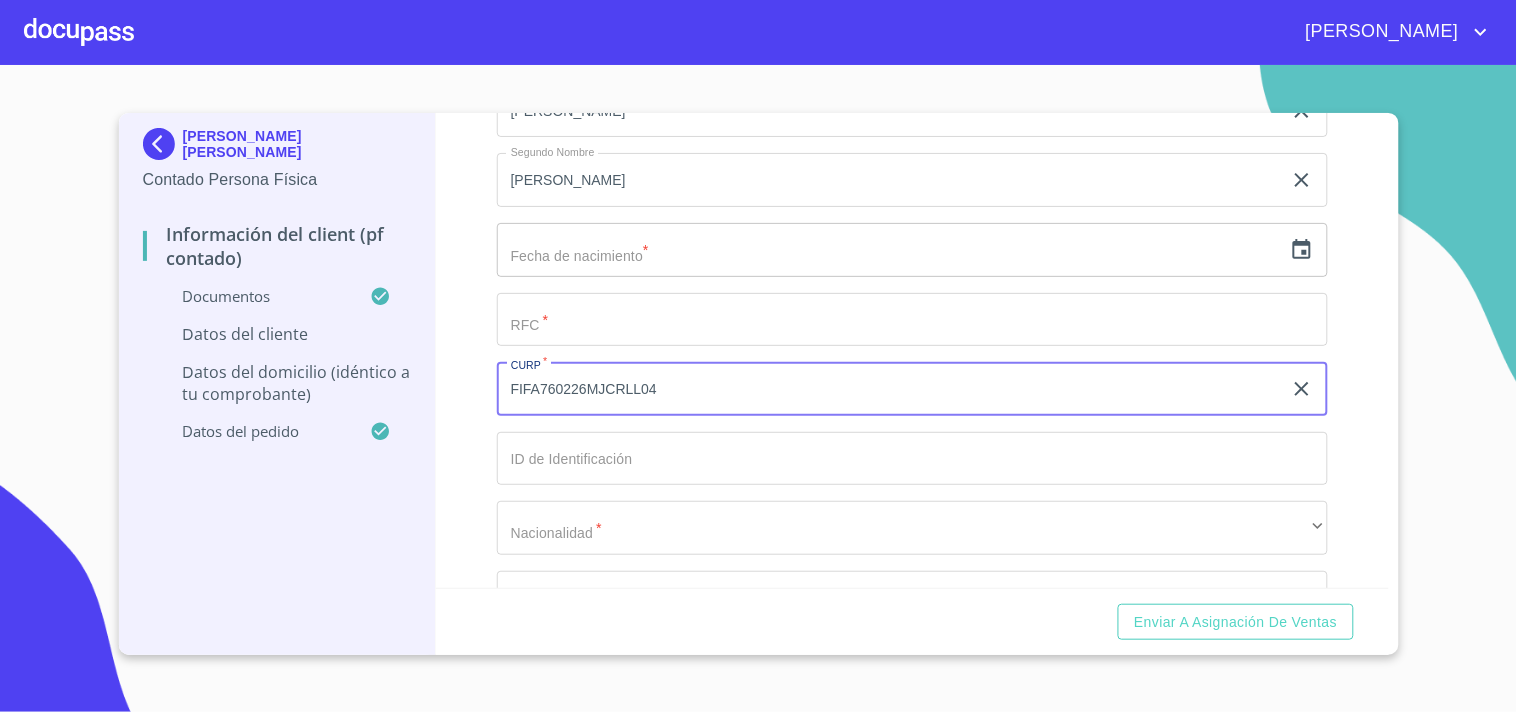 click on "FIFA760226MJCRLL04" at bounding box center (889, 389) 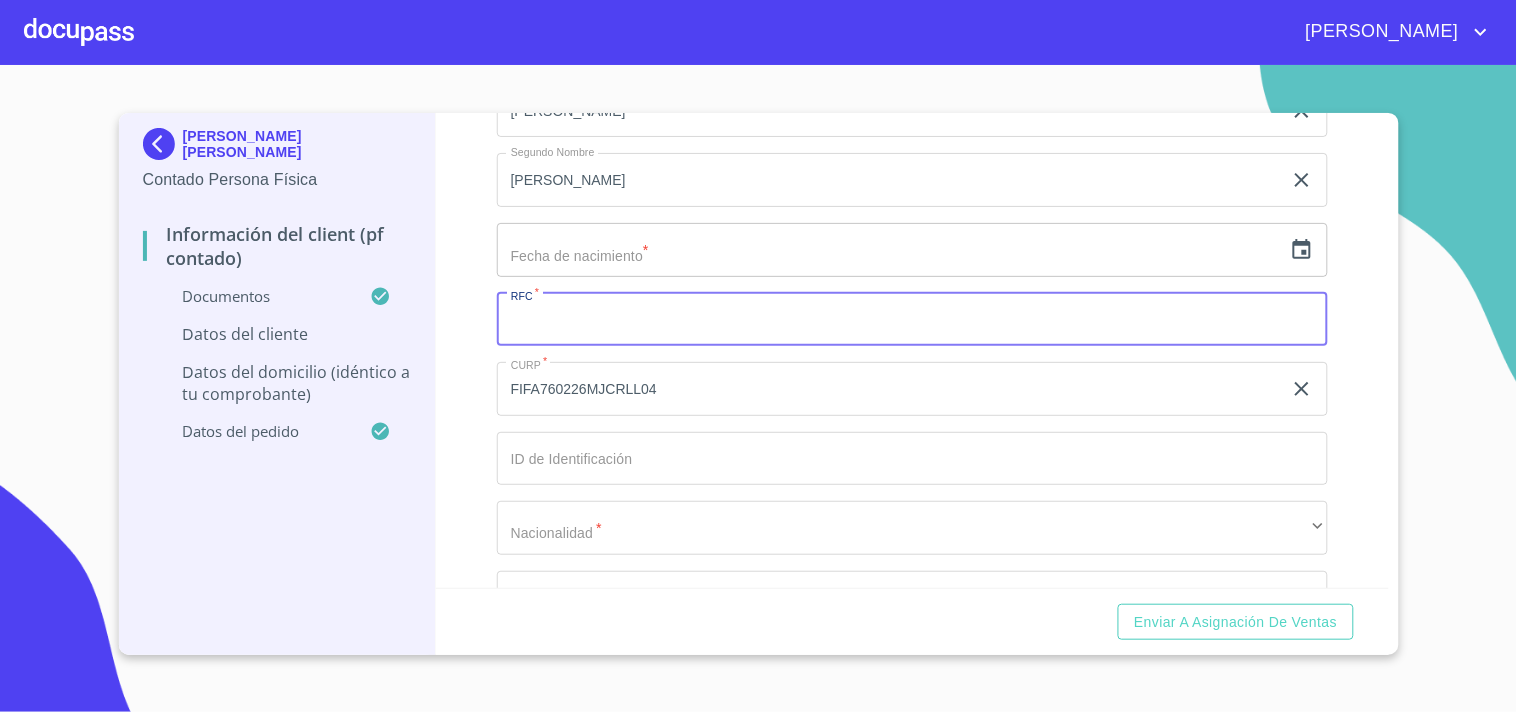 paste on "FIFA760226MJCRLL04" 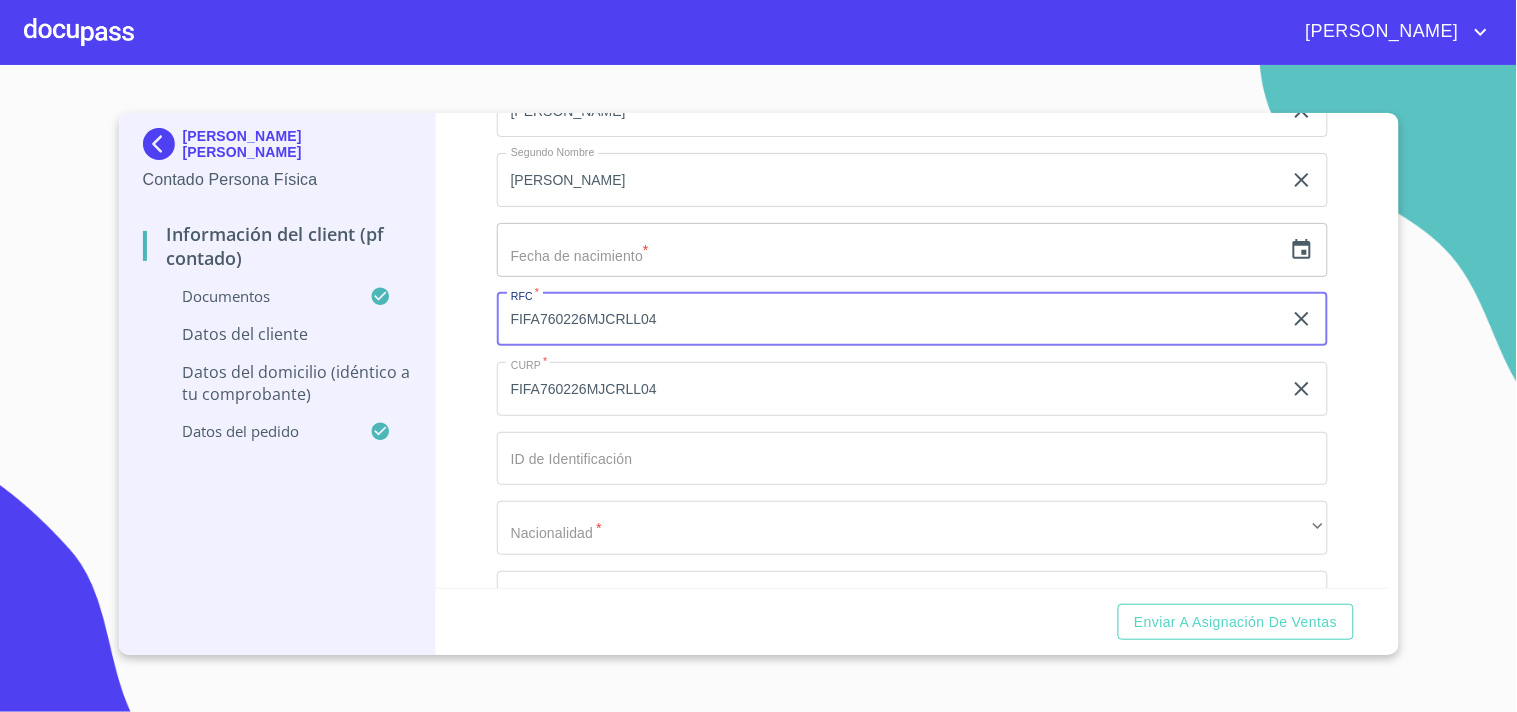 click on "FIFA760226MJCRLL04" at bounding box center [889, 320] 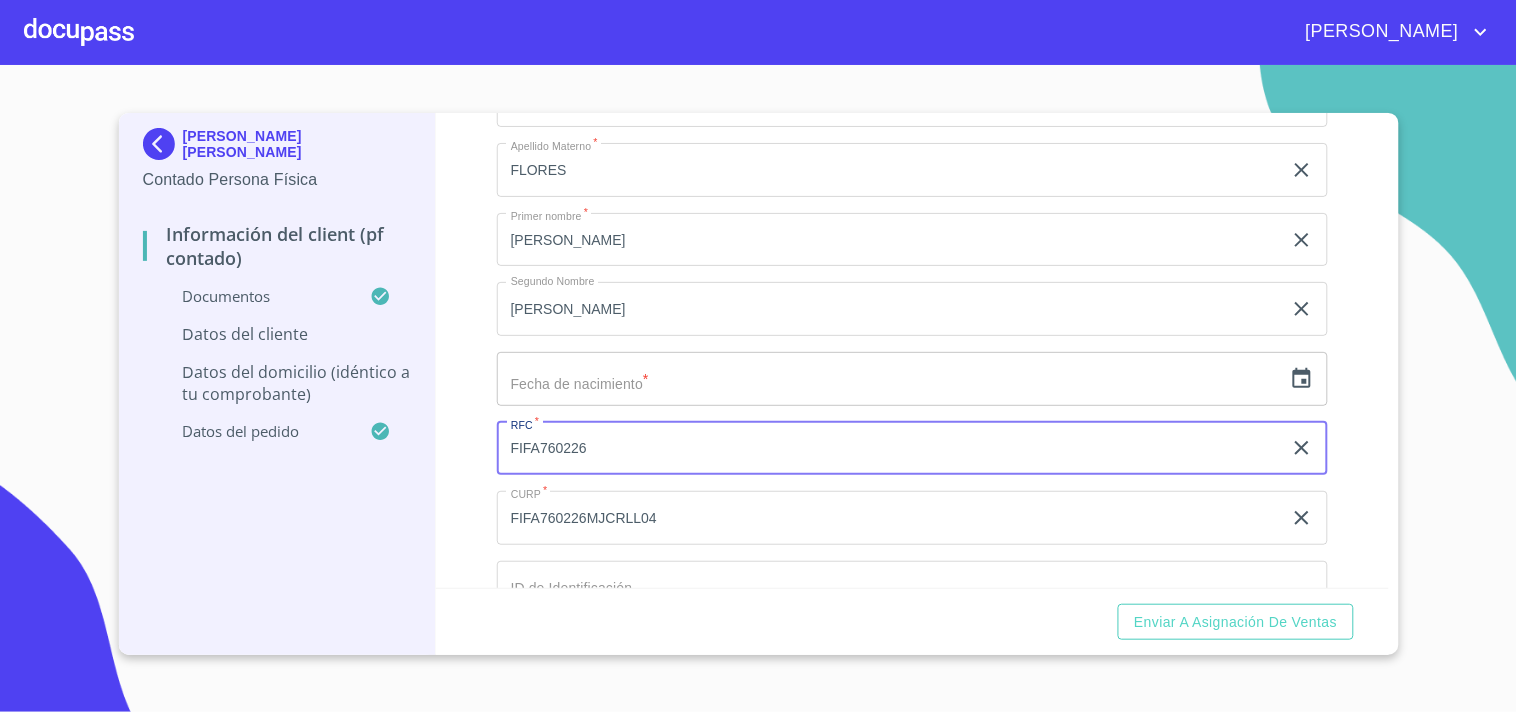 scroll, scrollTop: 3934, scrollLeft: 0, axis: vertical 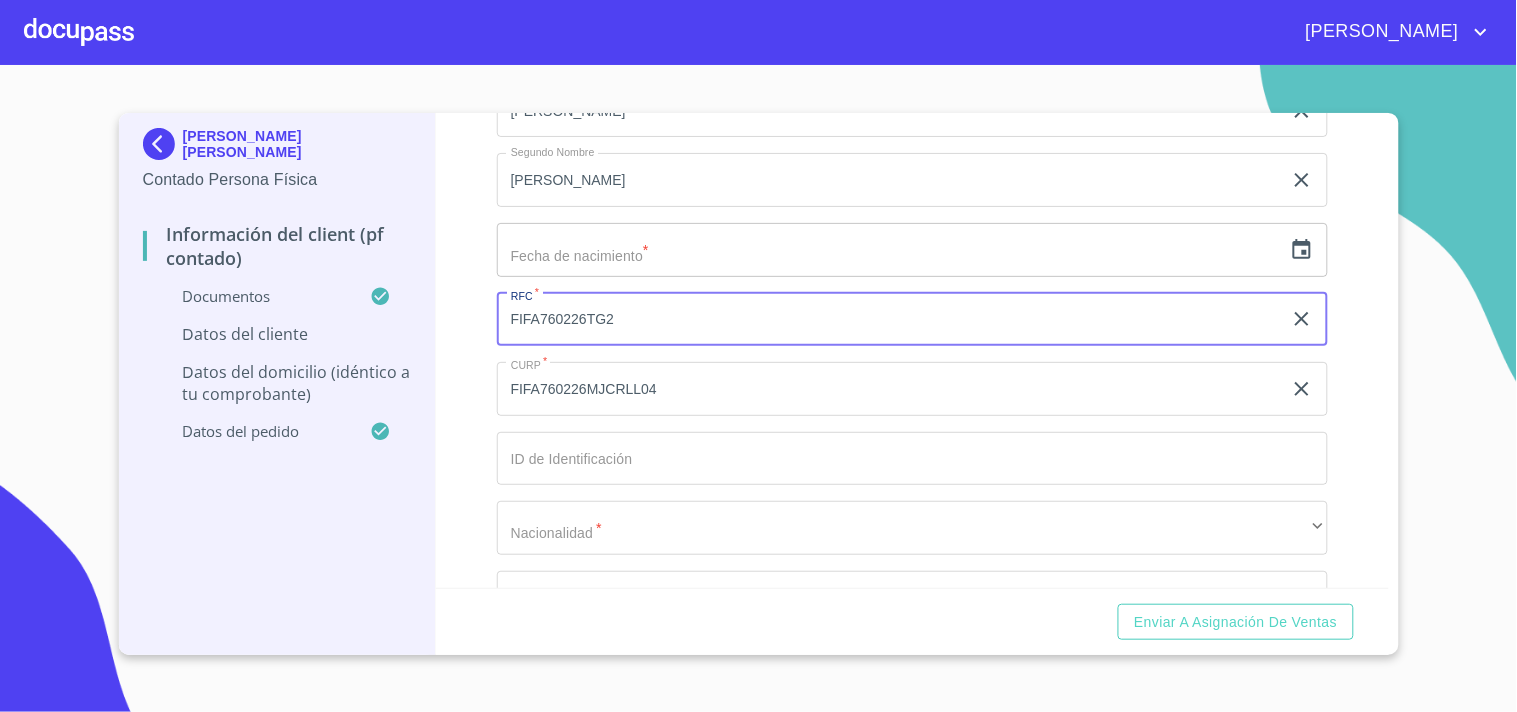 type on "FIFA760226TG2" 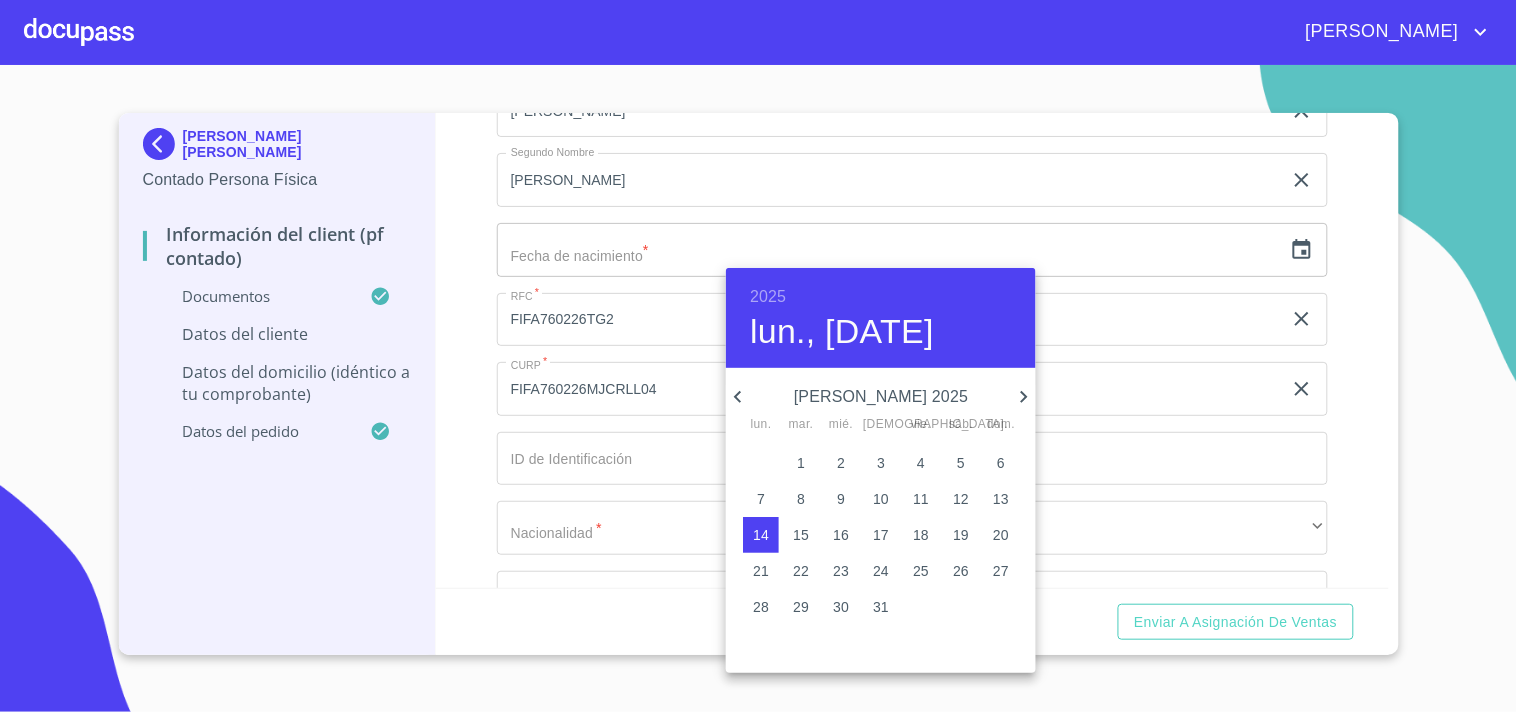 click on "2025" at bounding box center [768, 297] 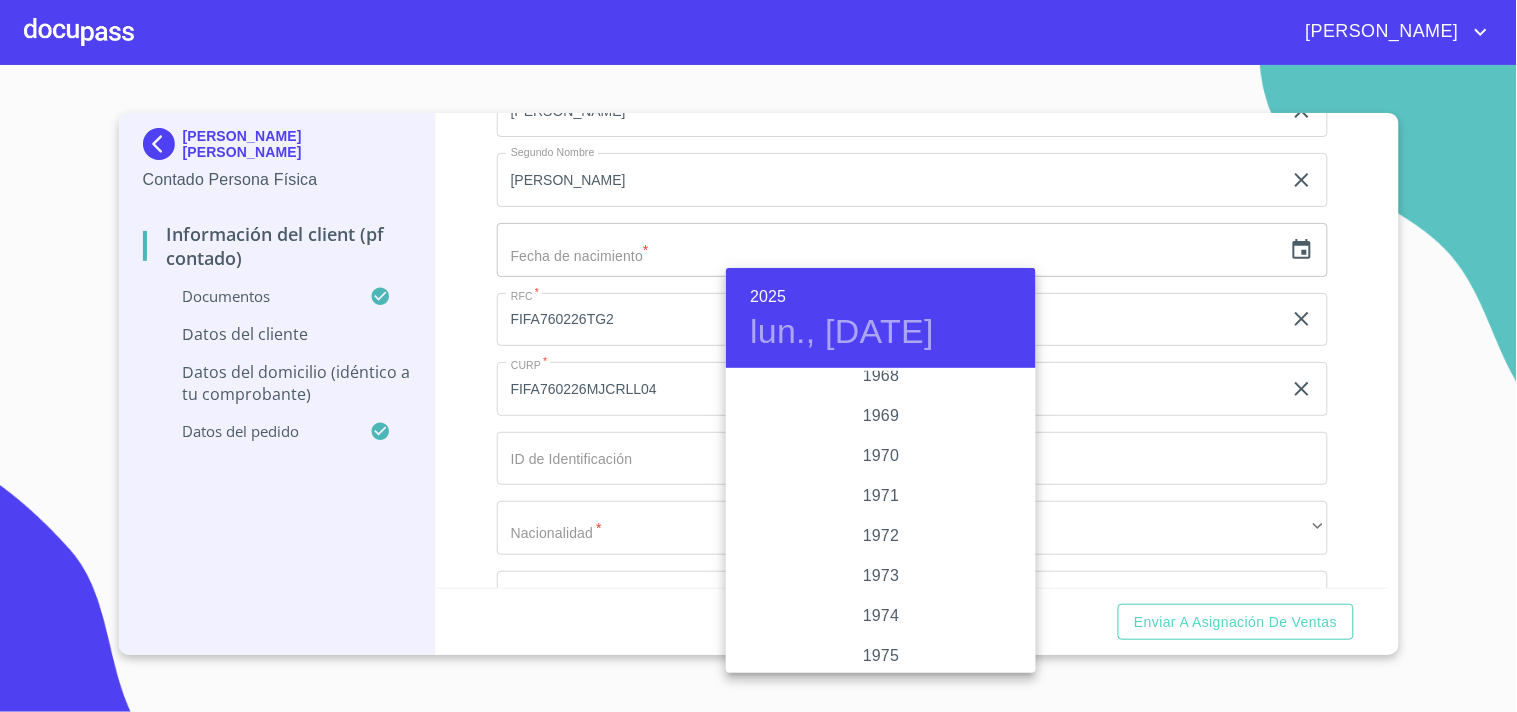 scroll, scrollTop: 1687, scrollLeft: 0, axis: vertical 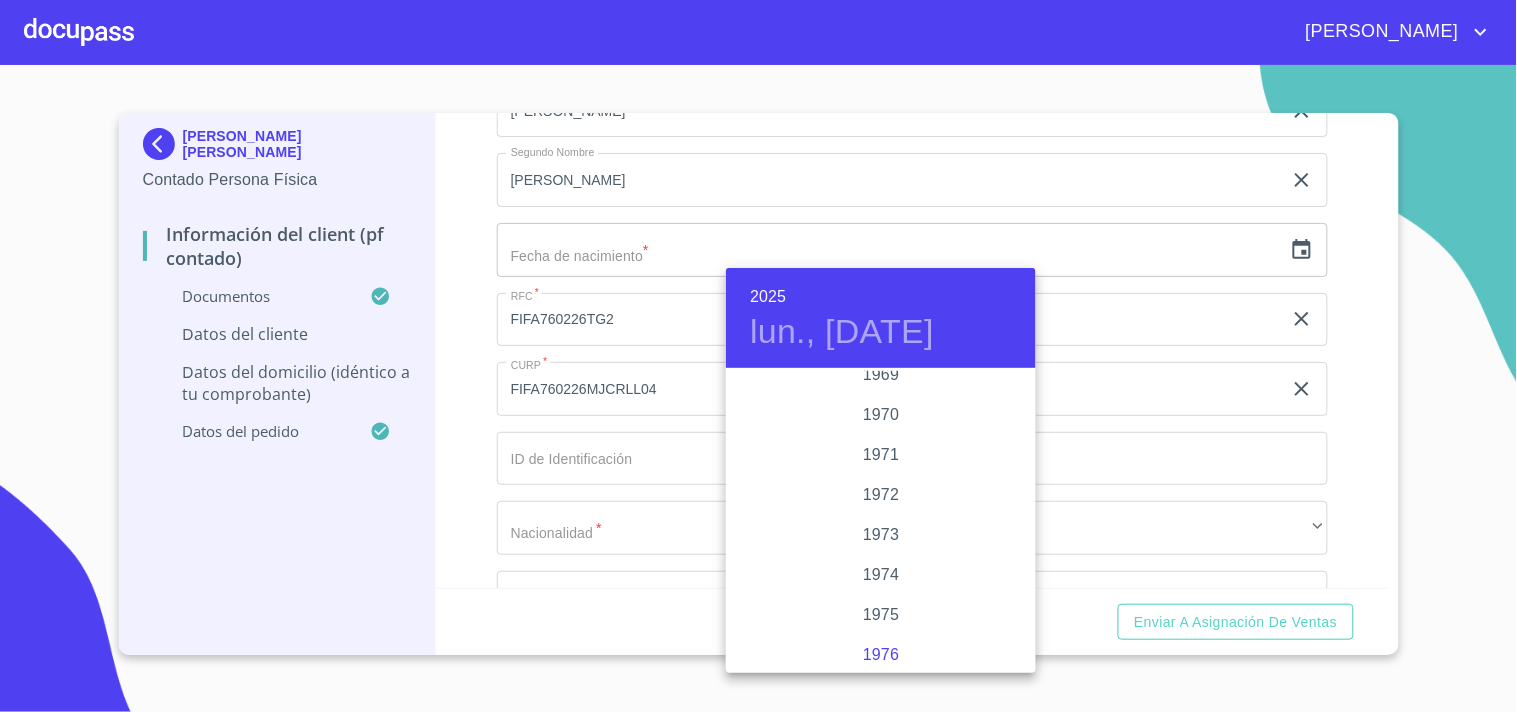 click on "1976" at bounding box center [881, 655] 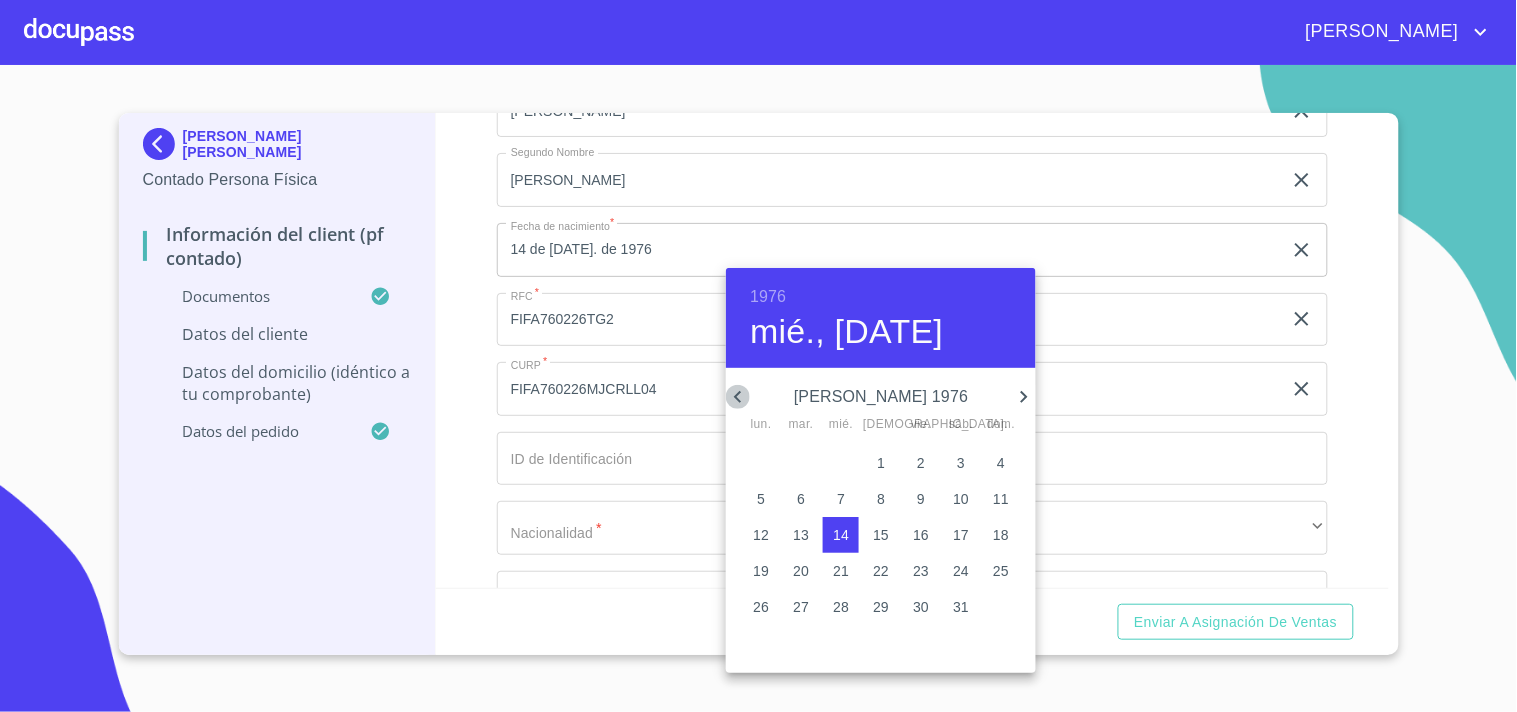 click 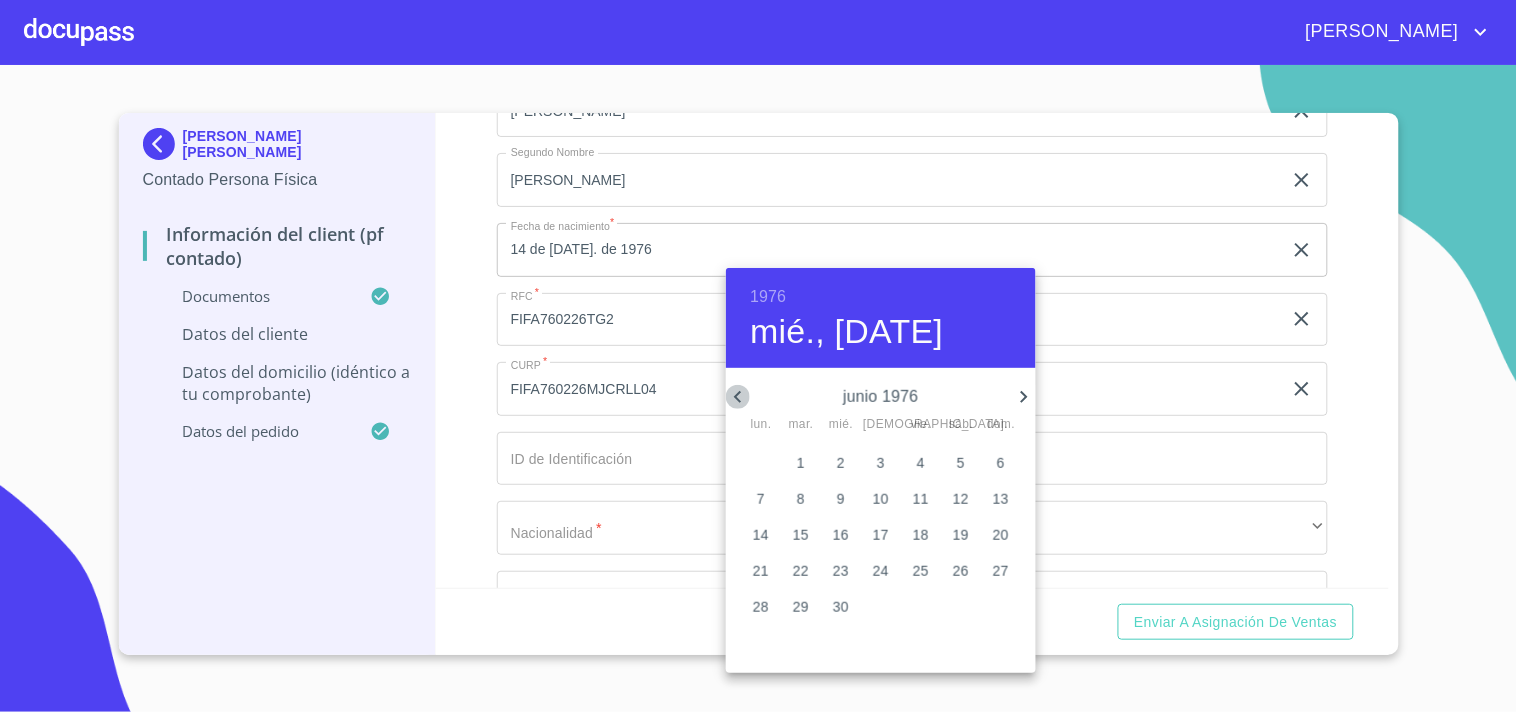 click 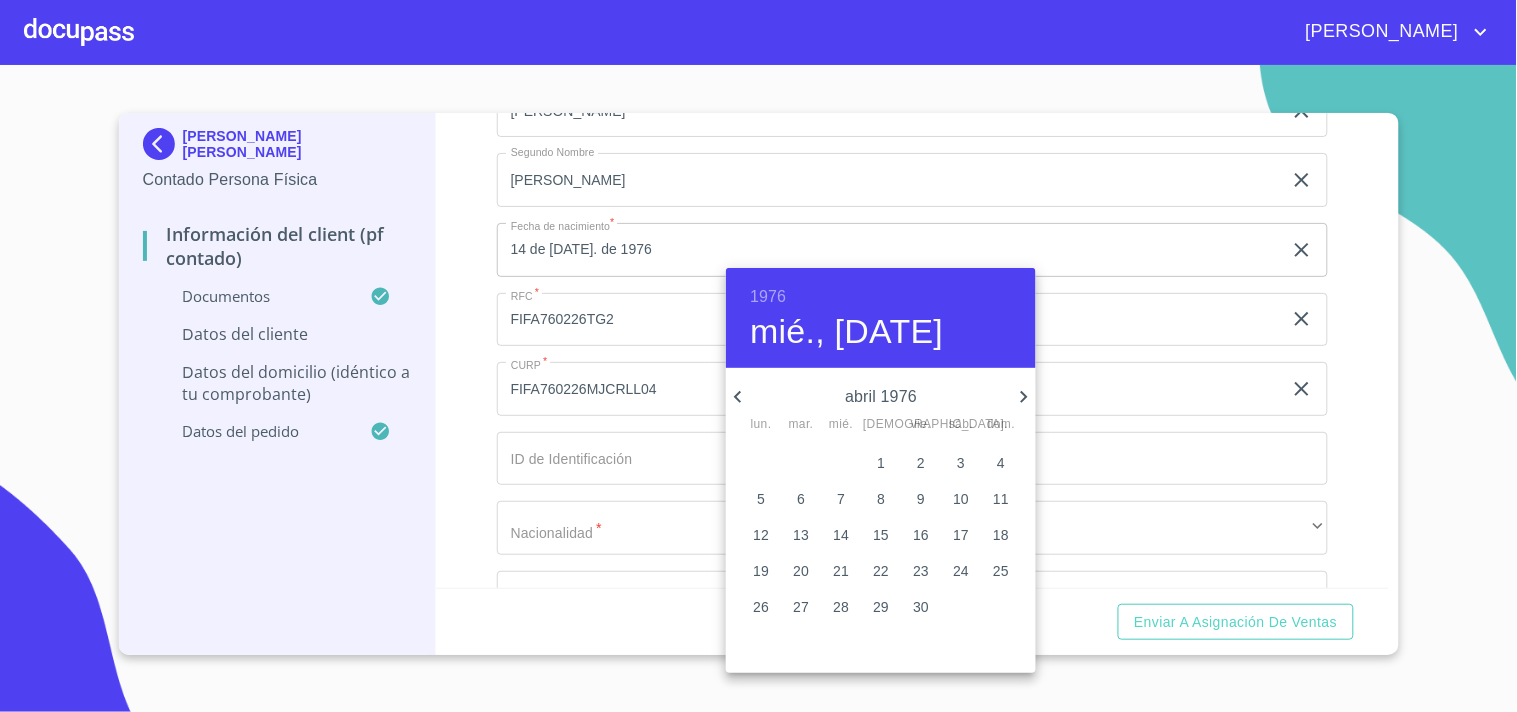 click 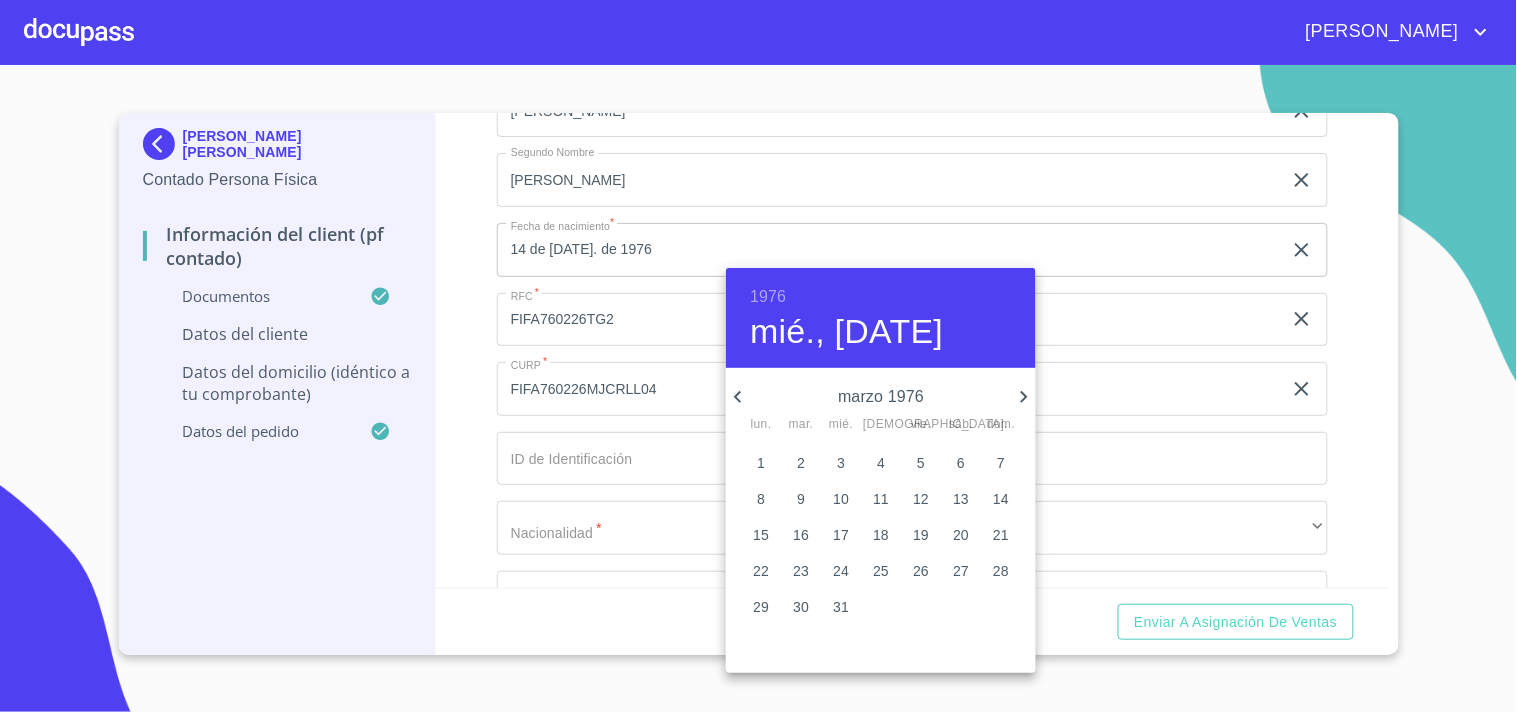 click 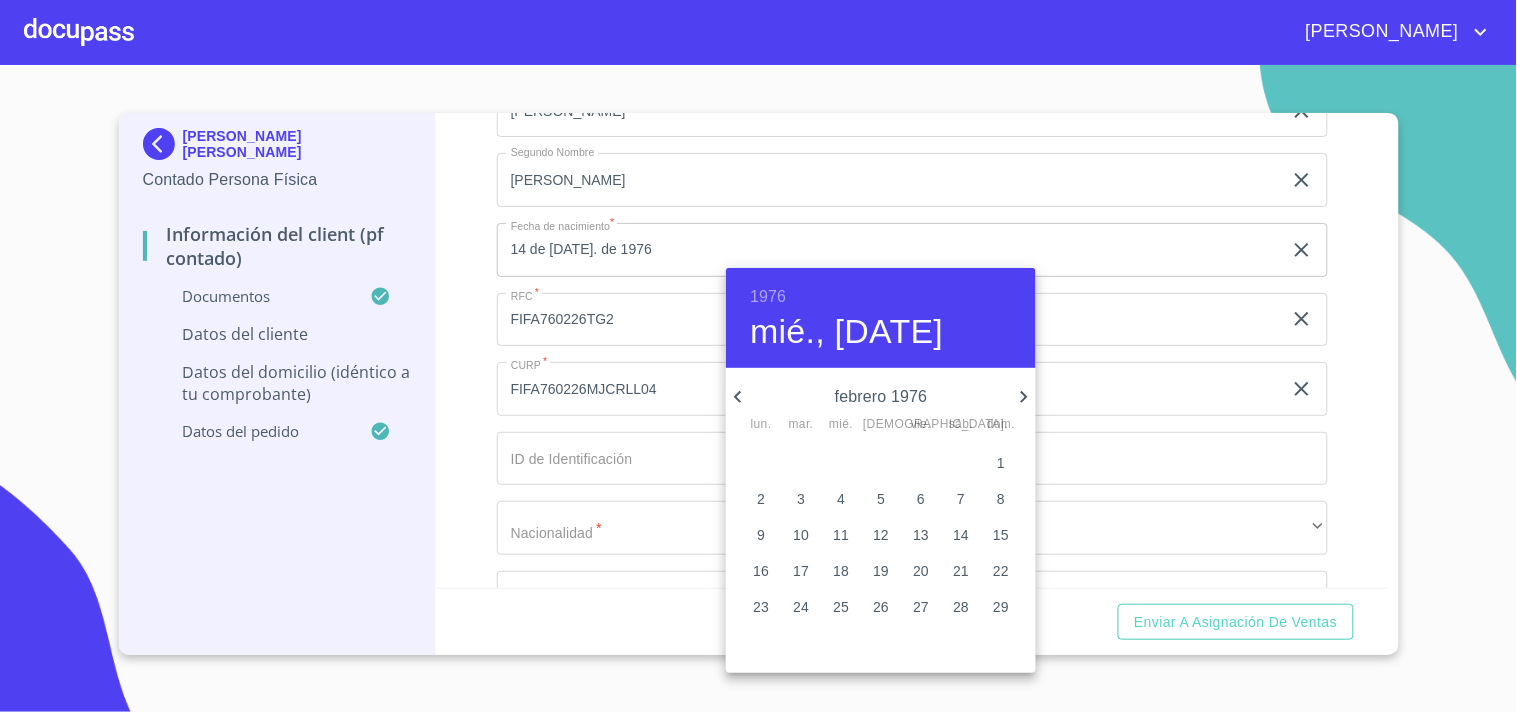 click on "26" at bounding box center [881, 607] 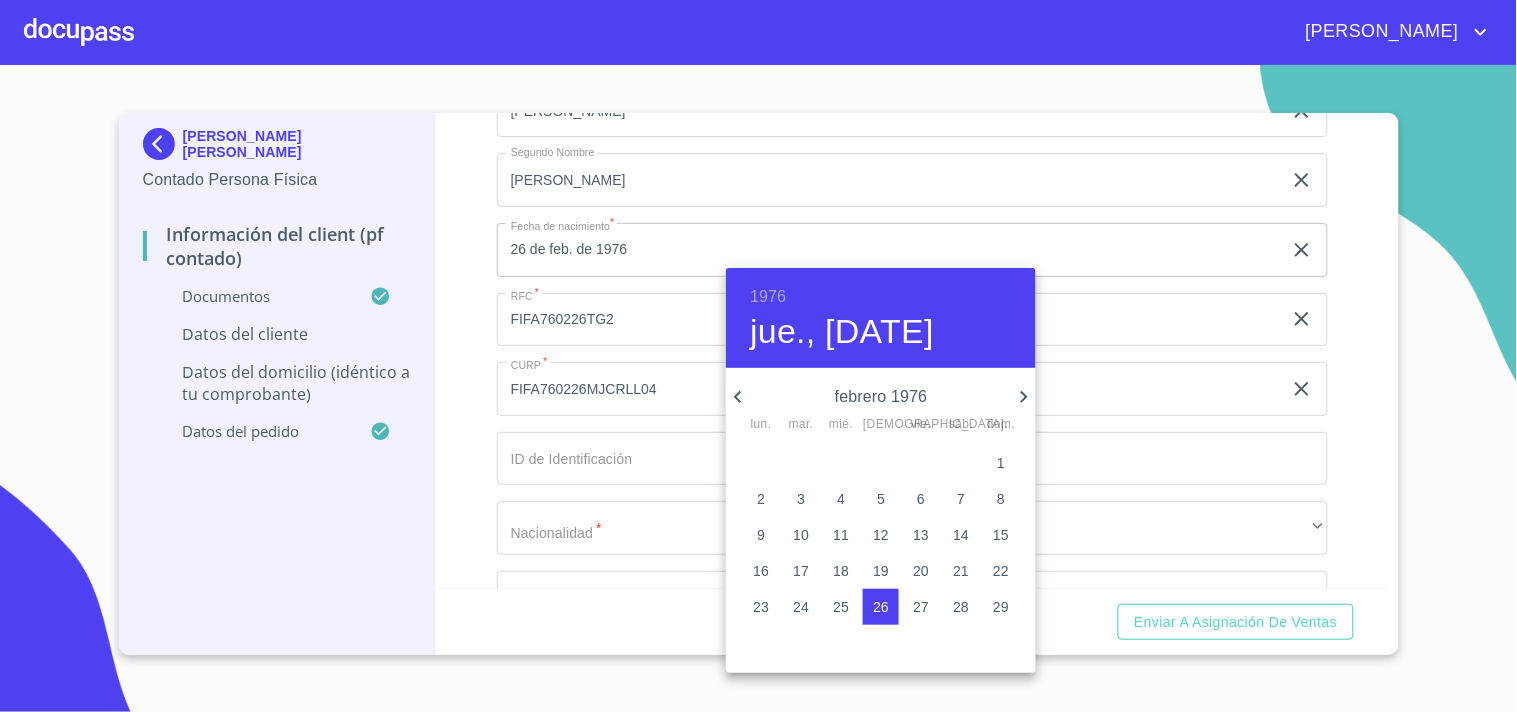 click at bounding box center (758, 356) 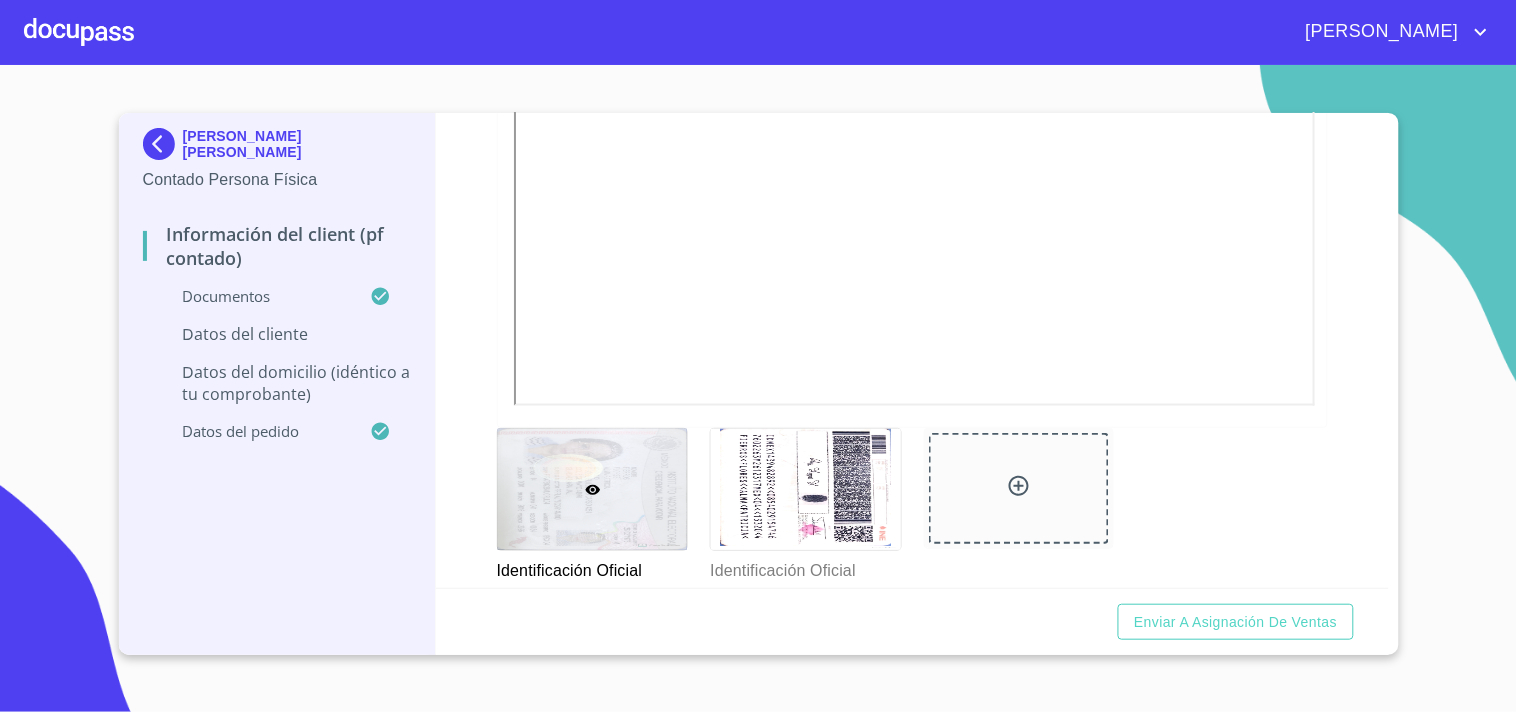 scroll, scrollTop: 601, scrollLeft: 0, axis: vertical 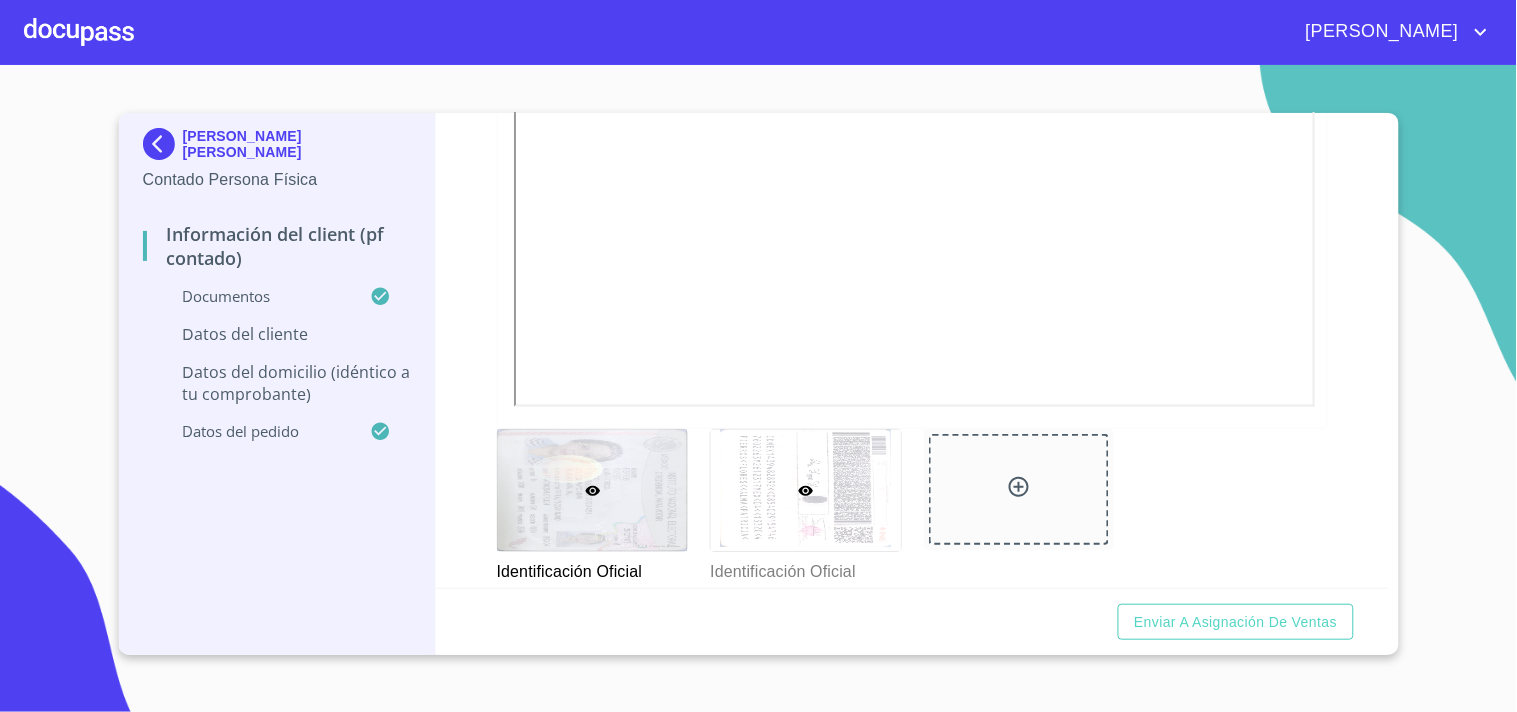 click 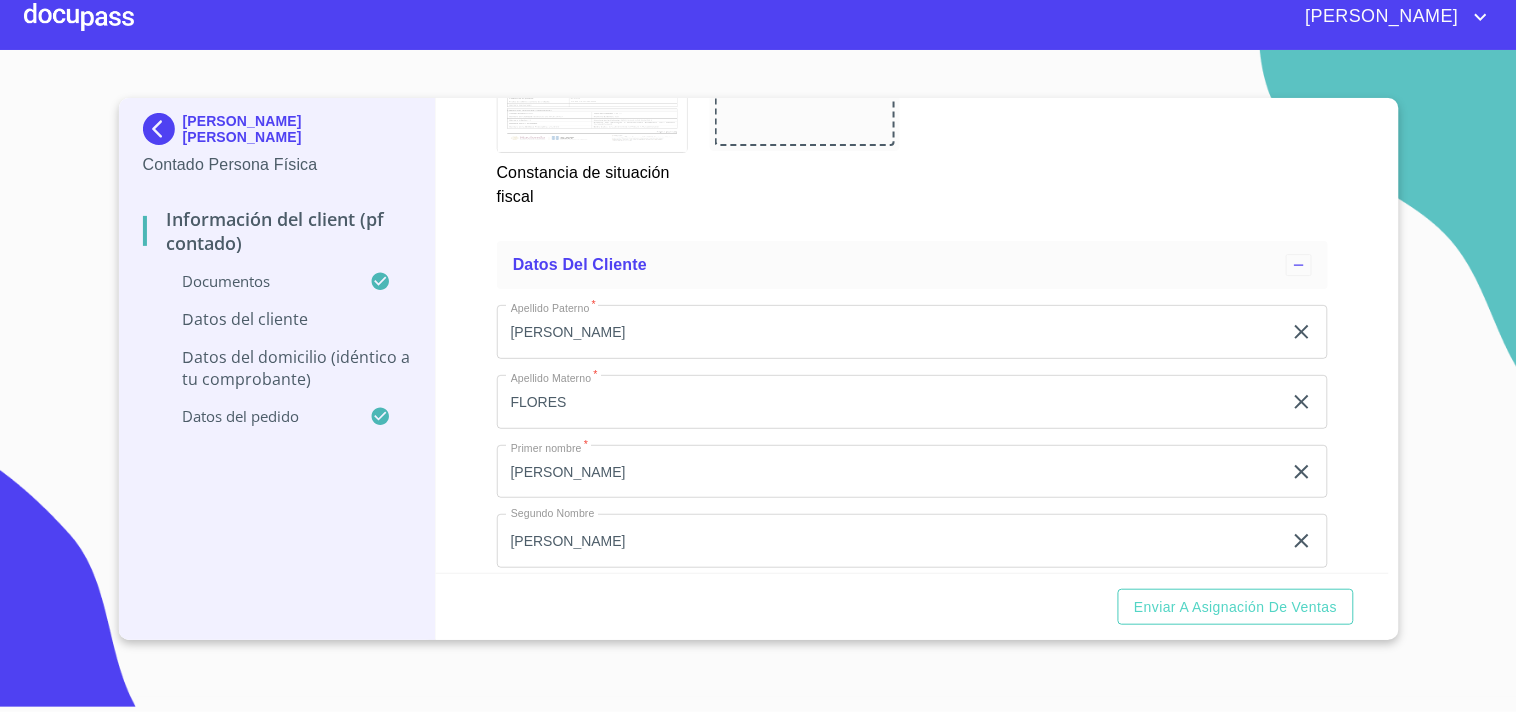 scroll, scrollTop: 3973, scrollLeft: 0, axis: vertical 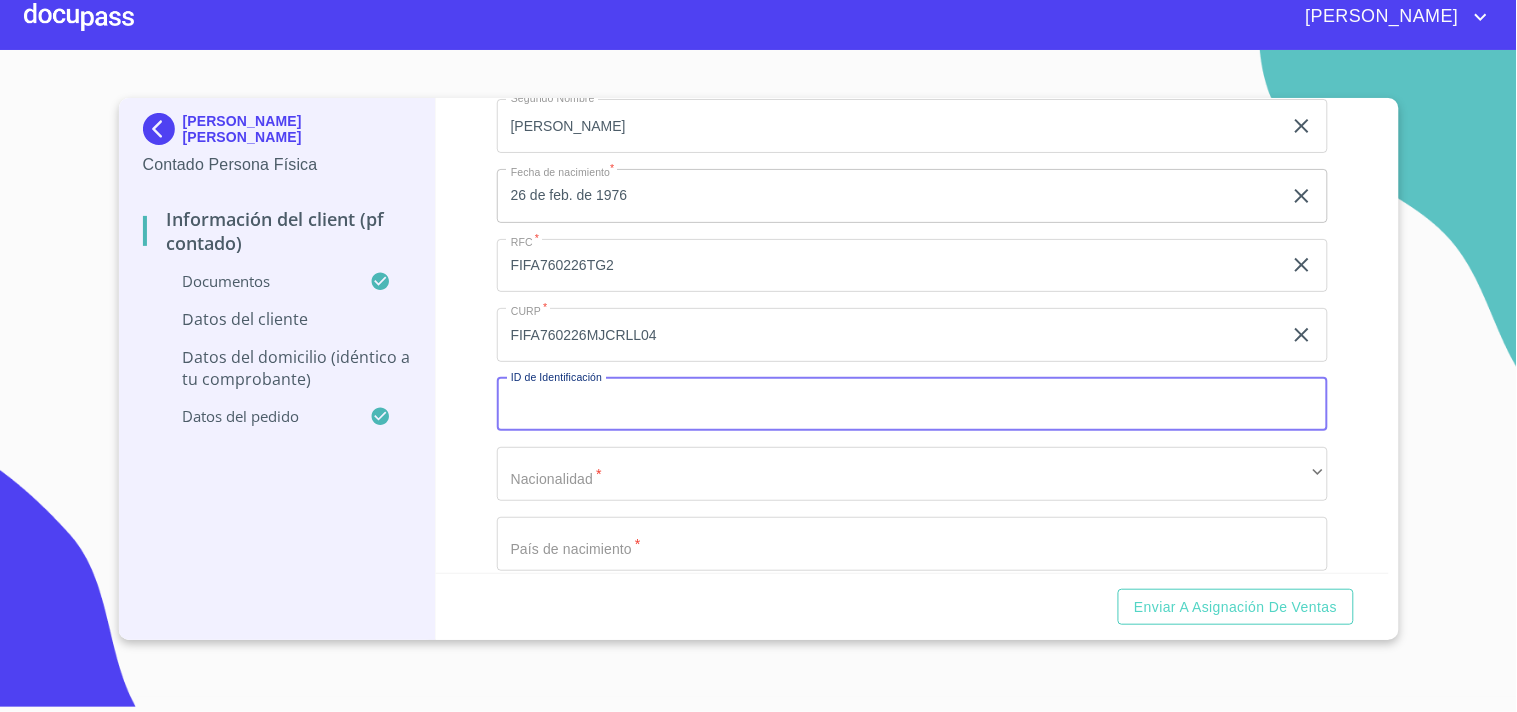 click on "Documento de identificación.   *" at bounding box center (912, 405) 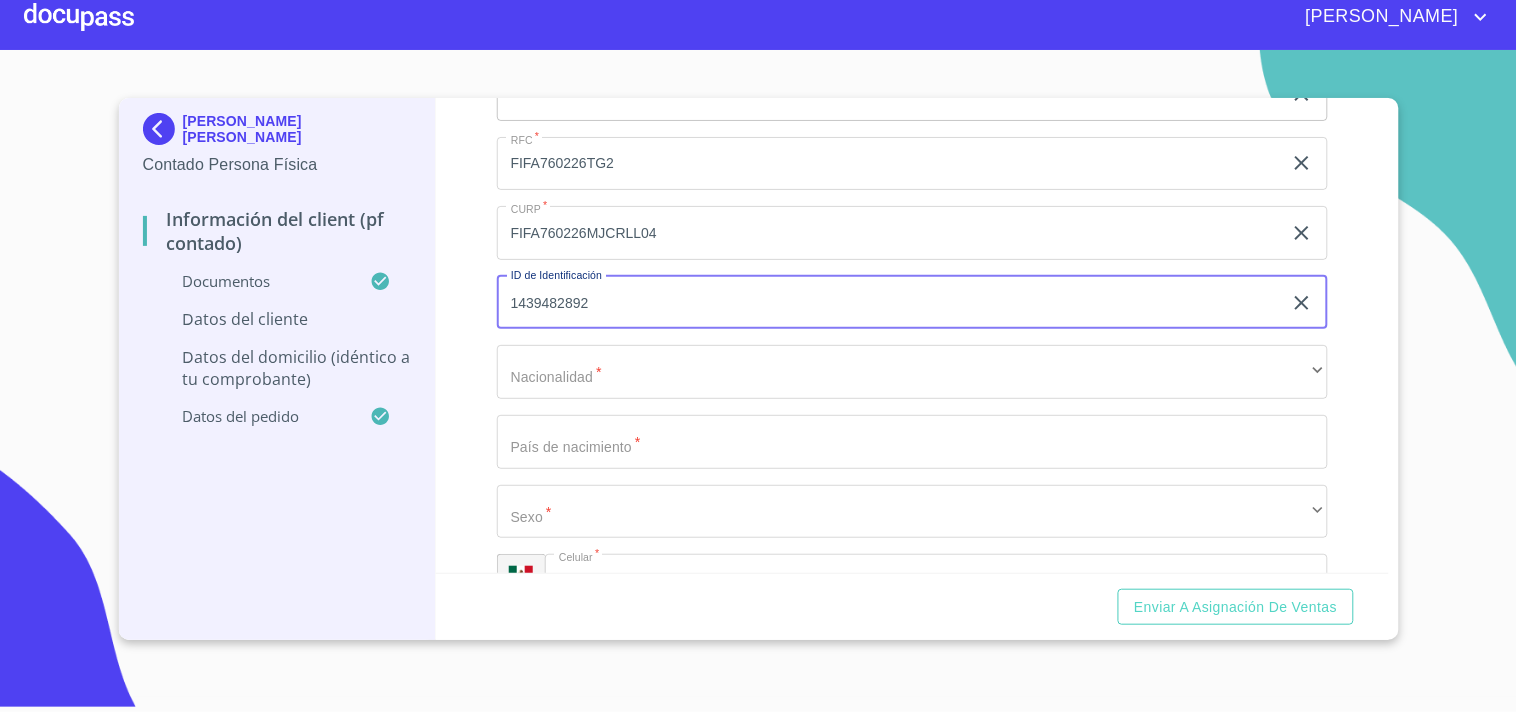 scroll, scrollTop: 4077, scrollLeft: 0, axis: vertical 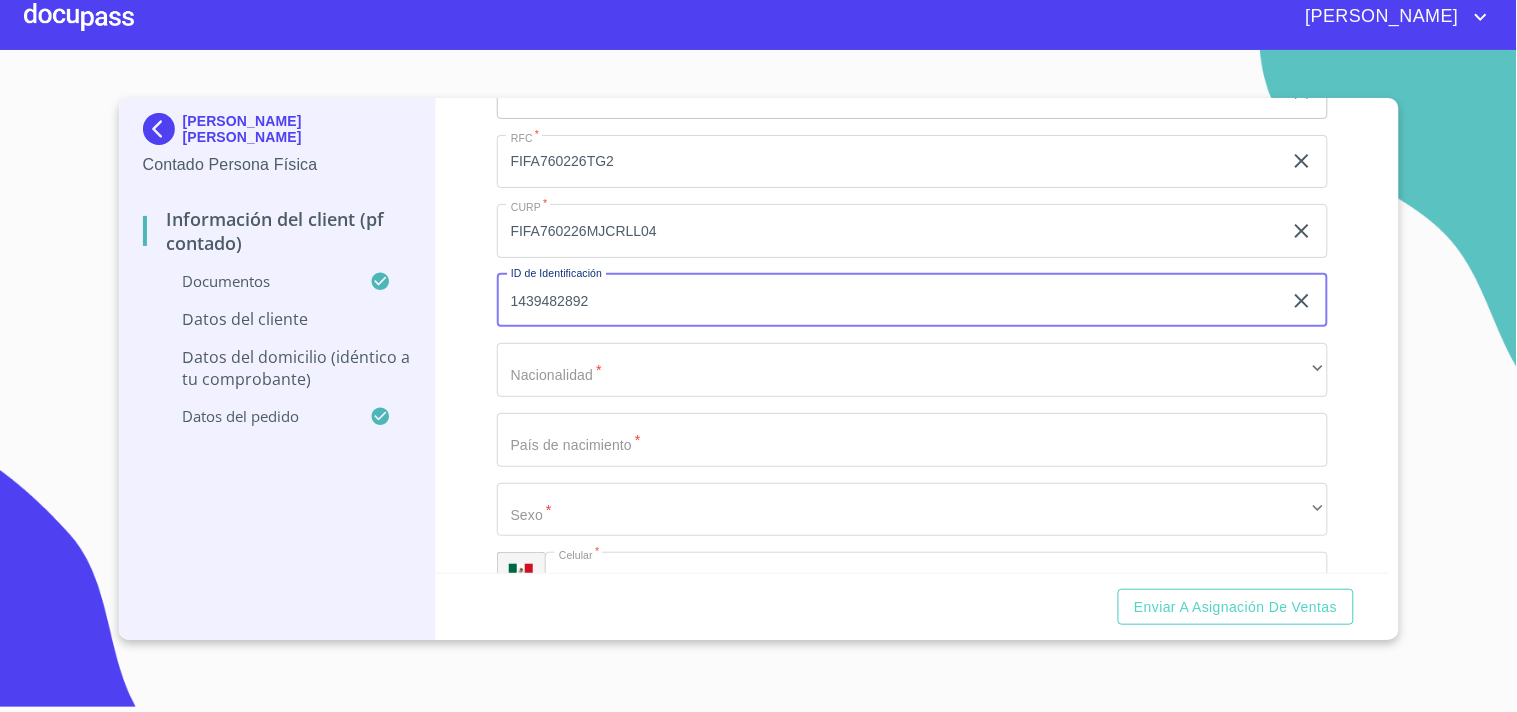 type on "1439482892" 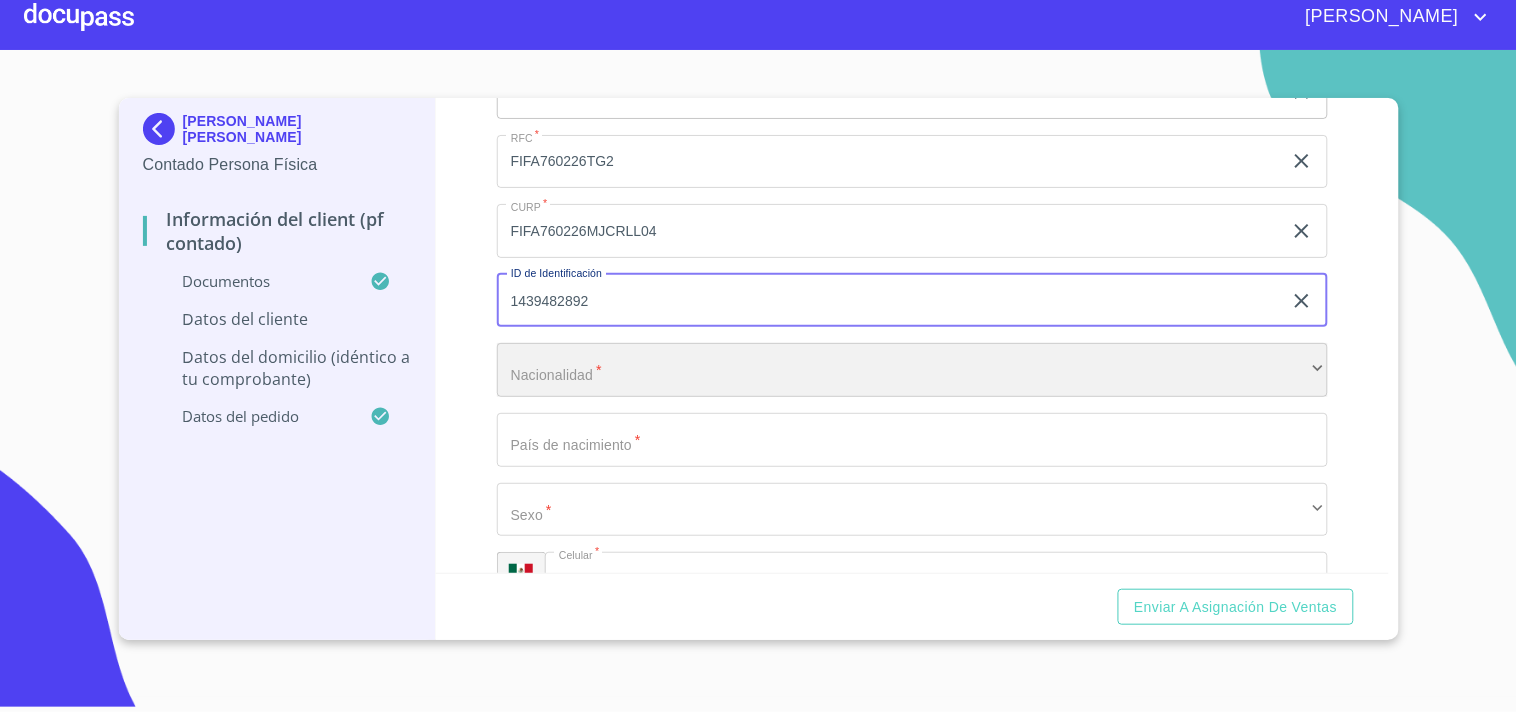 click on "​" at bounding box center [912, 370] 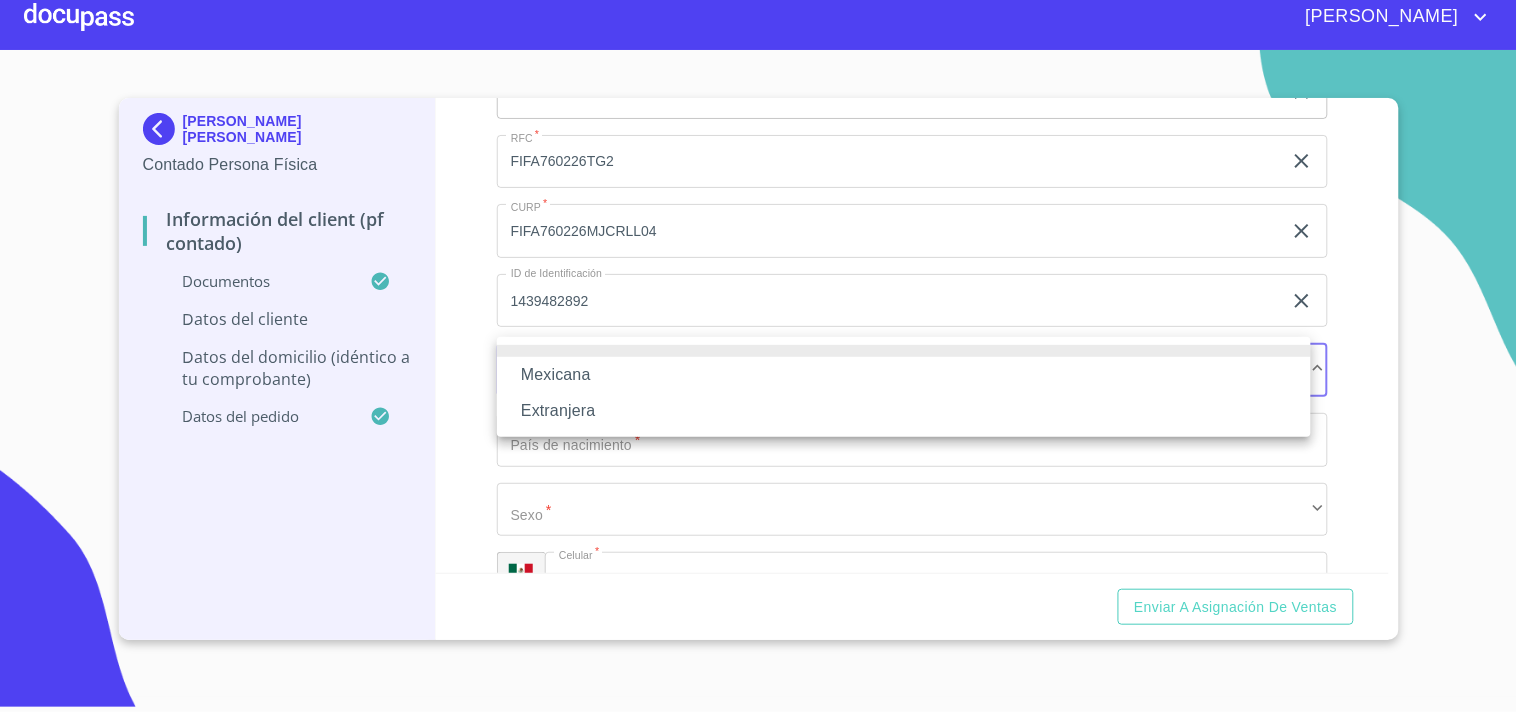 click on "Mexicana" at bounding box center [904, 375] 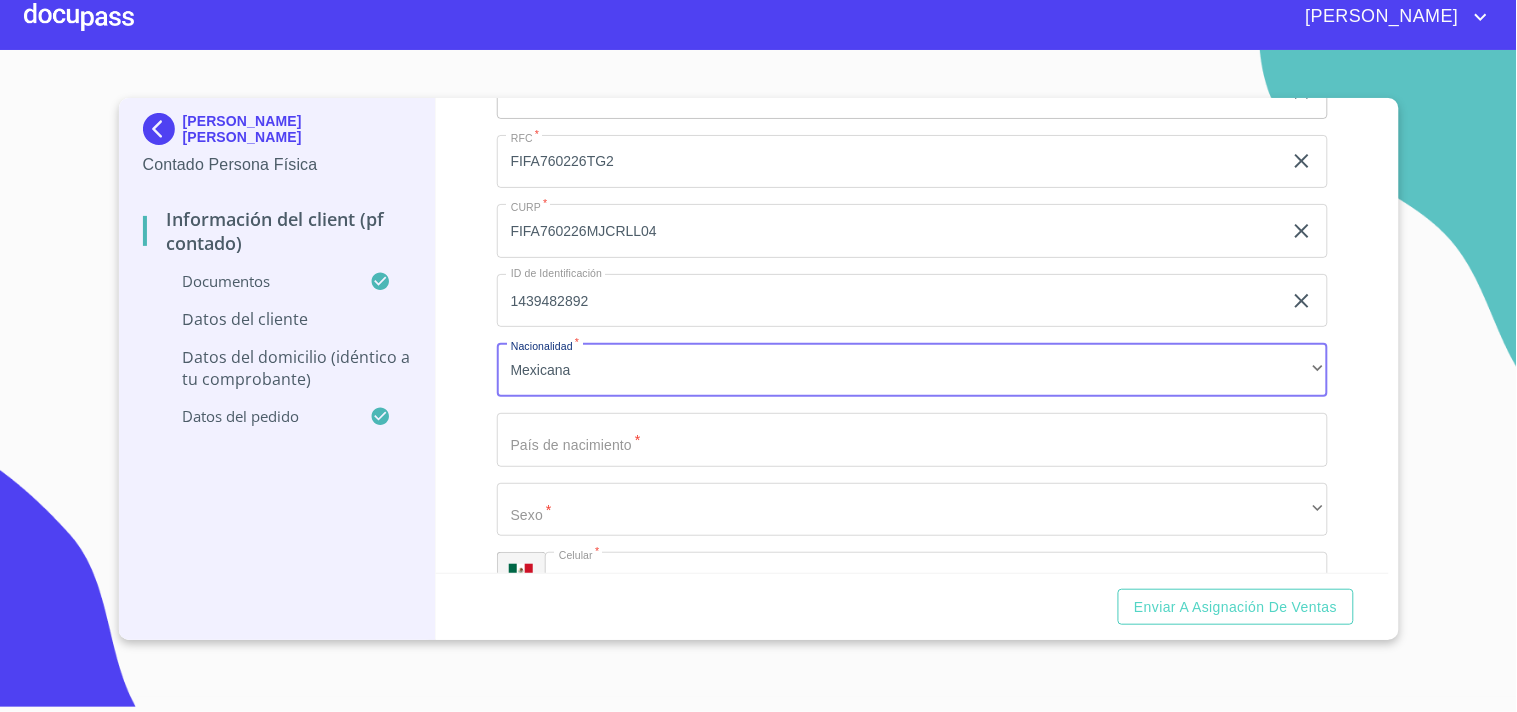 click on "Documento de identificación.   *" at bounding box center [889, -187] 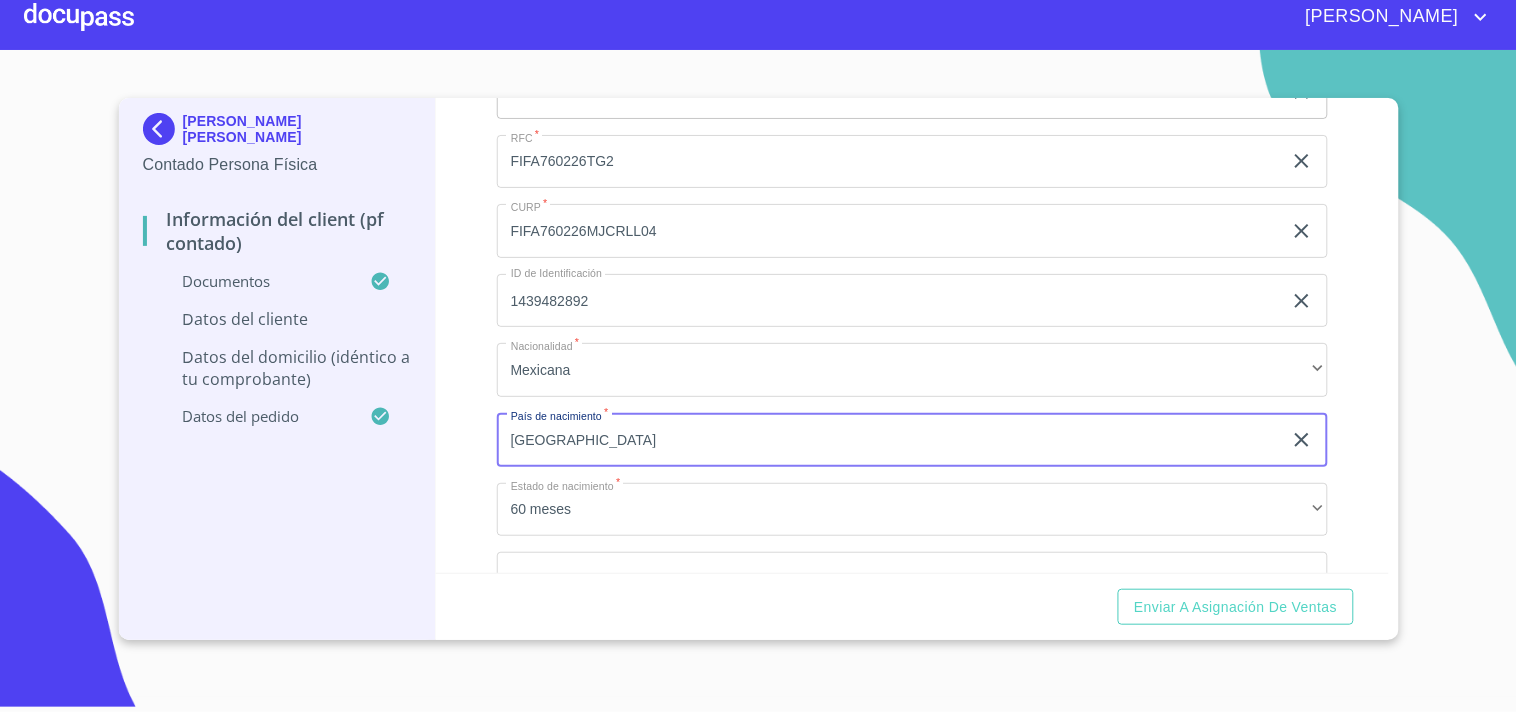 type on "[GEOGRAPHIC_DATA]" 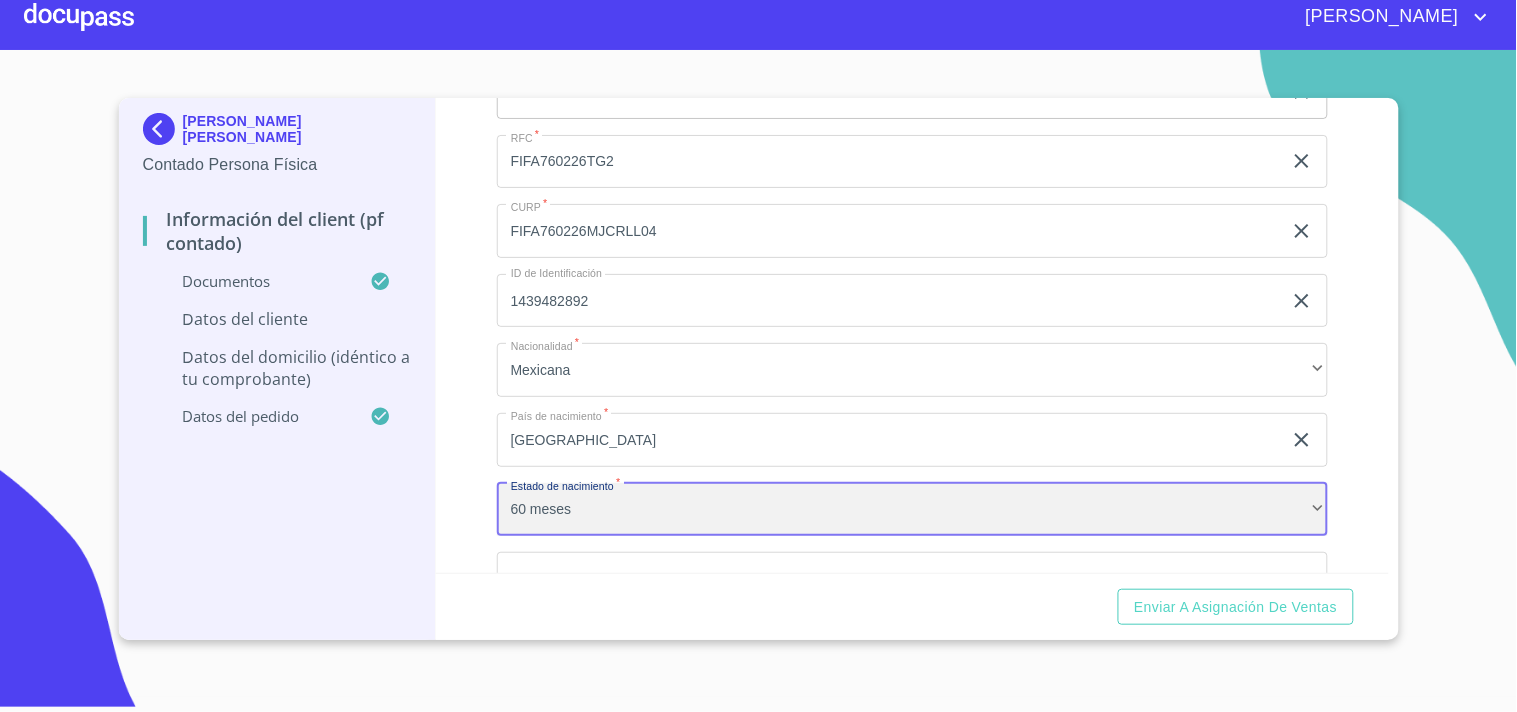 click on "60 meses" at bounding box center (912, 510) 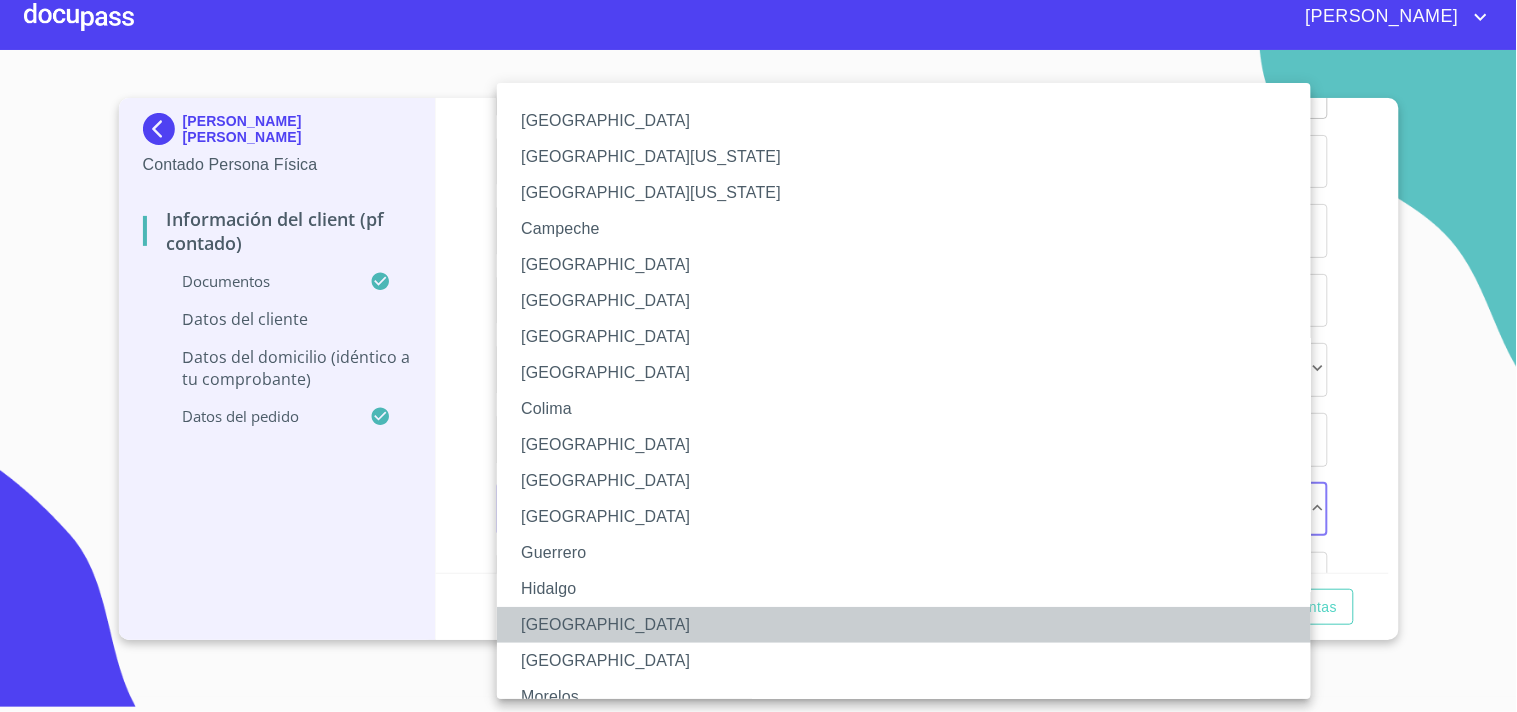 click on "[GEOGRAPHIC_DATA]" at bounding box center [912, 625] 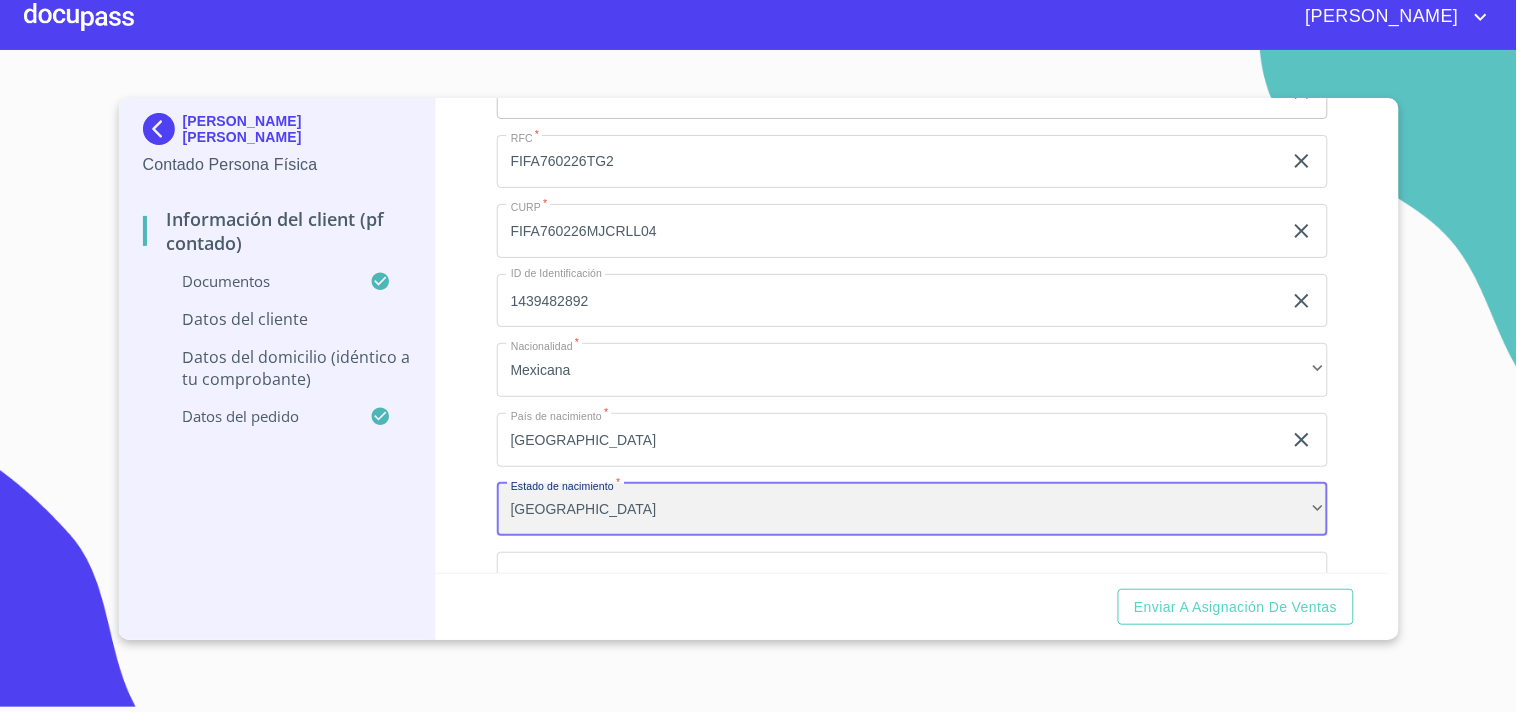 scroll, scrollTop: 4300, scrollLeft: 0, axis: vertical 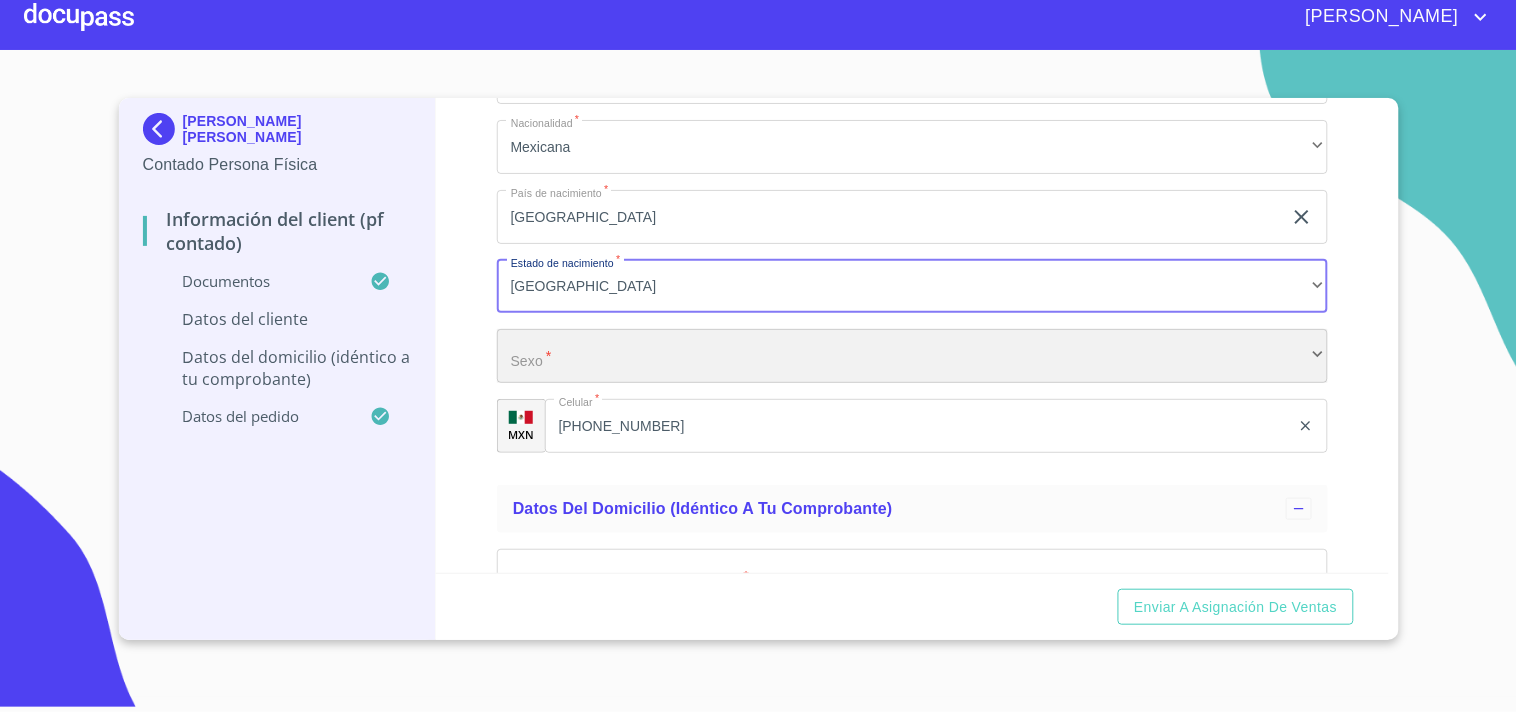 click on "​" at bounding box center (912, 356) 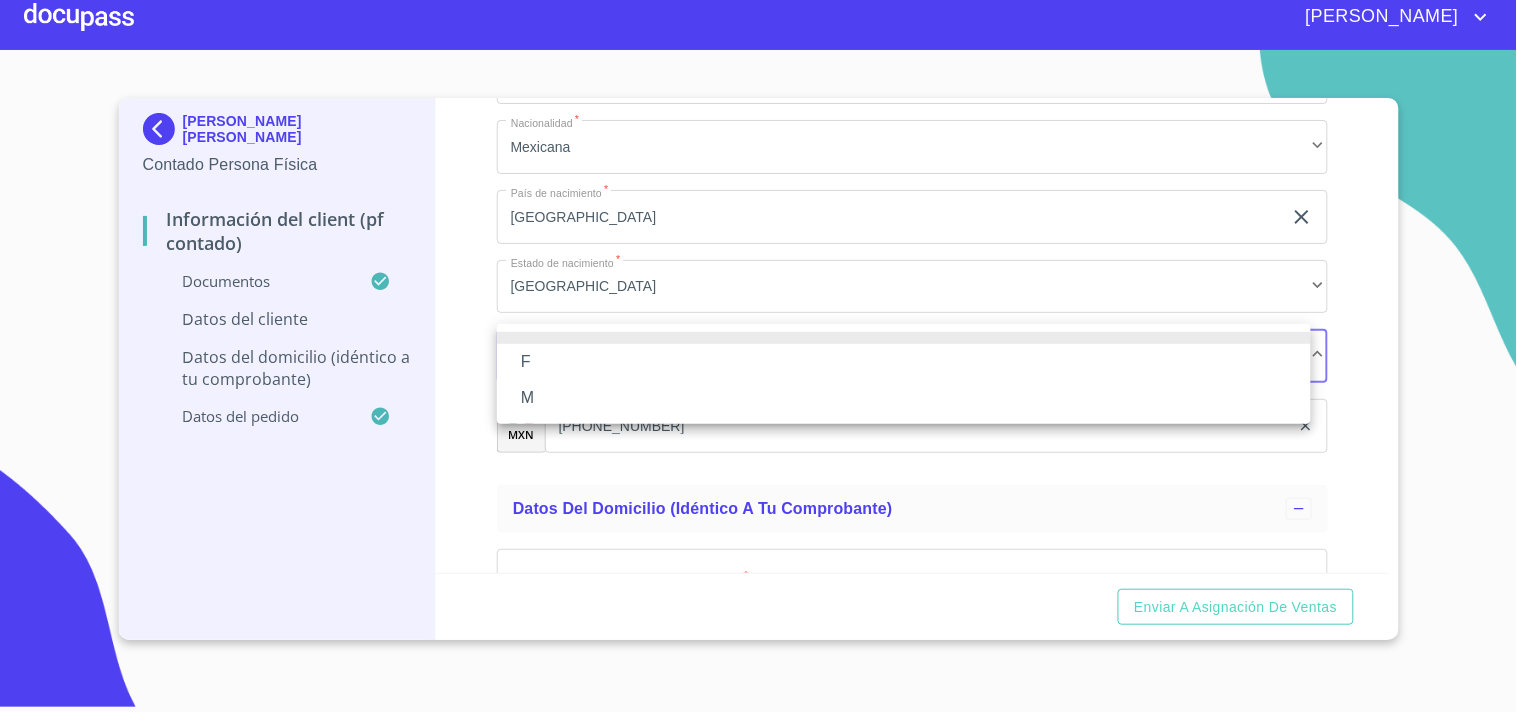 click on "M" at bounding box center (904, 398) 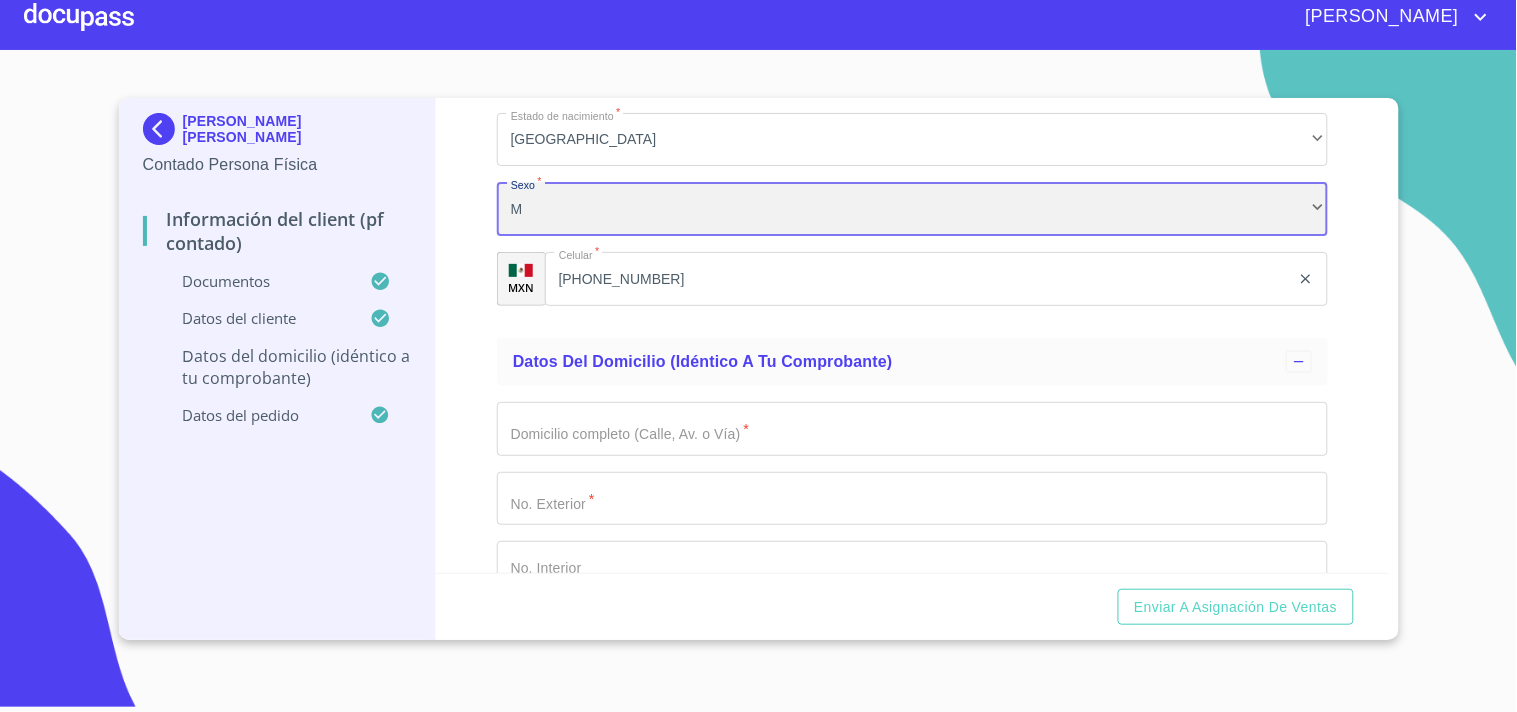 scroll, scrollTop: 4522, scrollLeft: 0, axis: vertical 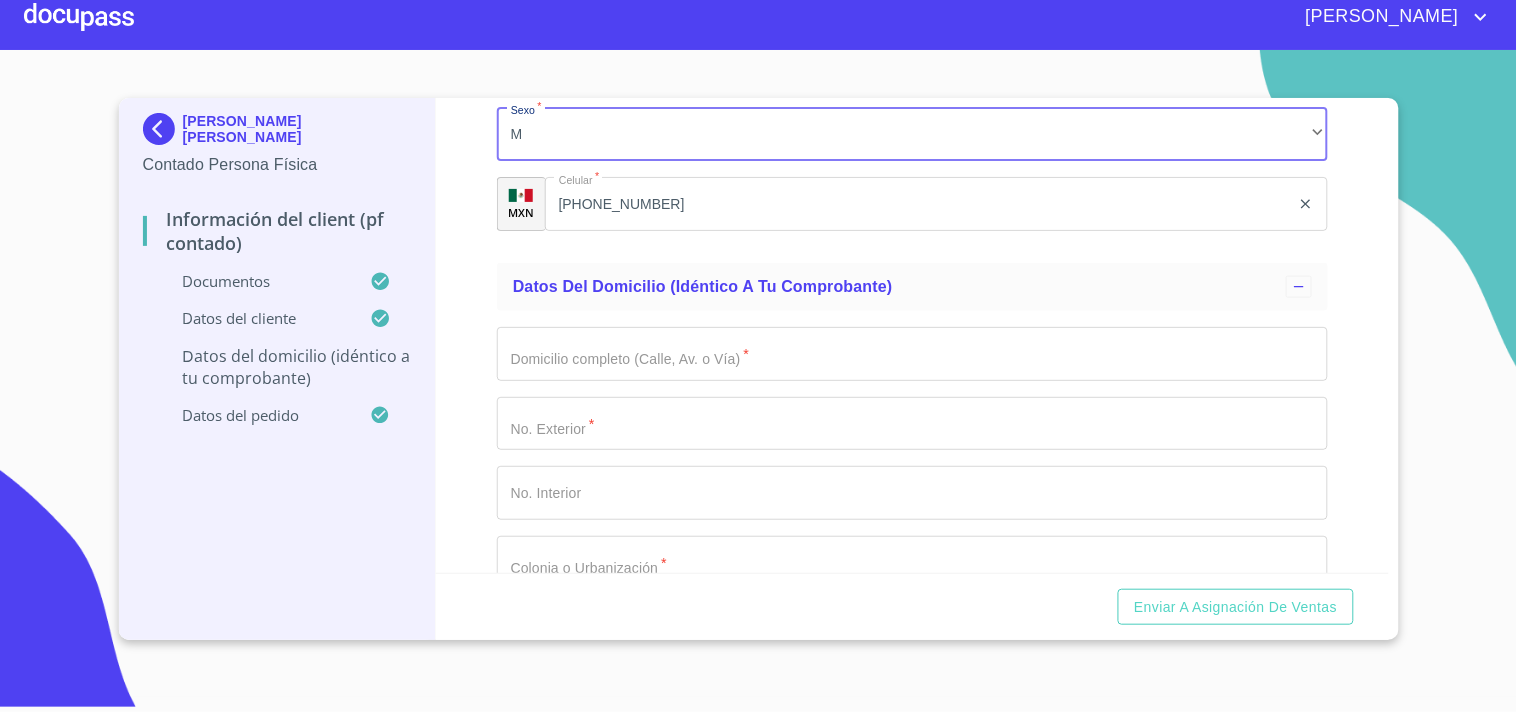 click on "Documento de identificación.   *" at bounding box center [889, -632] 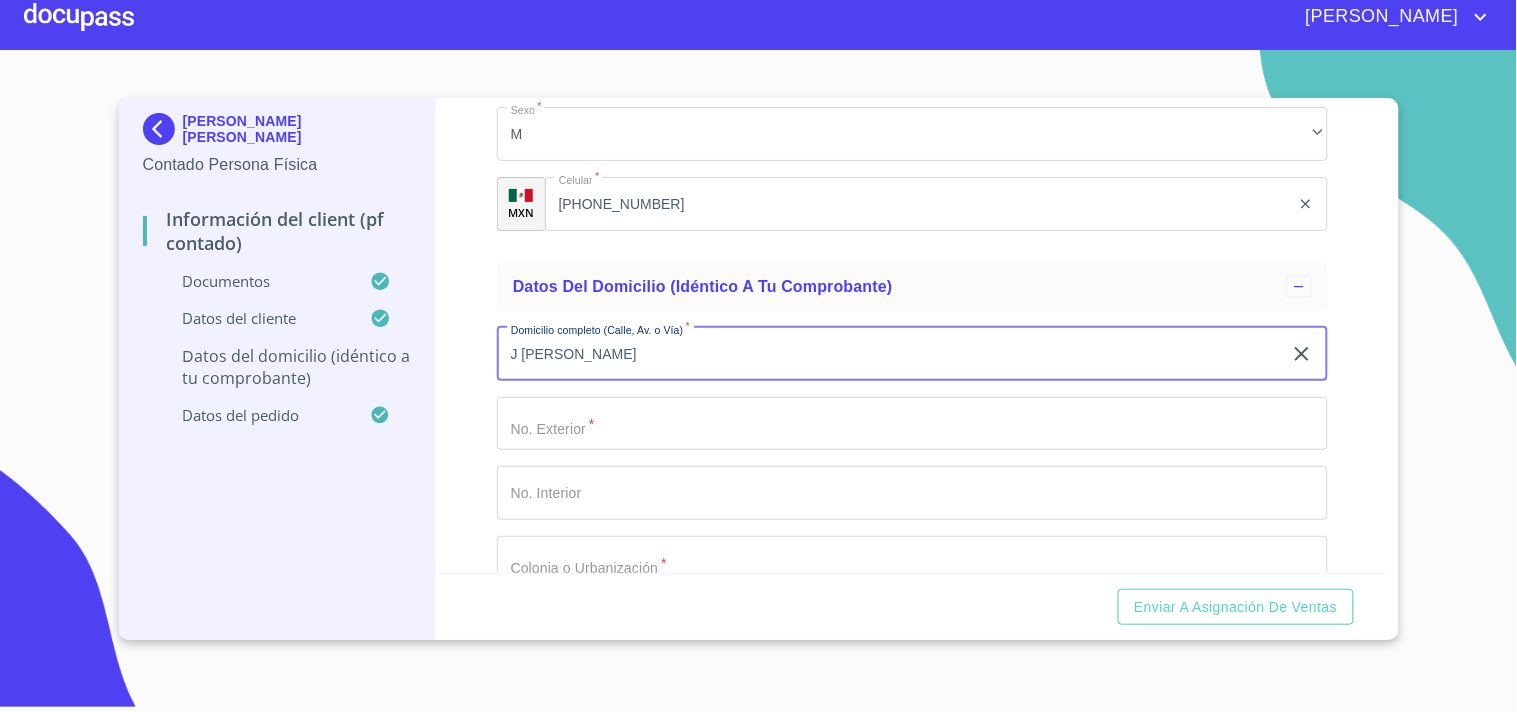 type on "J [PERSON_NAME]" 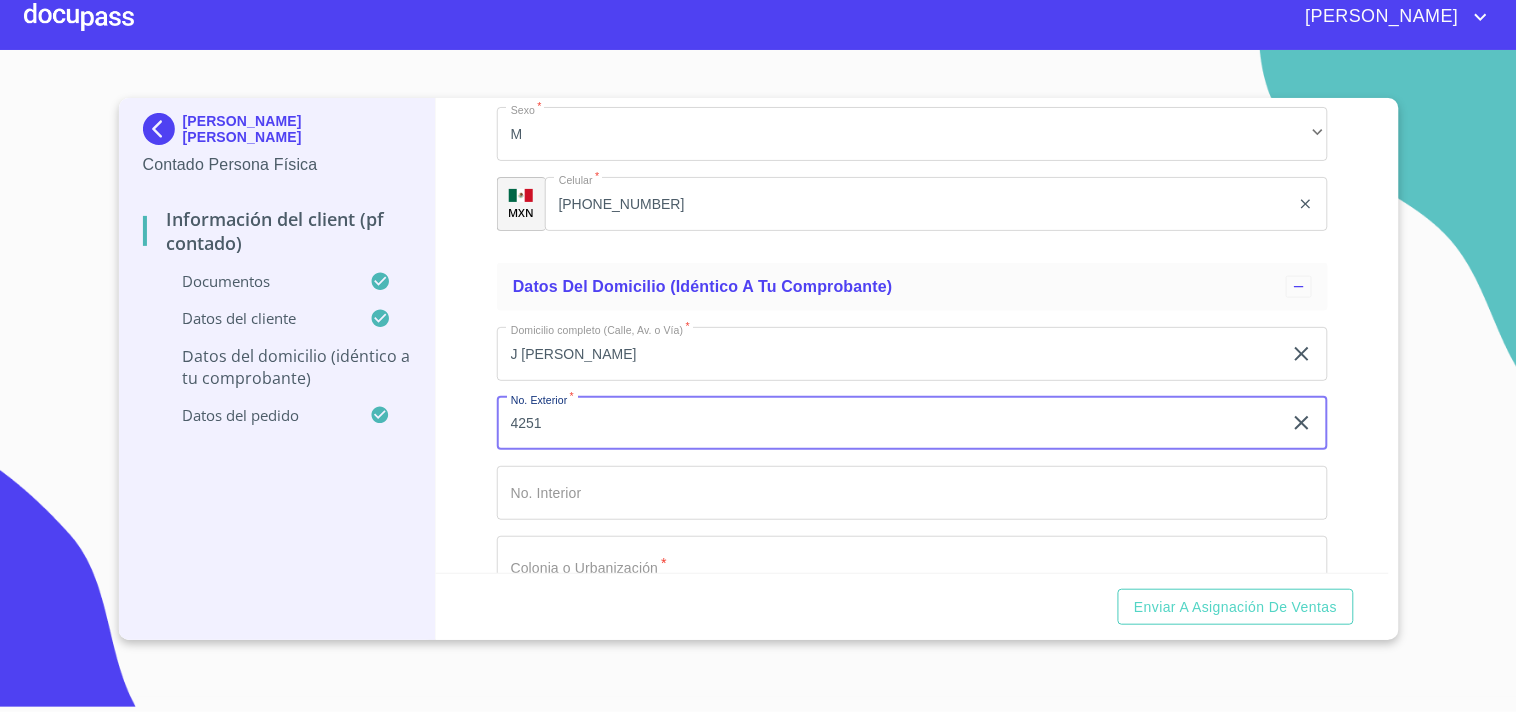 type on "4251" 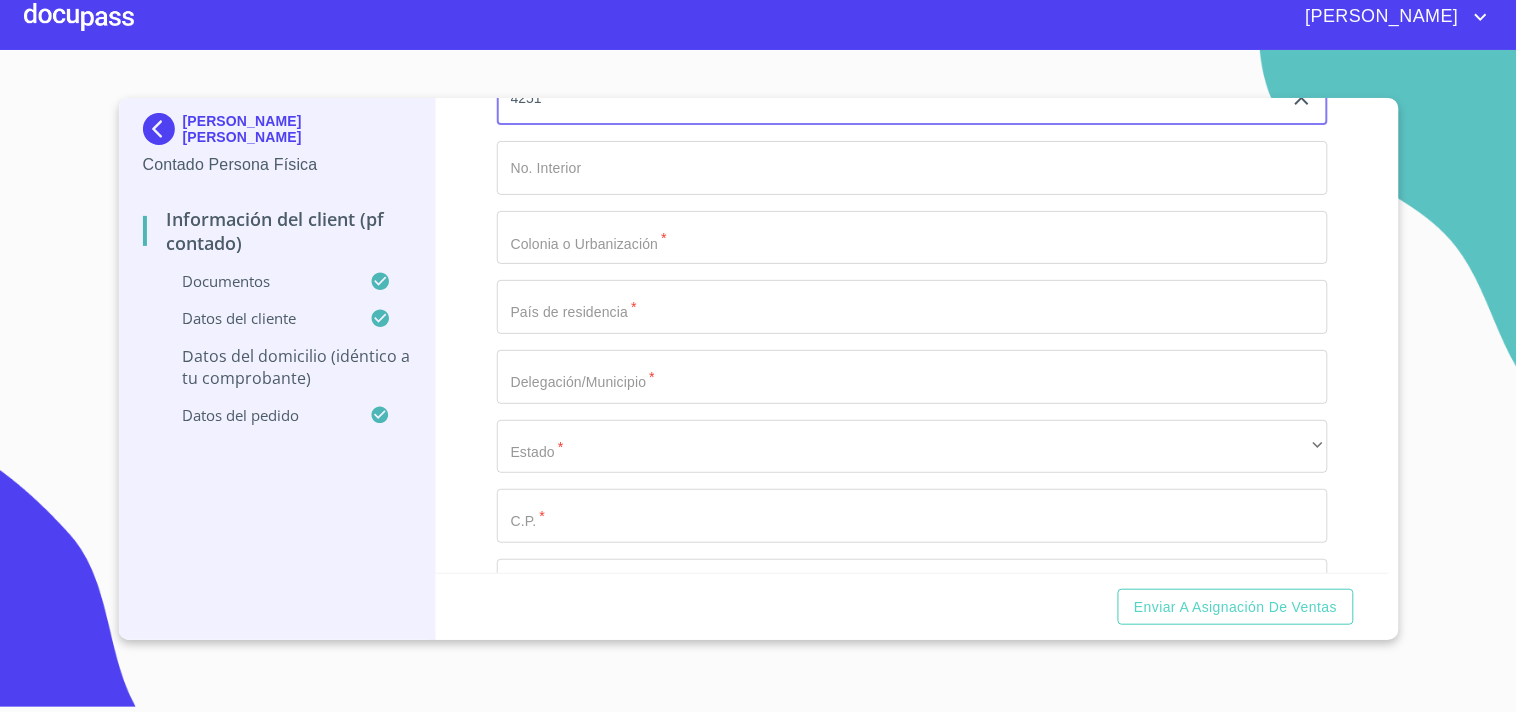 scroll, scrollTop: 4855, scrollLeft: 0, axis: vertical 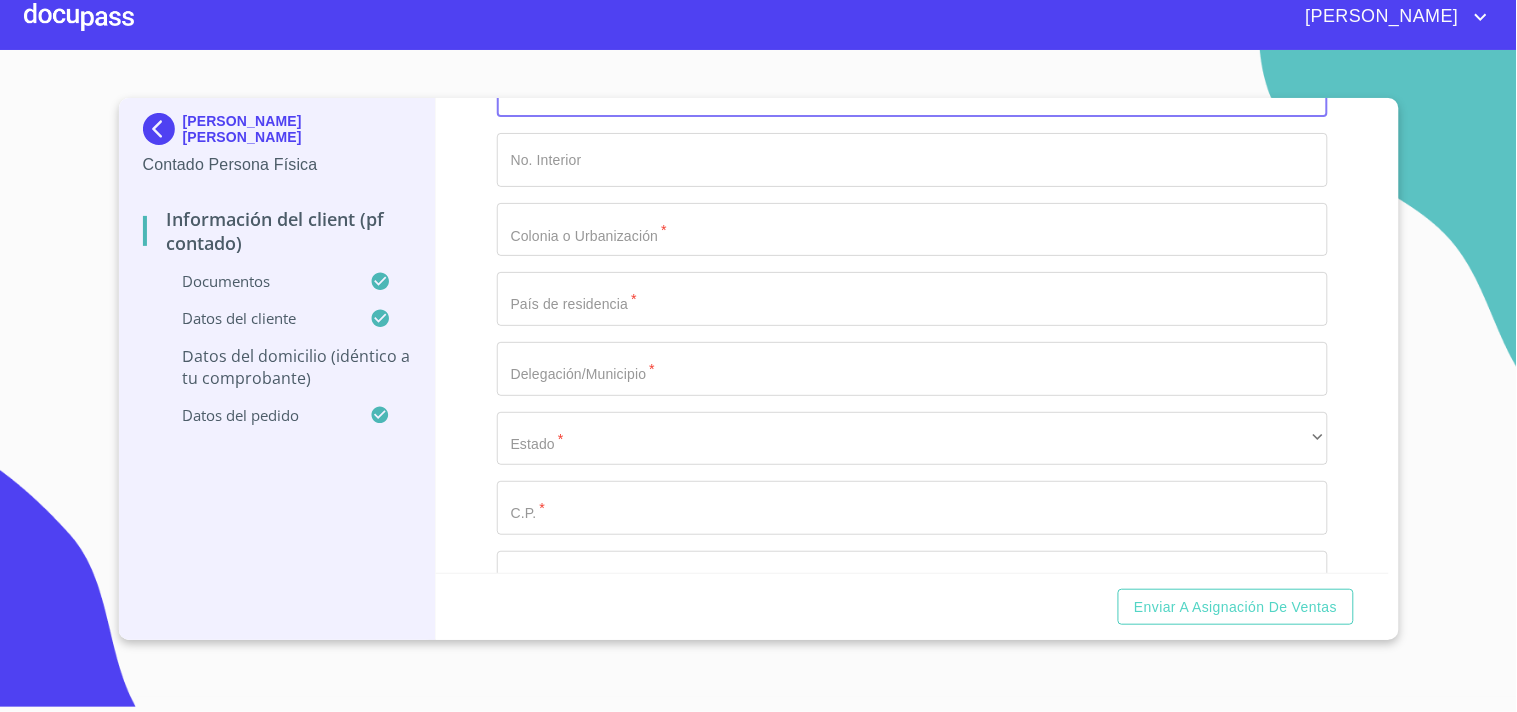click on "Documento de identificación.   *" at bounding box center (889, -965) 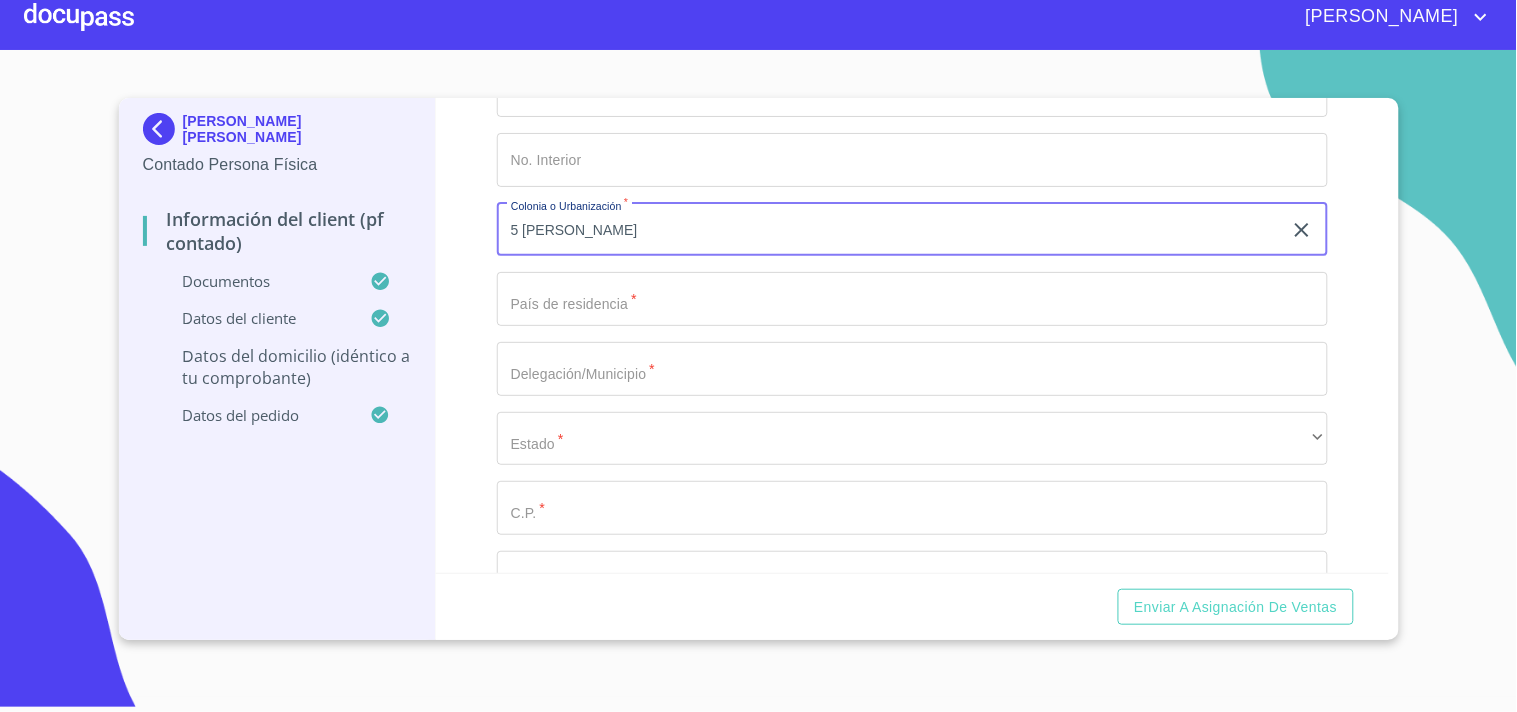 type on "5 [PERSON_NAME]" 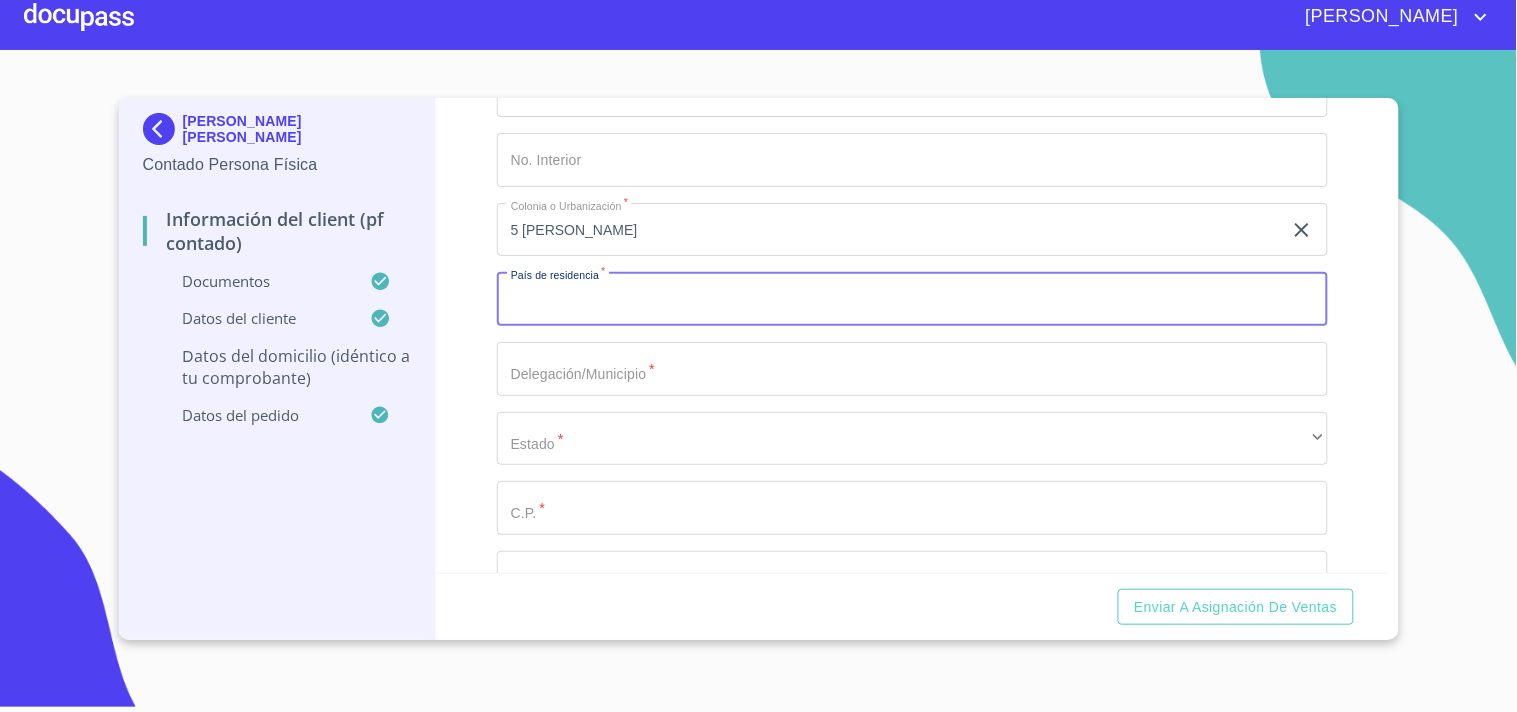 click on "Documento de identificación.   *" at bounding box center (912, 299) 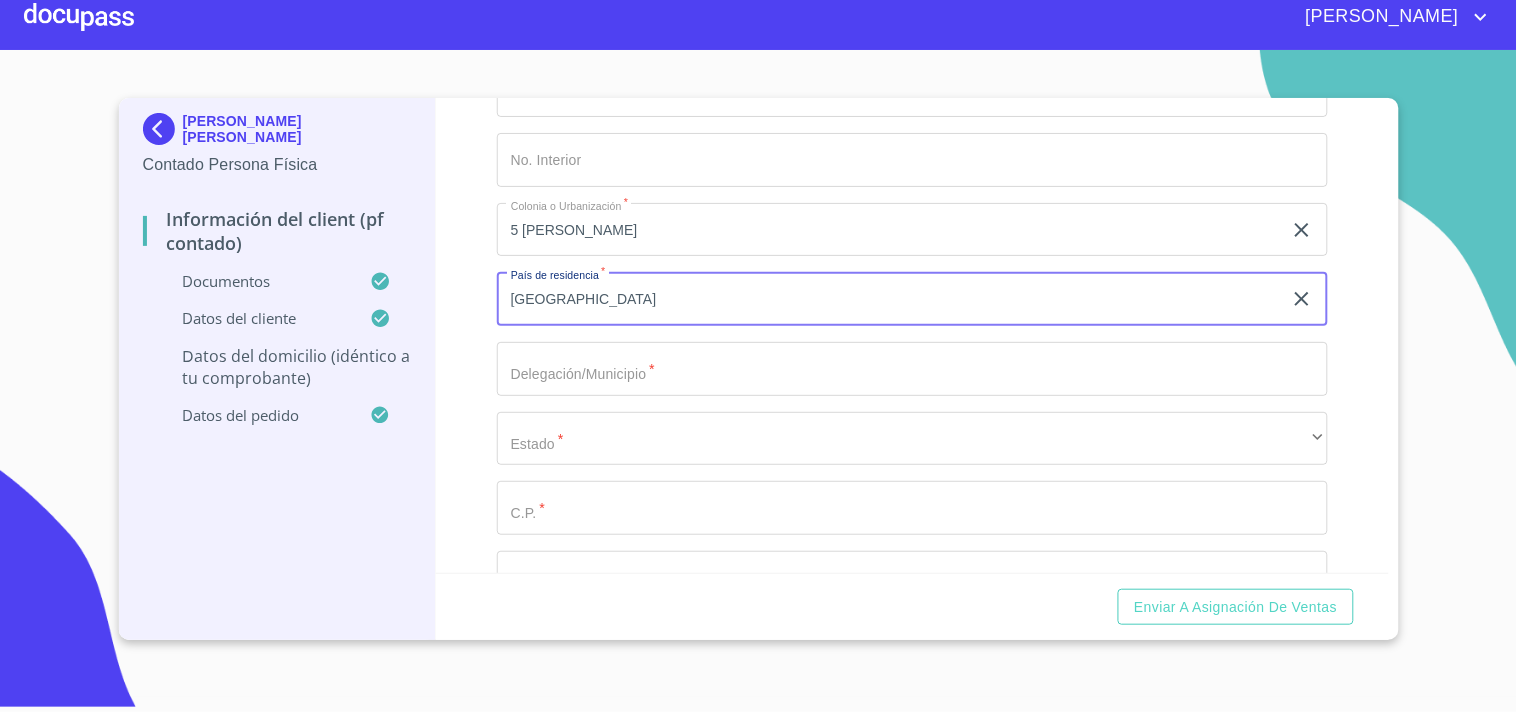 type on "[GEOGRAPHIC_DATA]" 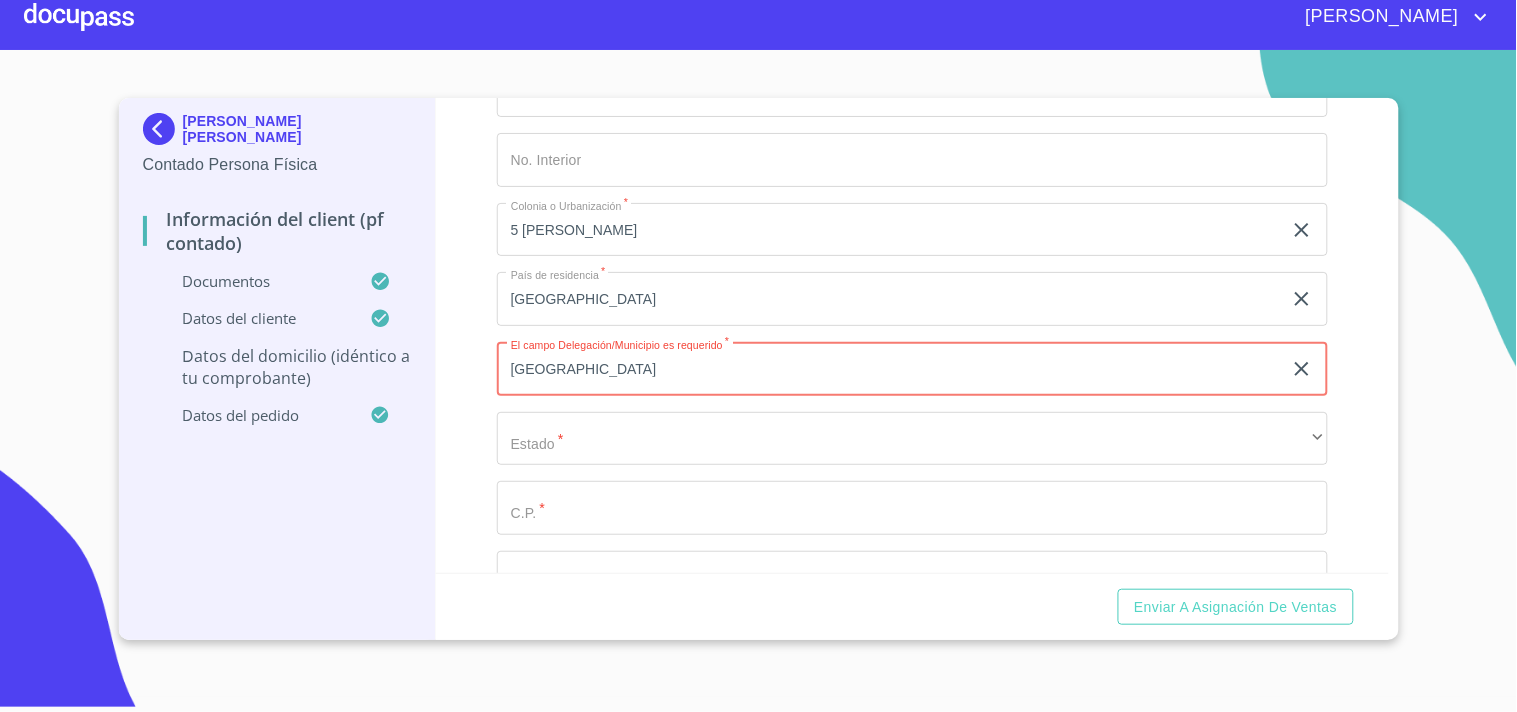type on "[GEOGRAPHIC_DATA]" 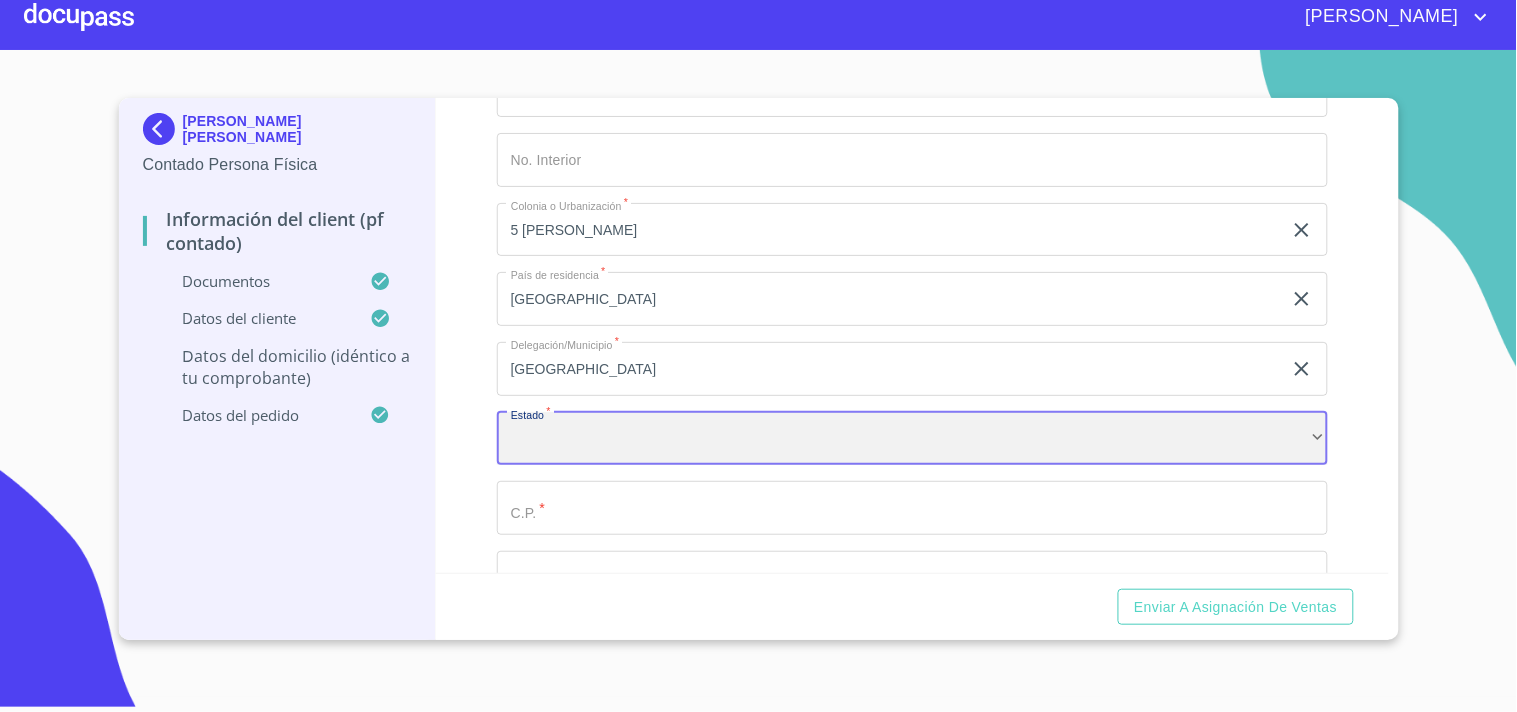 click on "​" at bounding box center (912, 439) 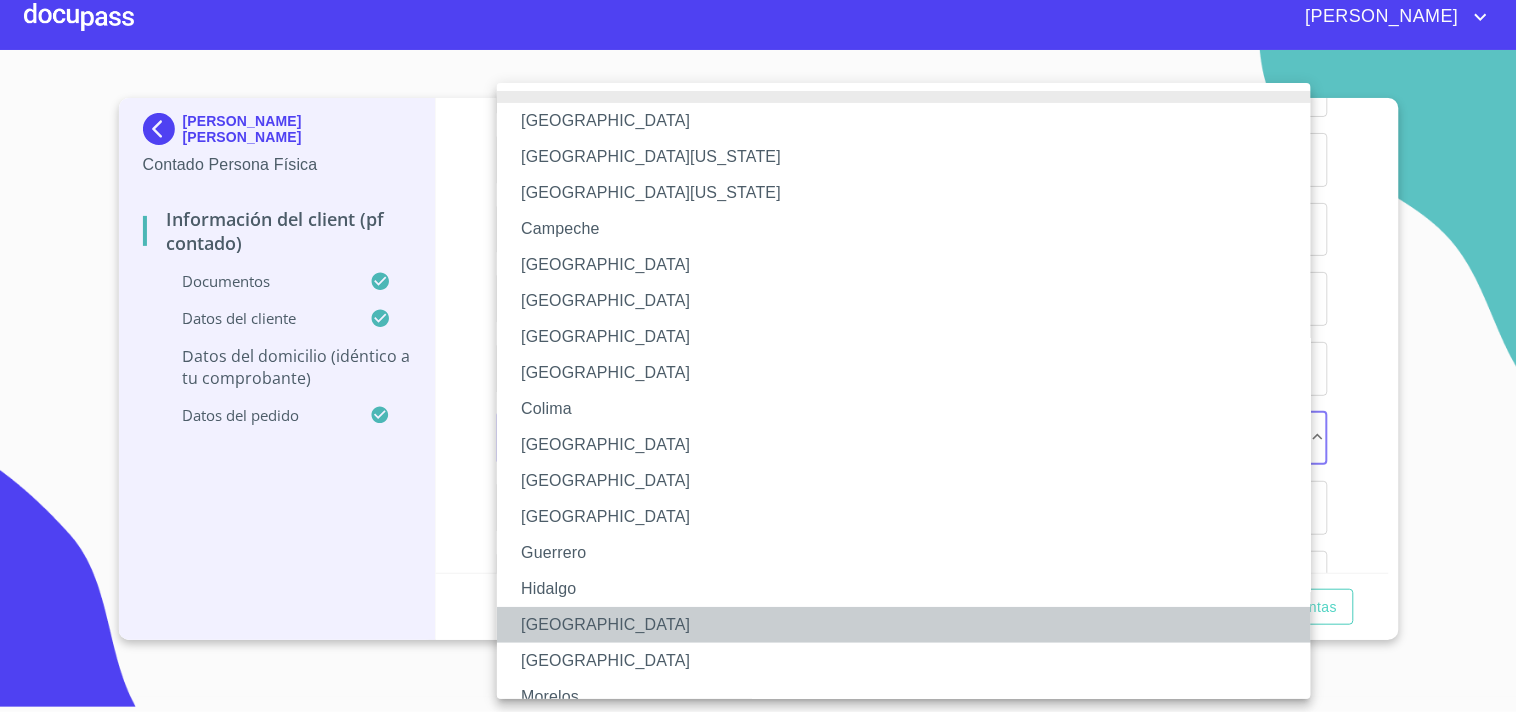click on "[GEOGRAPHIC_DATA]" at bounding box center [912, 625] 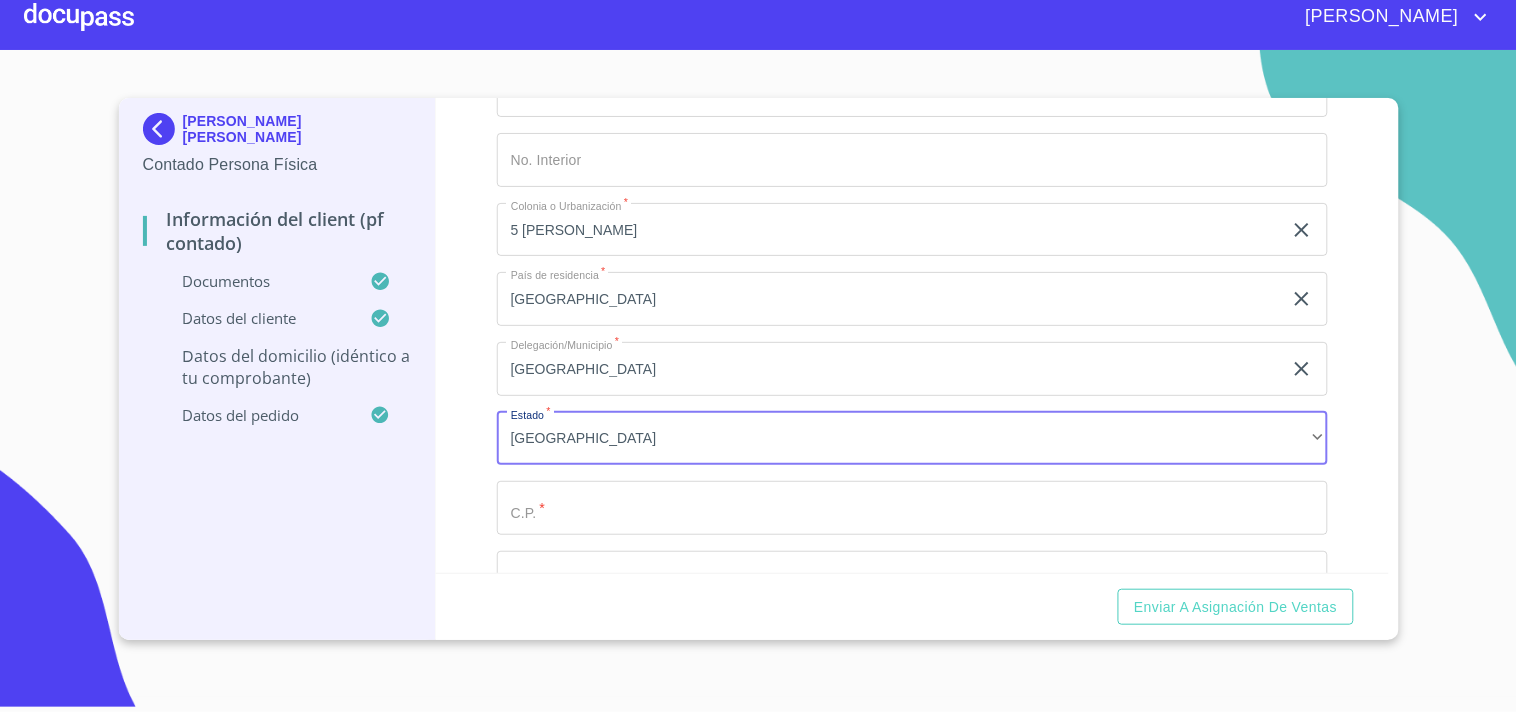 click on "Documento de identificación.   *" at bounding box center (889, -965) 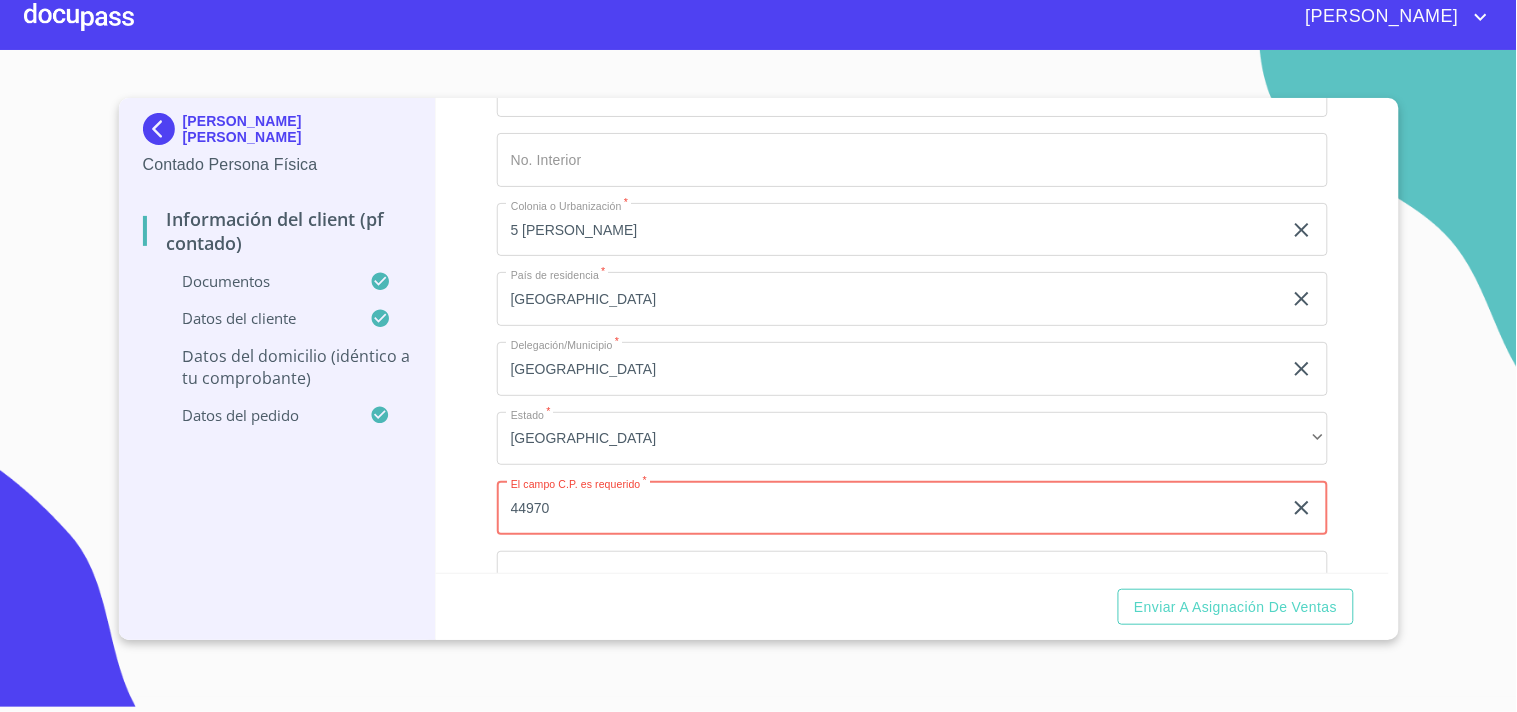 type on "44970" 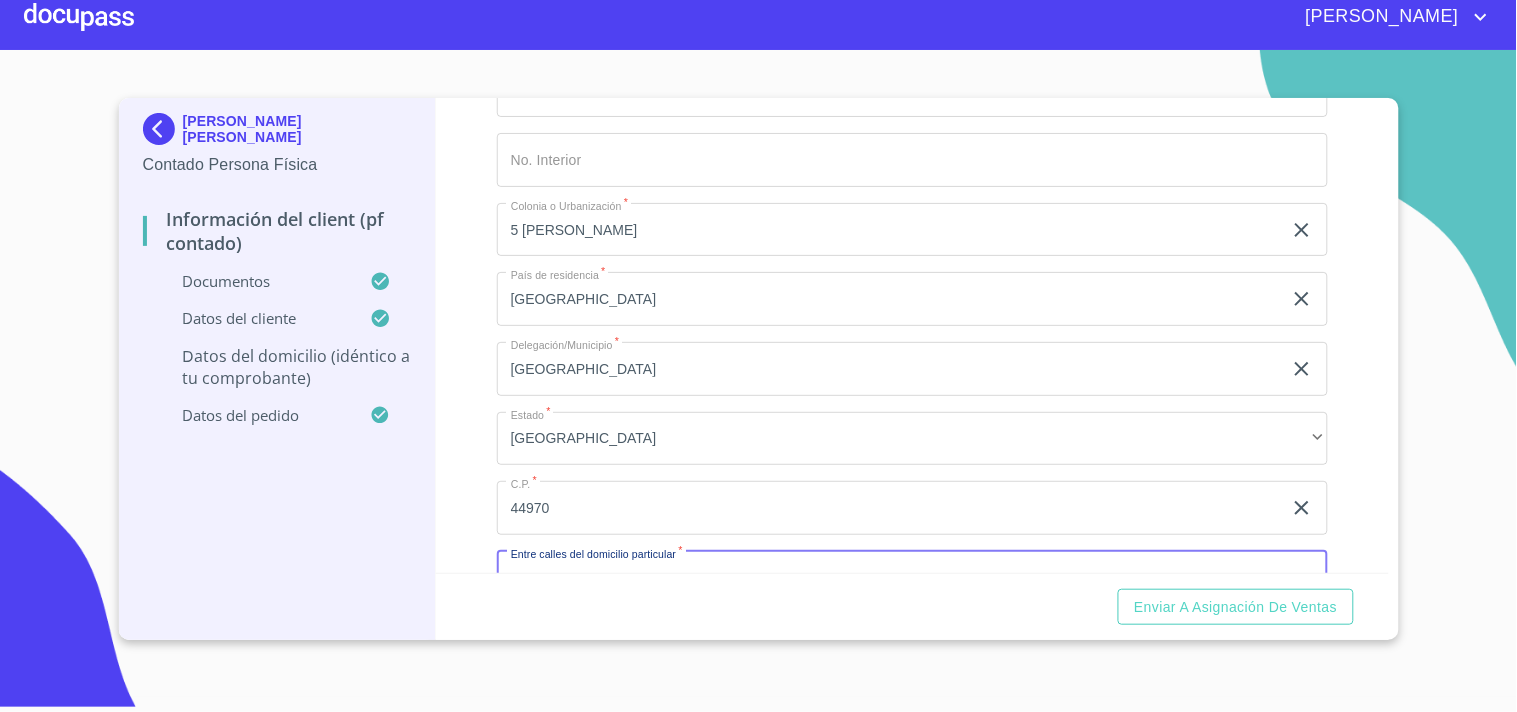 scroll, scrollTop: 4878, scrollLeft: 0, axis: vertical 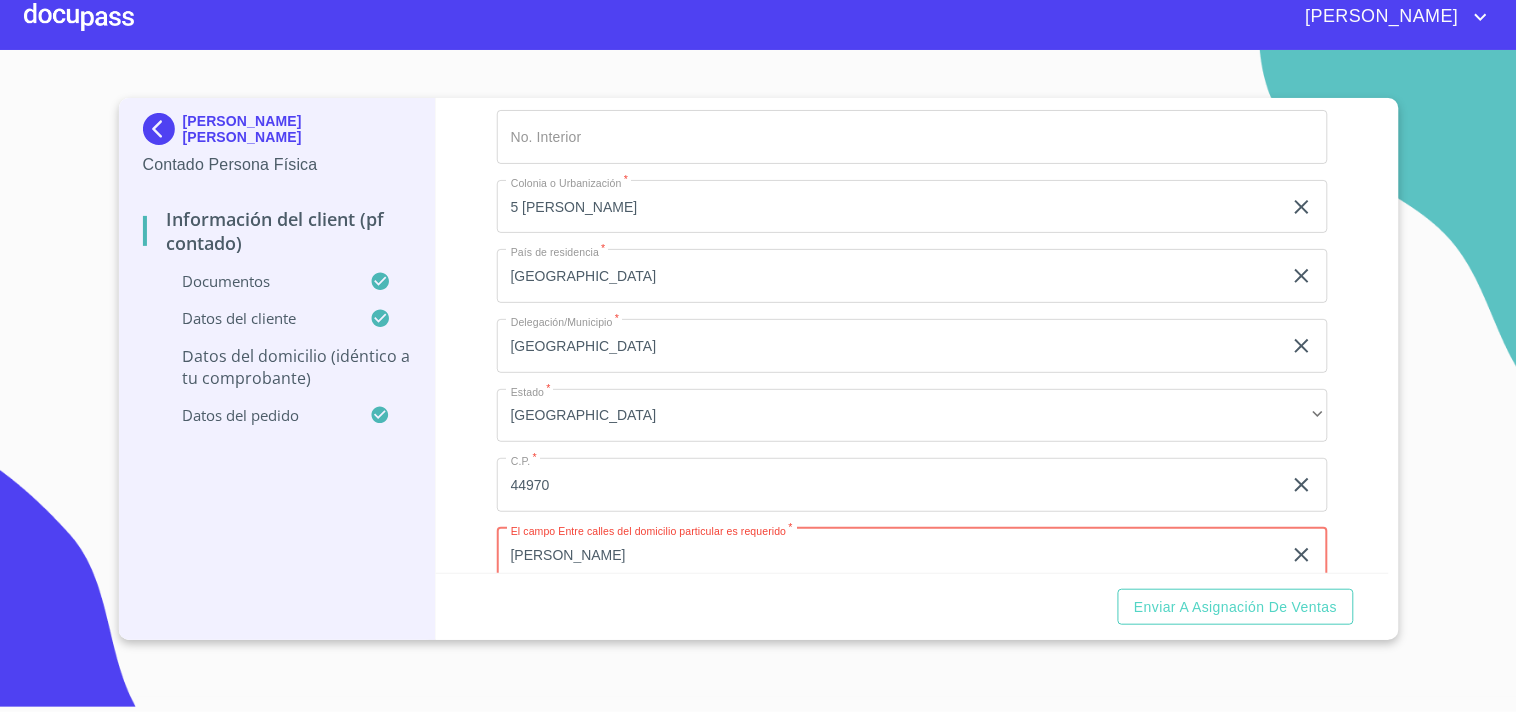 type on "[PERSON_NAME]" 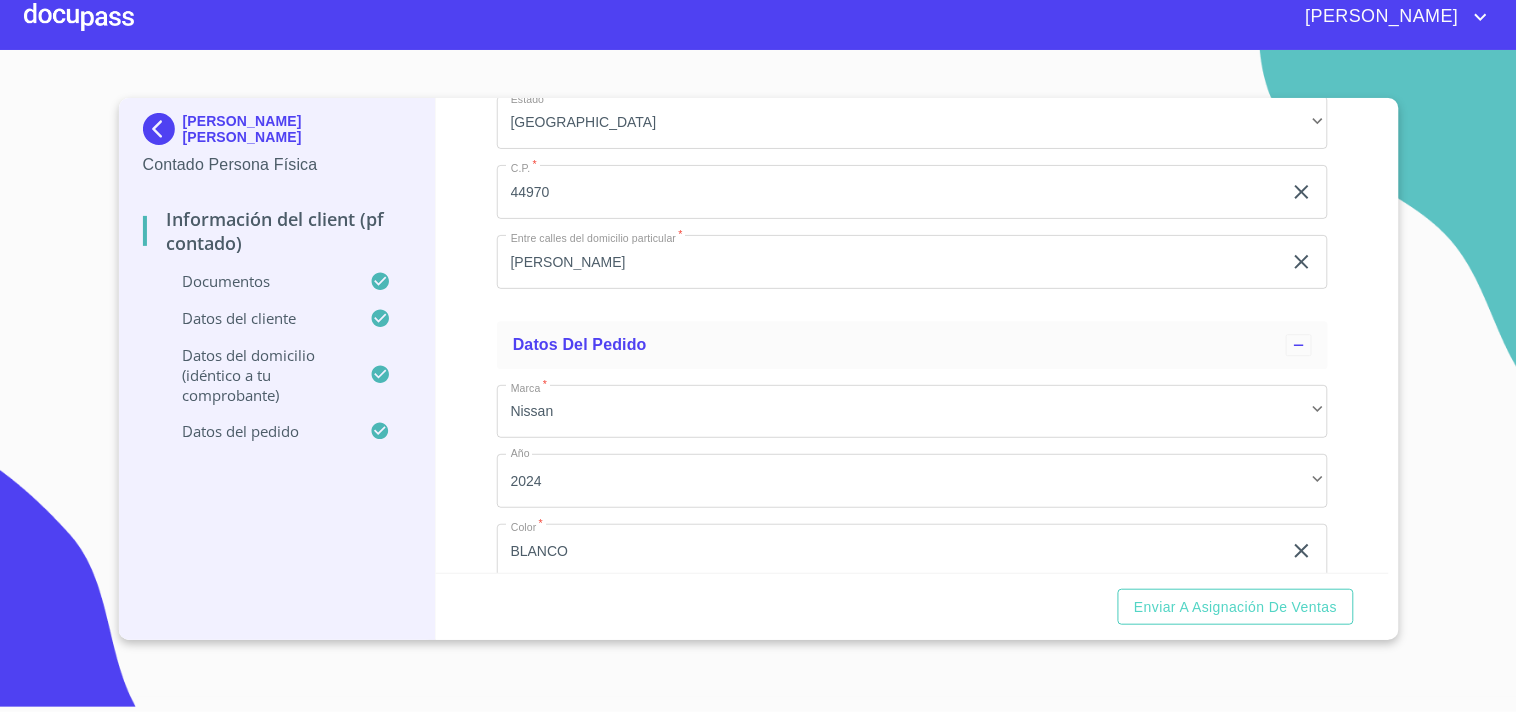 click on "Información del Client (PF contado)   Documentos Documento de identificación.   * INE ​ Identificación Oficial * Identificación Oficial Identificación Oficial Identificación Oficial Comprobante de Domicilio * Comprobante de Domicilio Comprobante de Domicilio CURP * CURP [PERSON_NAME] de situación fiscal [PERSON_NAME] de situación fiscal [PERSON_NAME] de situación fiscal Datos del cliente Apellido [PERSON_NAME]   * [PERSON_NAME] ​ Apellido Materno   * [PERSON_NAME] ​ Primer nombre   * [PERSON_NAME] ​ [PERSON_NAME] Nombre [PERSON_NAME] ​ Fecha de nacimiento * 26 de feb. de [DEMOGRAPHIC_DATA] ​ RFC   * FIFA760226TG2 ​ CURP   * FIFA760226MJCRLL04 ​ ID de Identificación 1439482892 ​ Nacionalidad   * Mexicana ​ País de nacimiento   * [GEOGRAPHIC_DATA] ​ Estado de nacimiento   * [GEOGRAPHIC_DATA] ​ Sexo   * M ​ MXN Celular   * [PHONE_NUMBER] ​ Datos del domicilio (idéntico a tu comprobante) Domicilio completo (Calle, Av. o Vía)   * [PERSON_NAME] ​ No. Exterior   * 4251 ​ No. Interior ​ Colonia o Urbanización   * *" at bounding box center [912, 335] 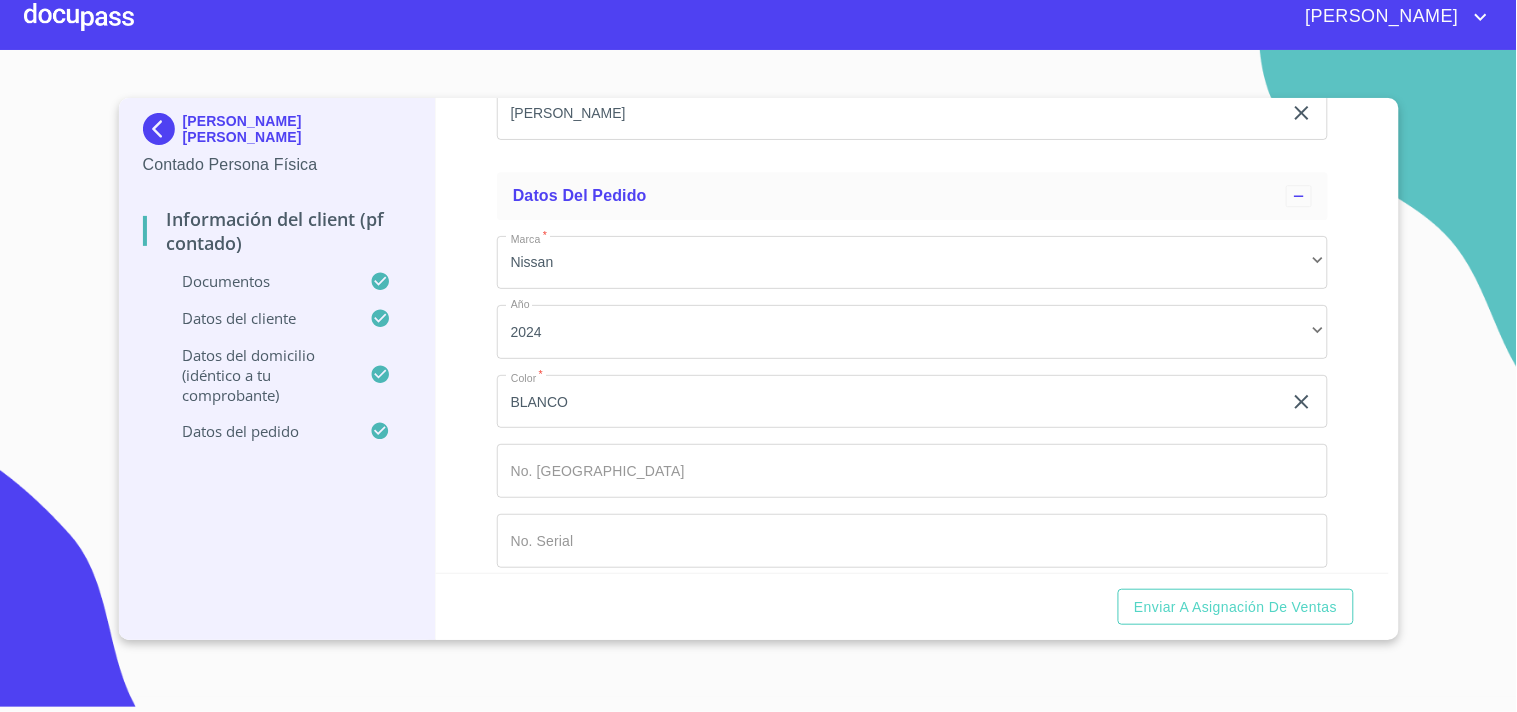 scroll, scrollTop: 5330, scrollLeft: 0, axis: vertical 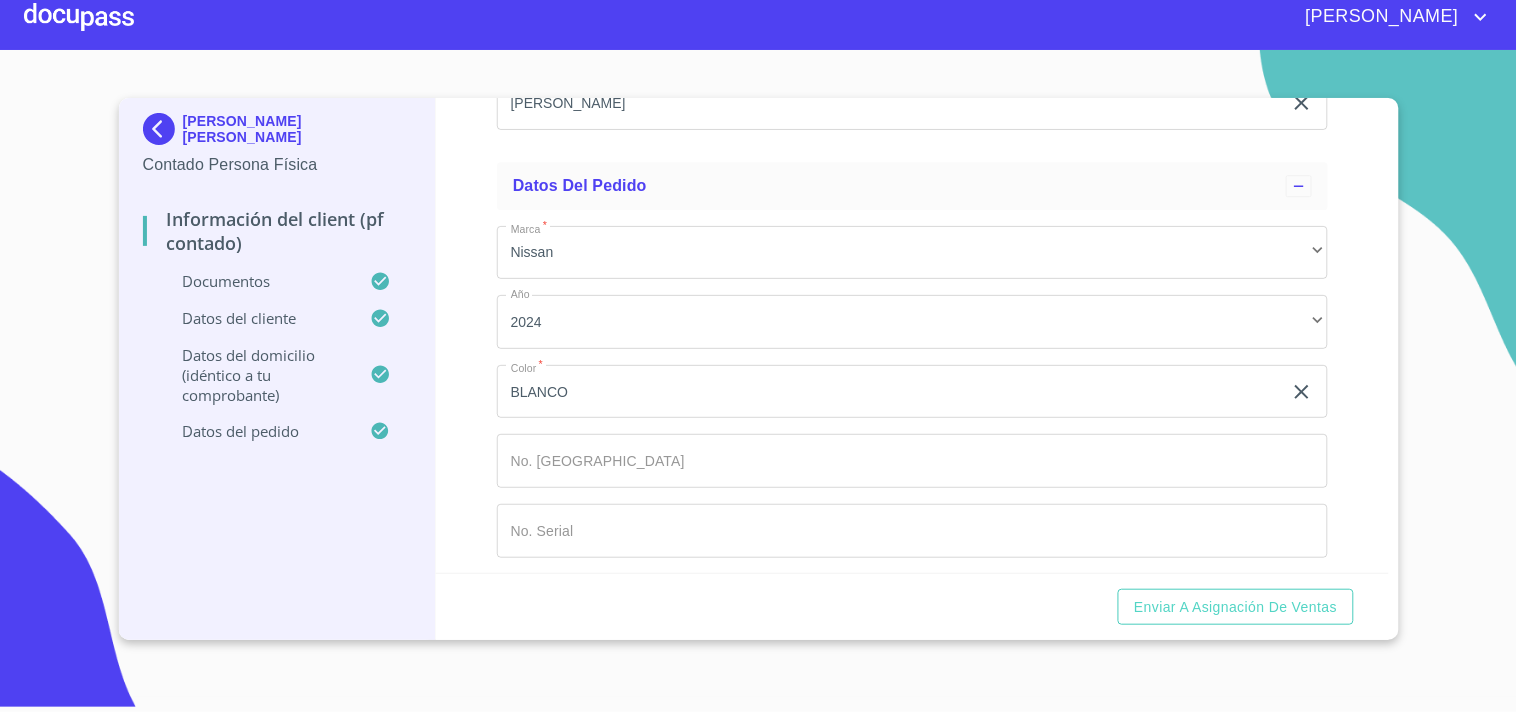 click on "Documento de identificación.   *" at bounding box center (889, -1440) 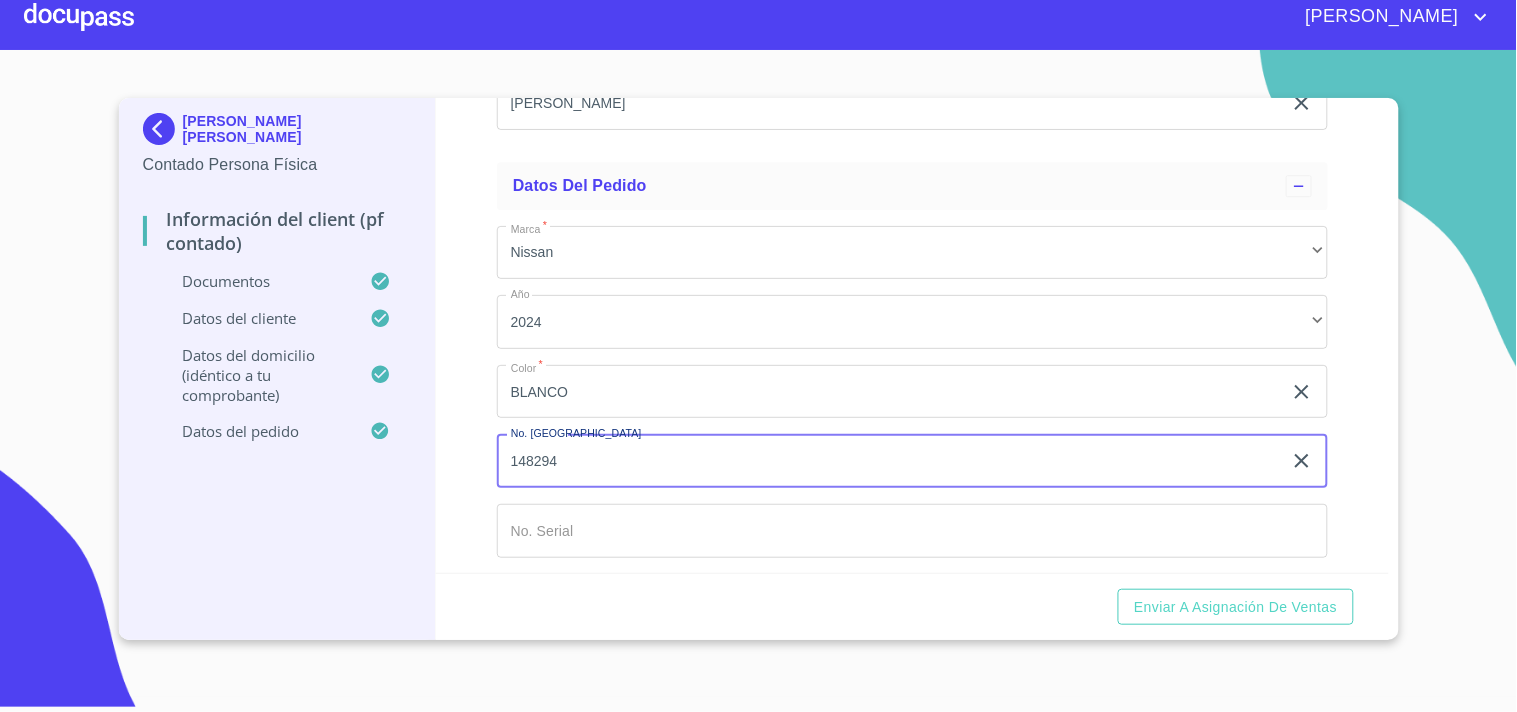 type on "148294" 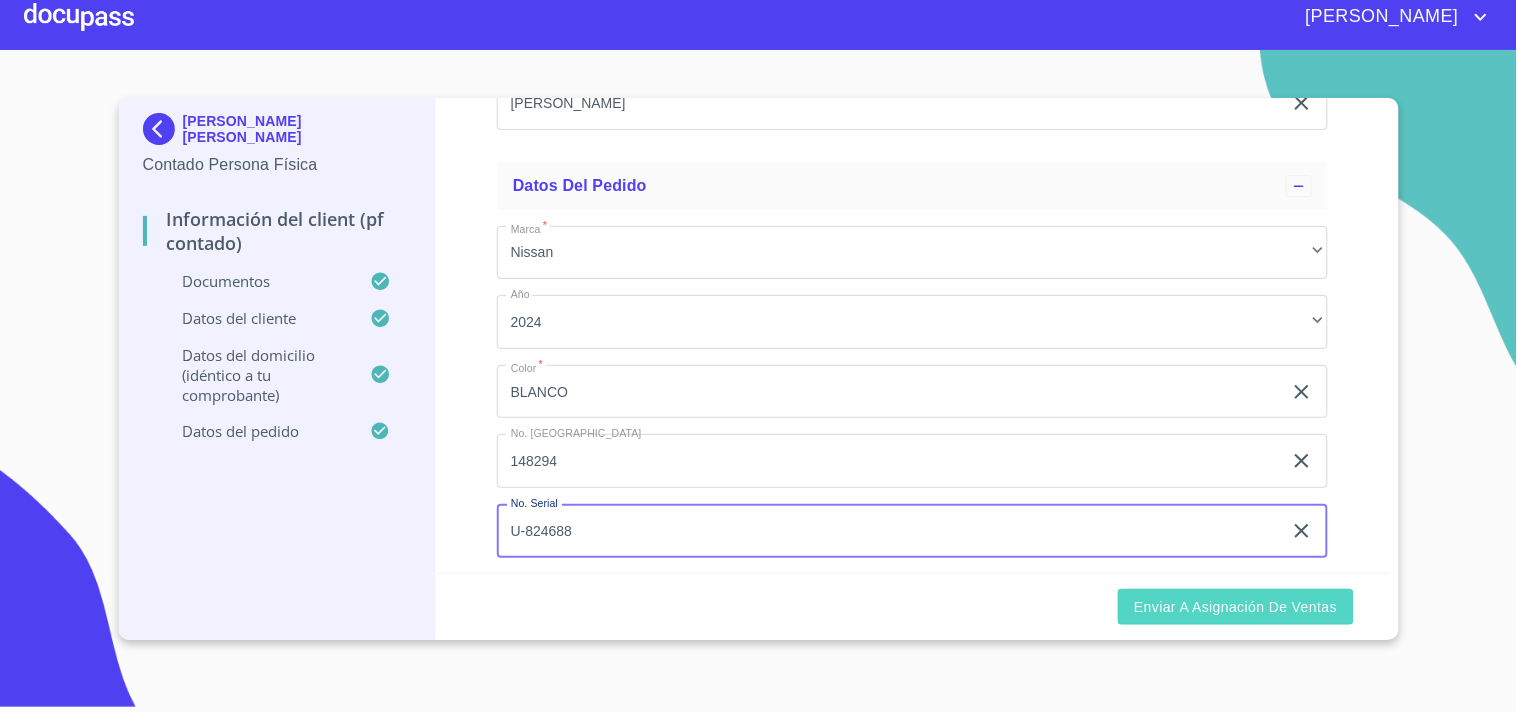 type on "U-824688" 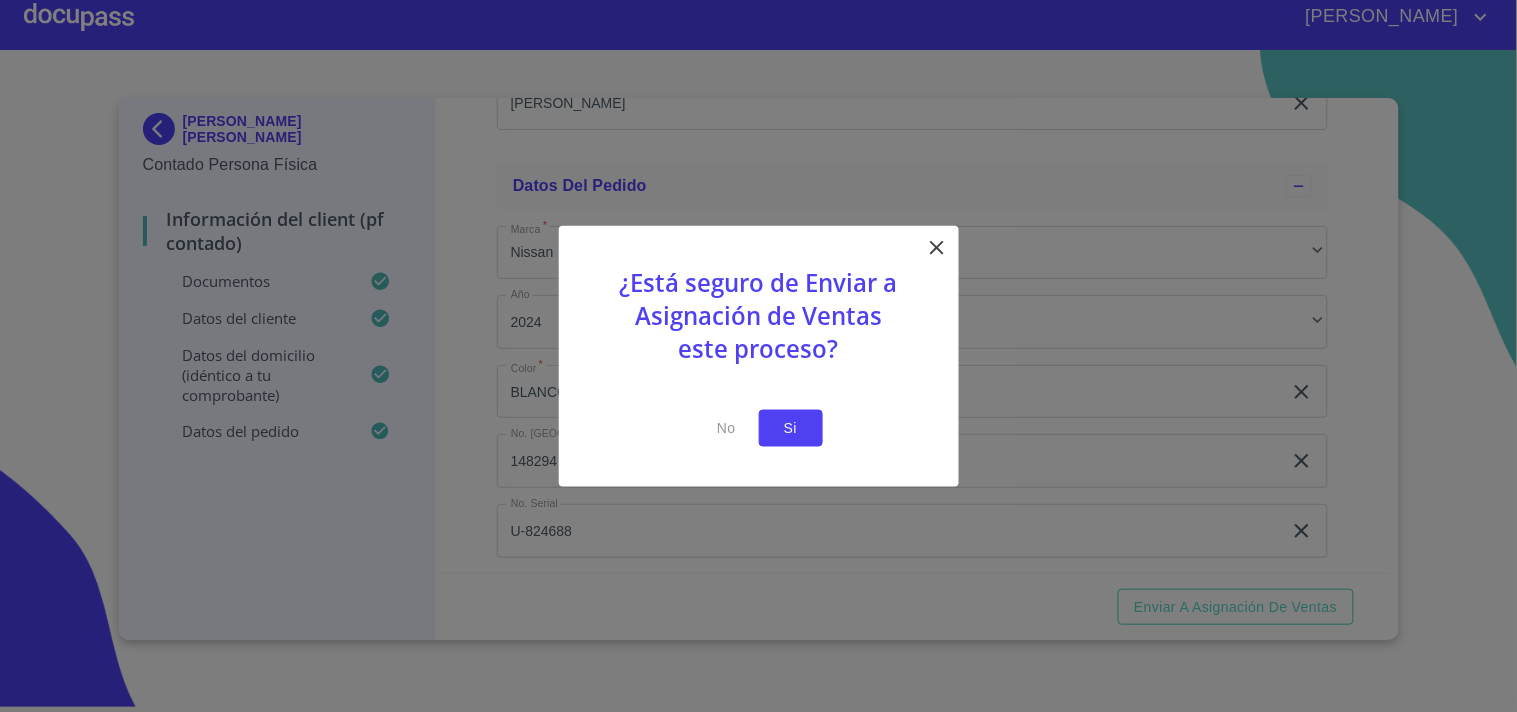 click on "Si" at bounding box center [791, 428] 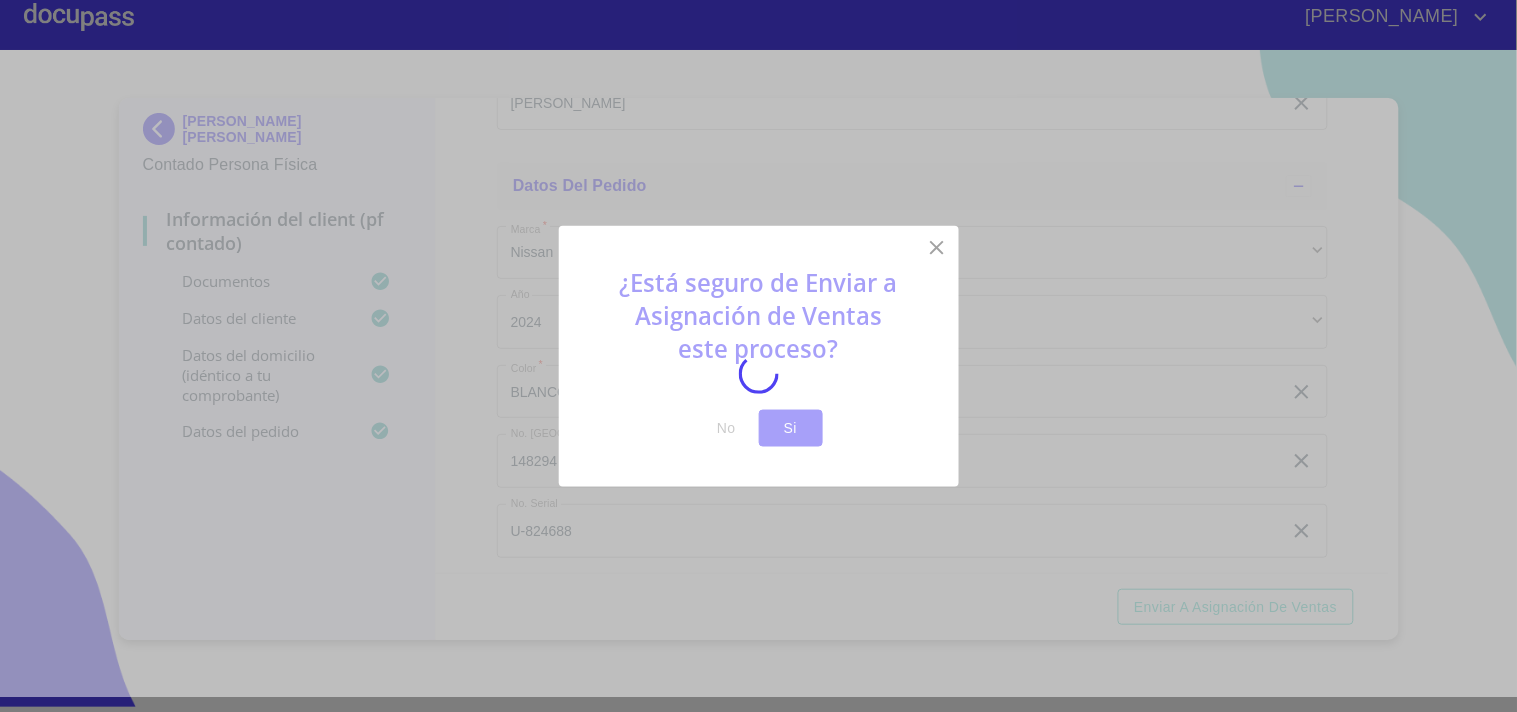 scroll, scrollTop: 0, scrollLeft: 0, axis: both 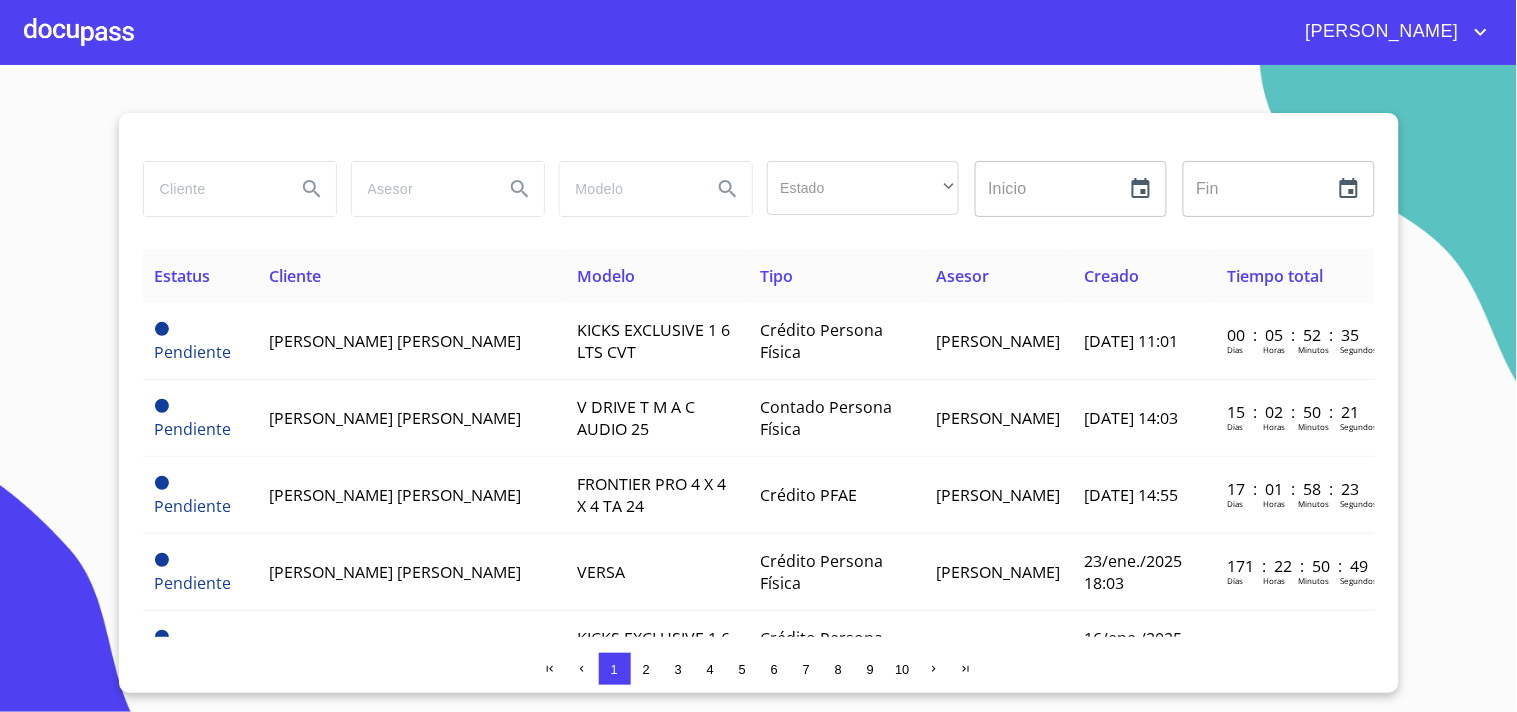 click at bounding box center (79, 32) 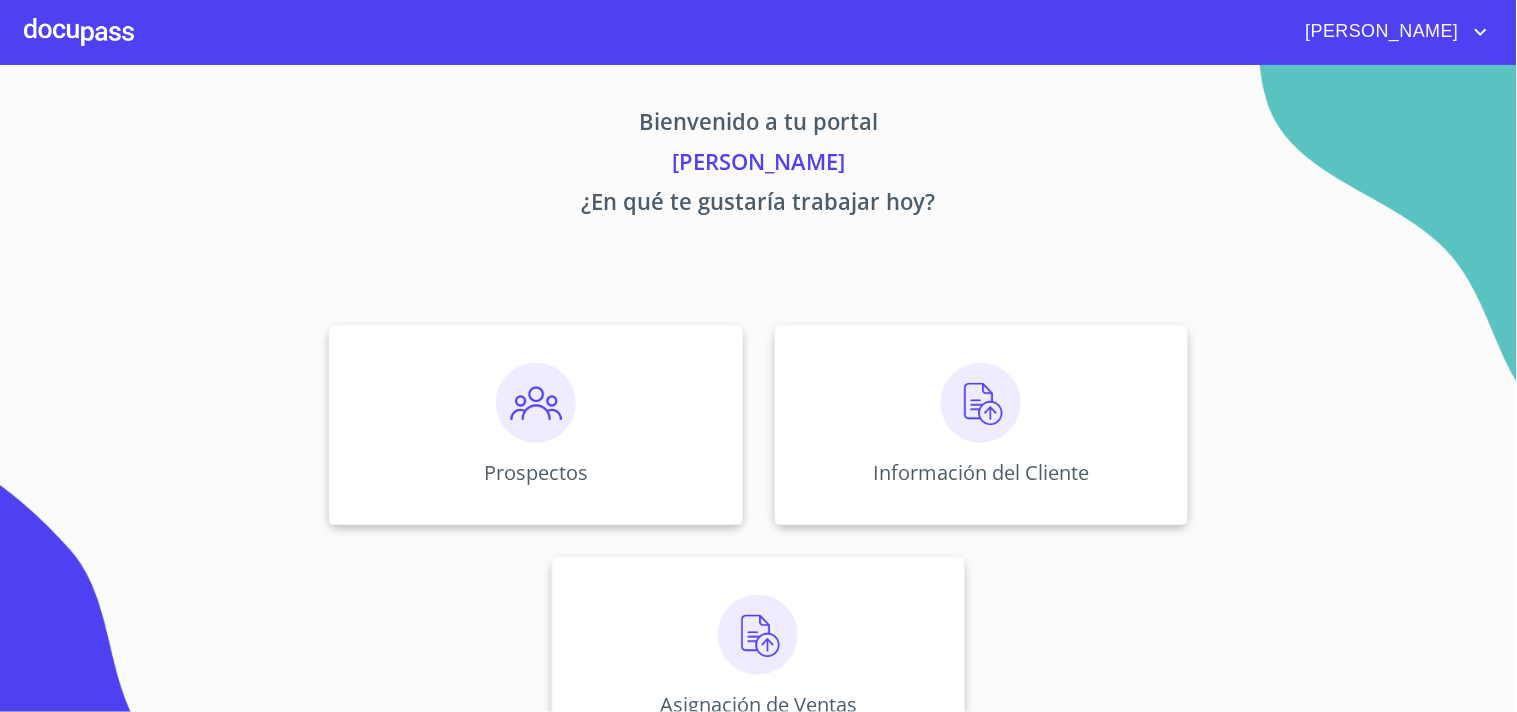 click at bounding box center (758, 635) 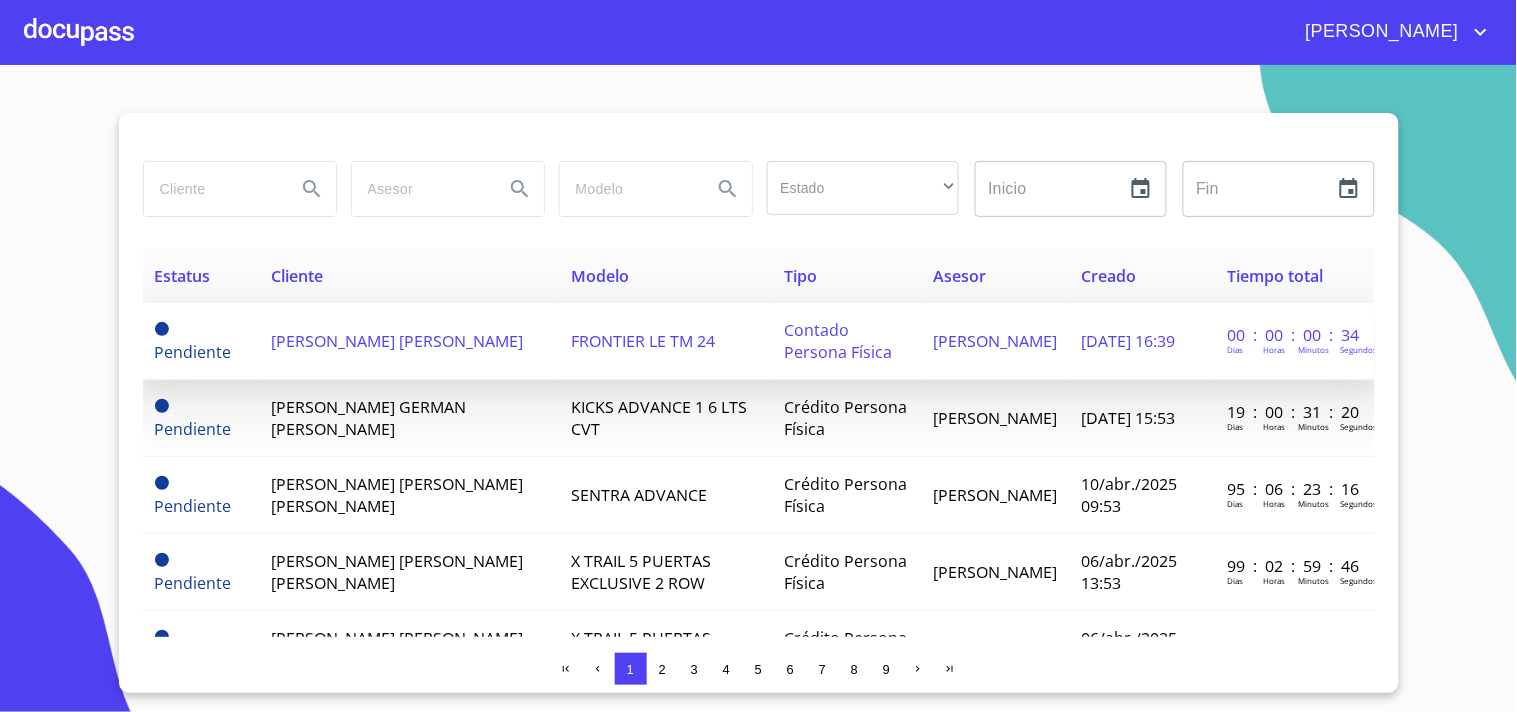 click on "[PERSON_NAME]  [PERSON_NAME]" at bounding box center [397, 341] 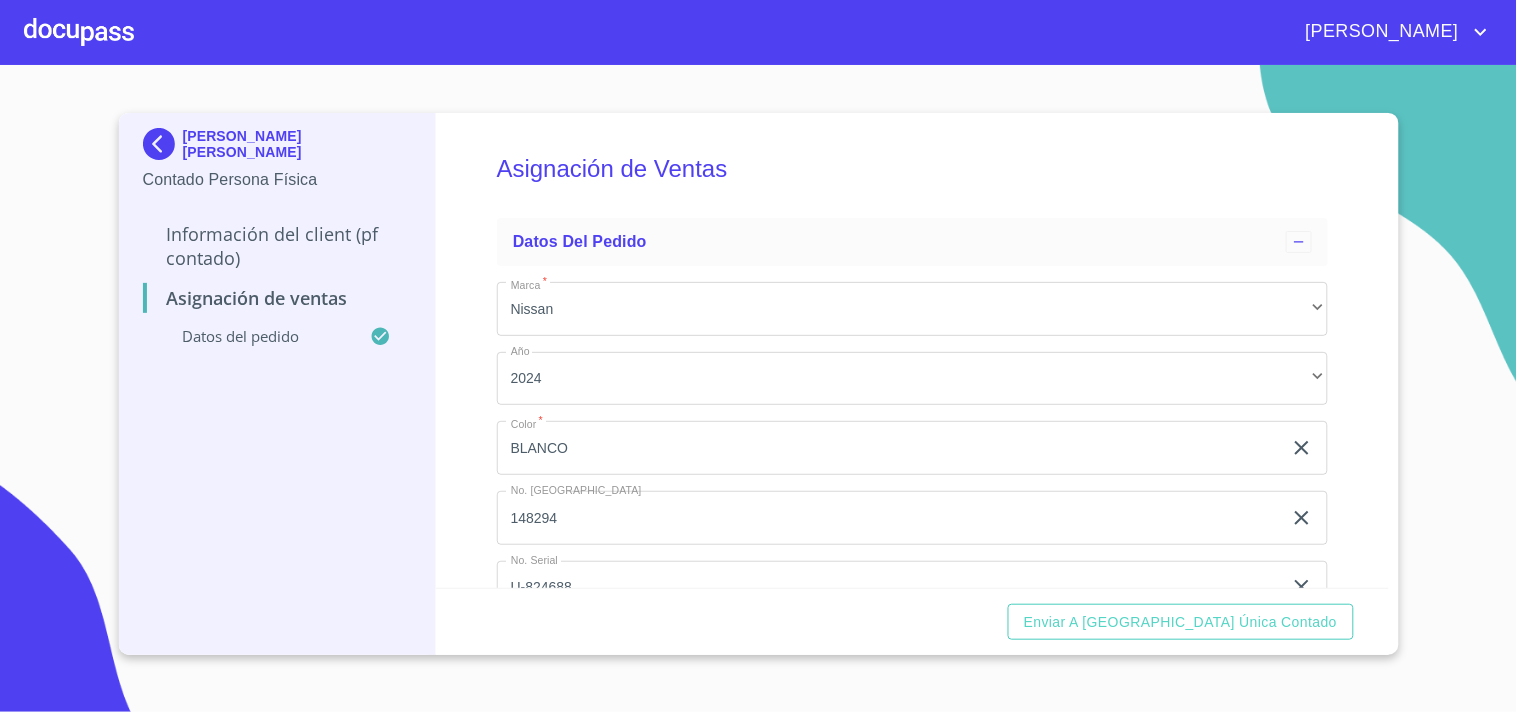 scroll, scrollTop: 65, scrollLeft: 0, axis: vertical 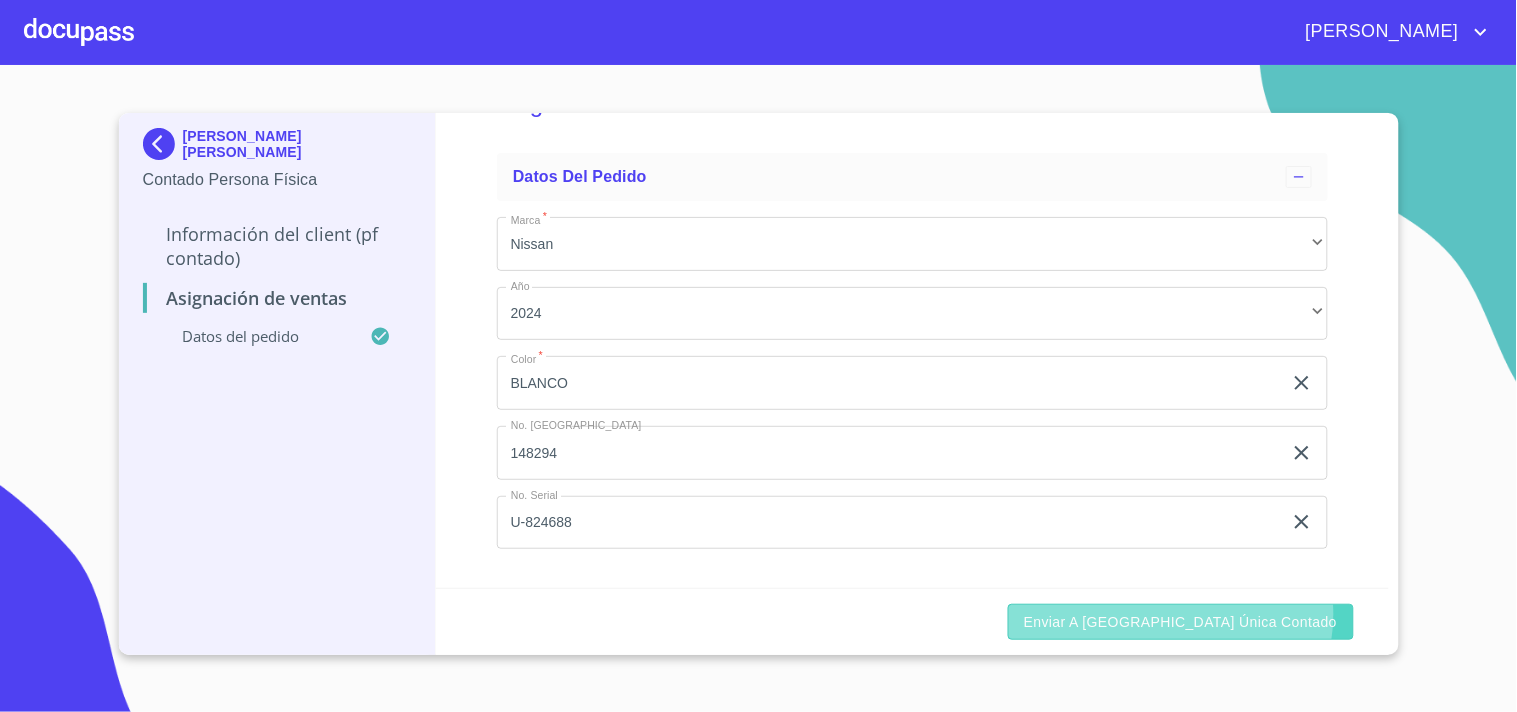 click on "Enviar a [GEOGRAPHIC_DATA] única contado" at bounding box center [1181, 622] 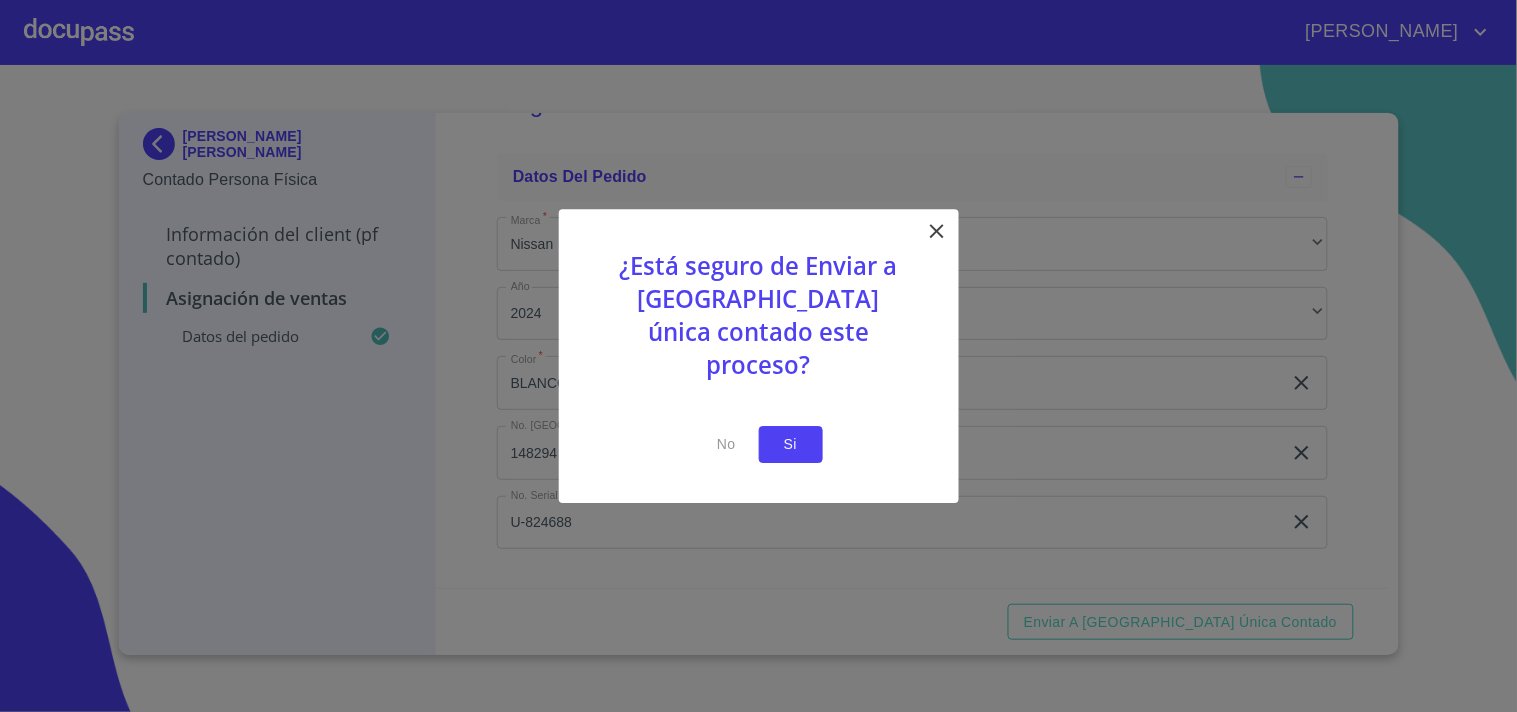 click on "Si" at bounding box center [791, 444] 